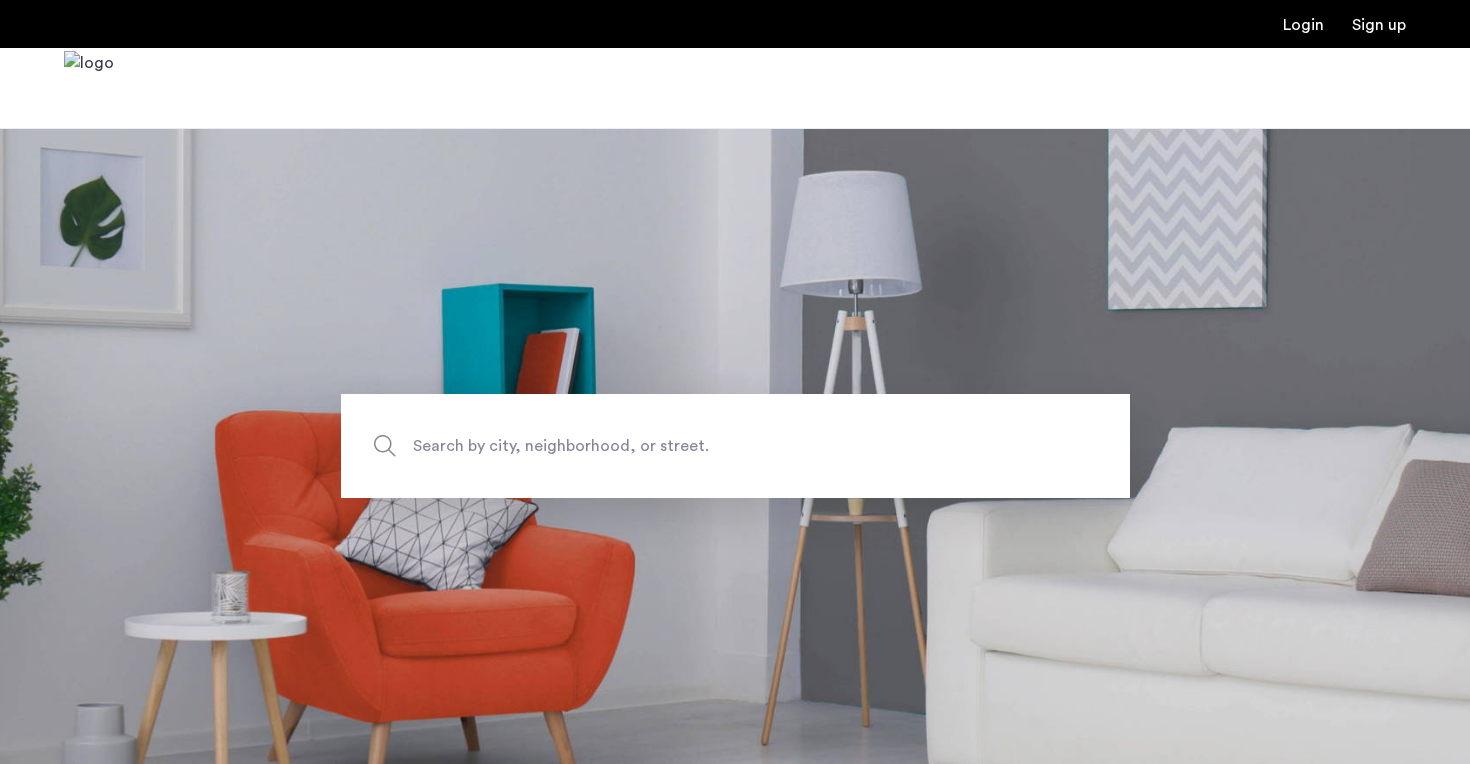 scroll, scrollTop: 0, scrollLeft: 0, axis: both 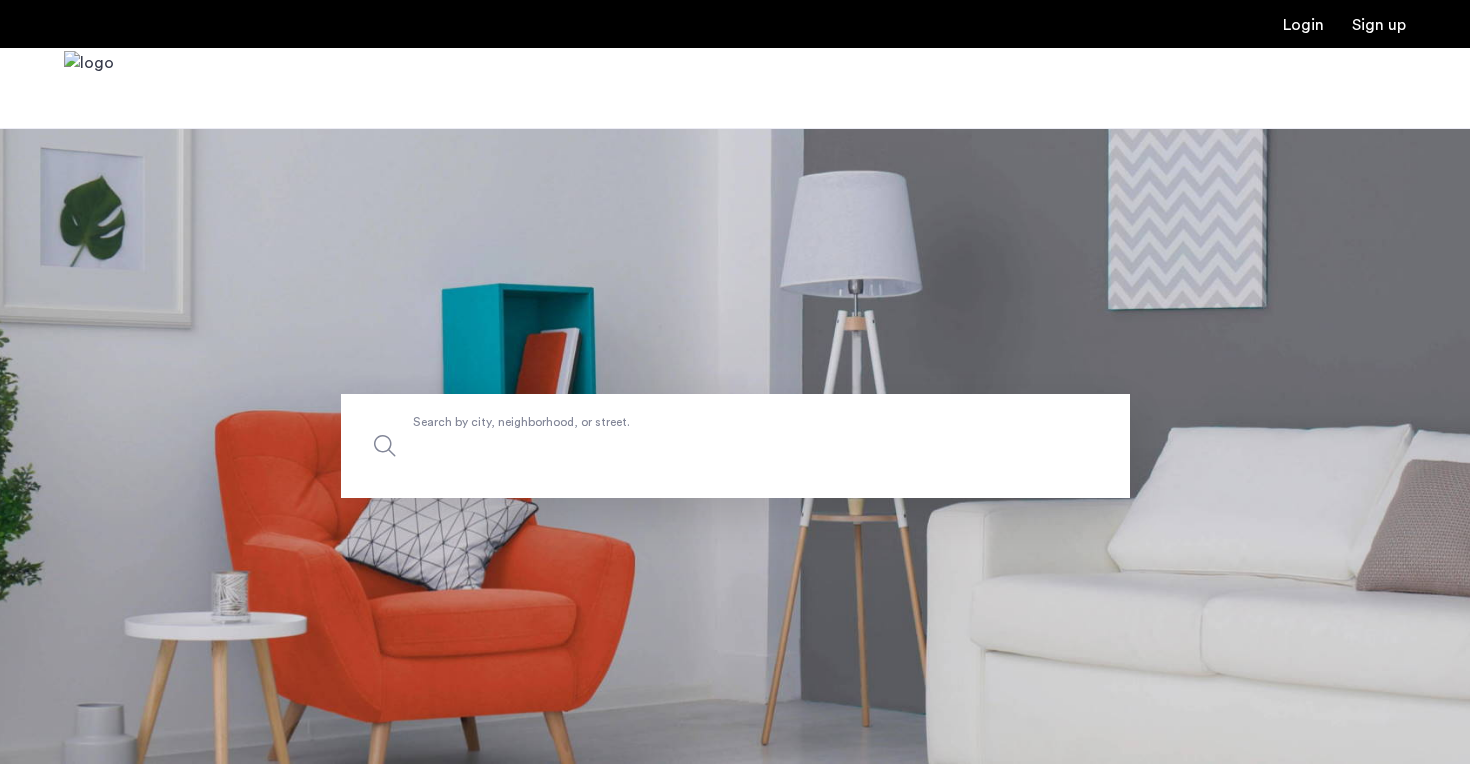 click on "Search by city, neighborhood, or street." at bounding box center [735, 446] 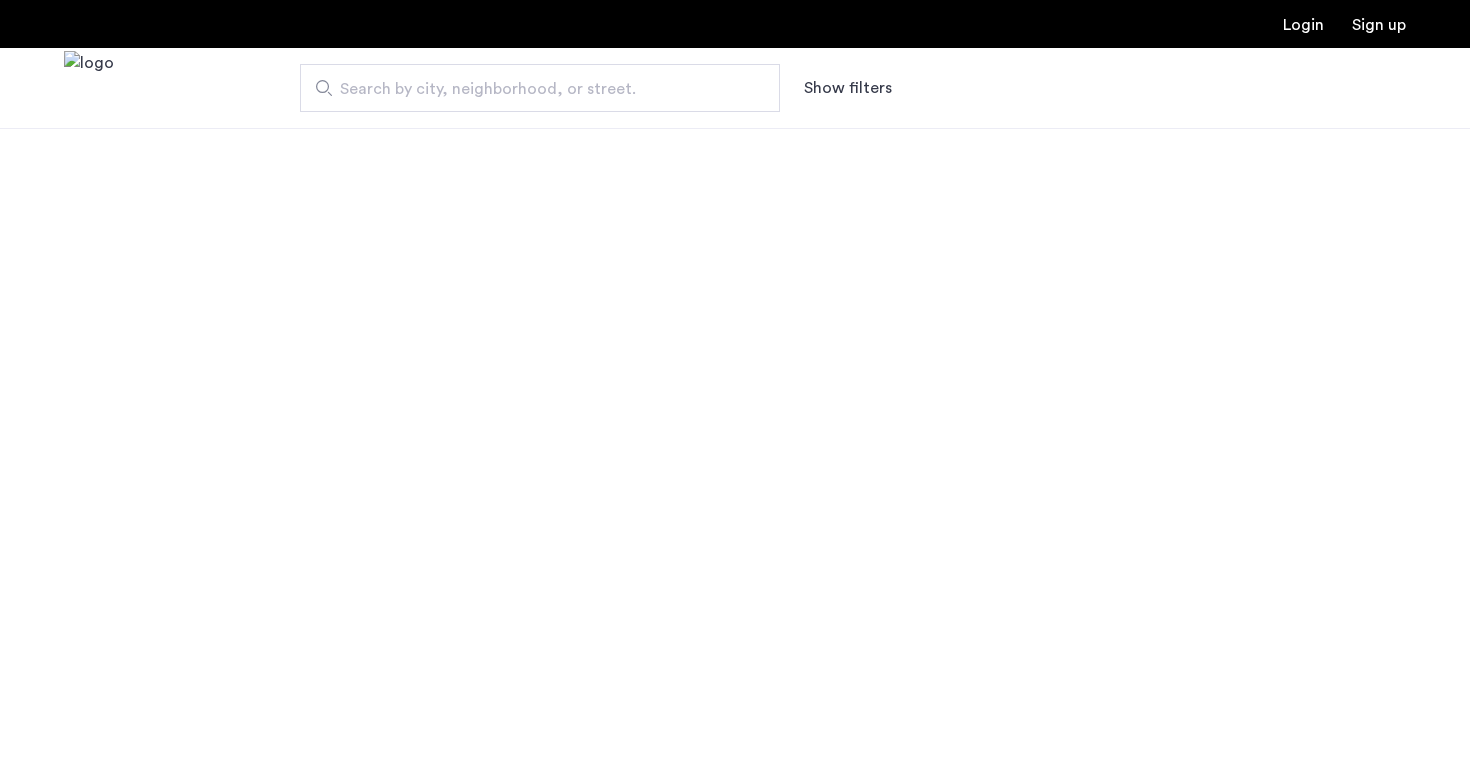 scroll, scrollTop: 0, scrollLeft: 0, axis: both 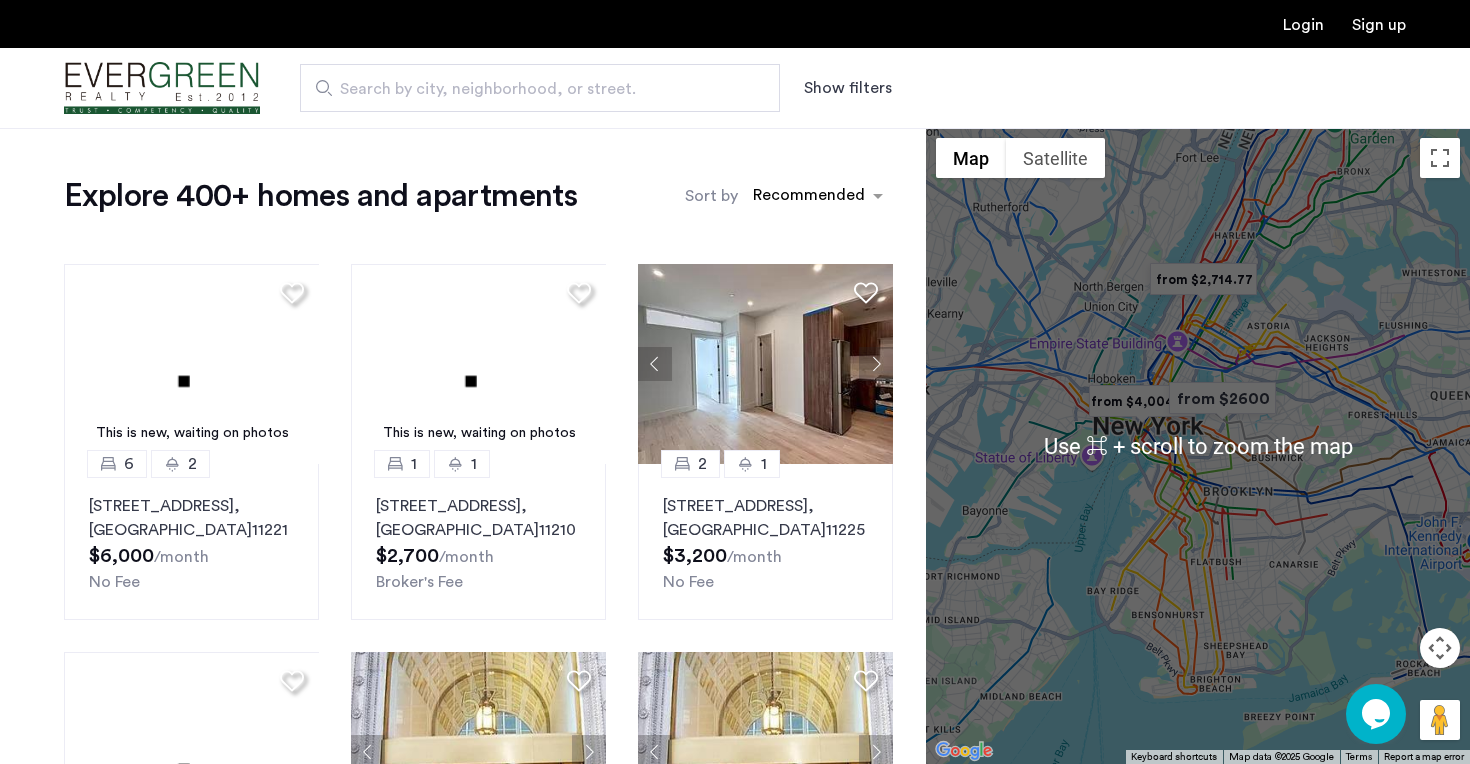 click at bounding box center [1198, 446] 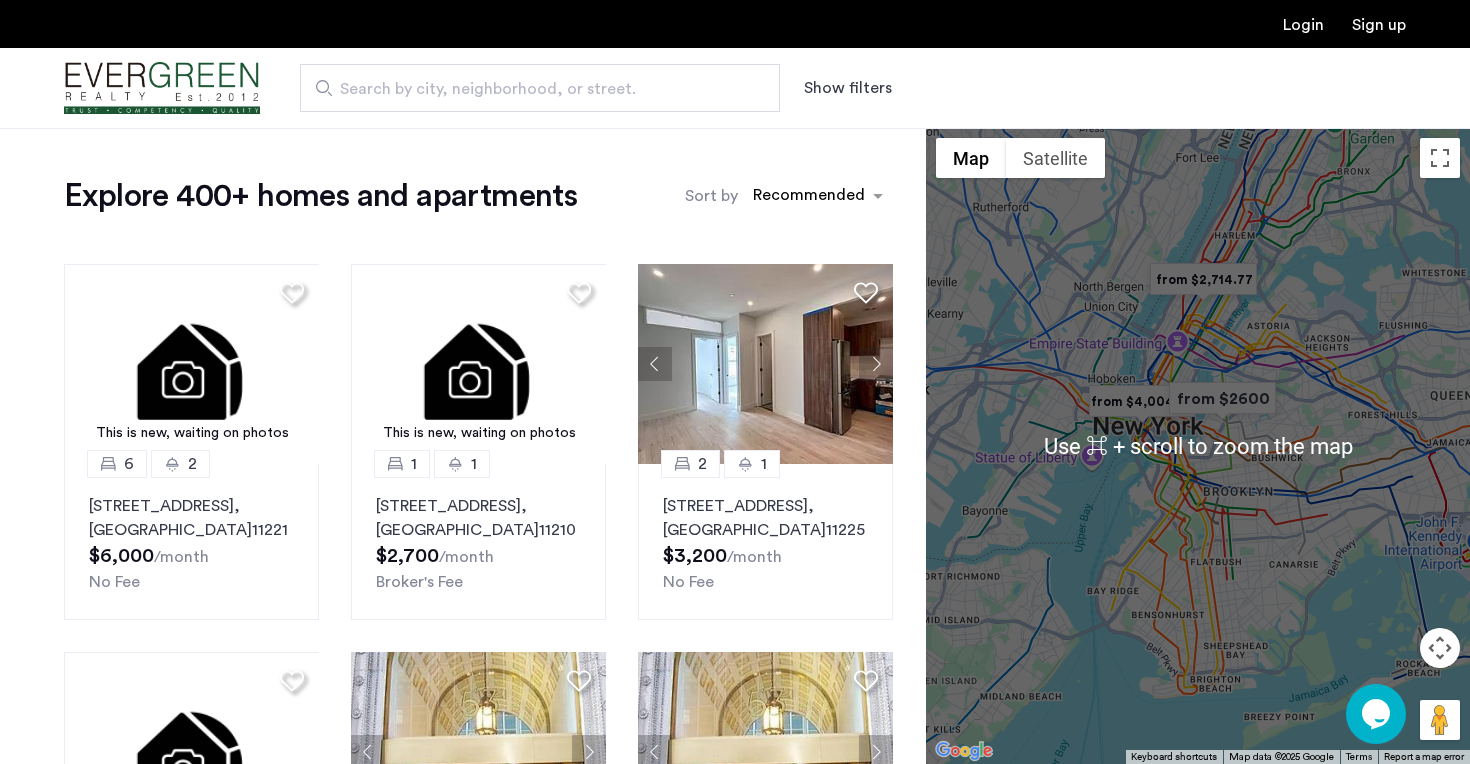 click at bounding box center (1198, 446) 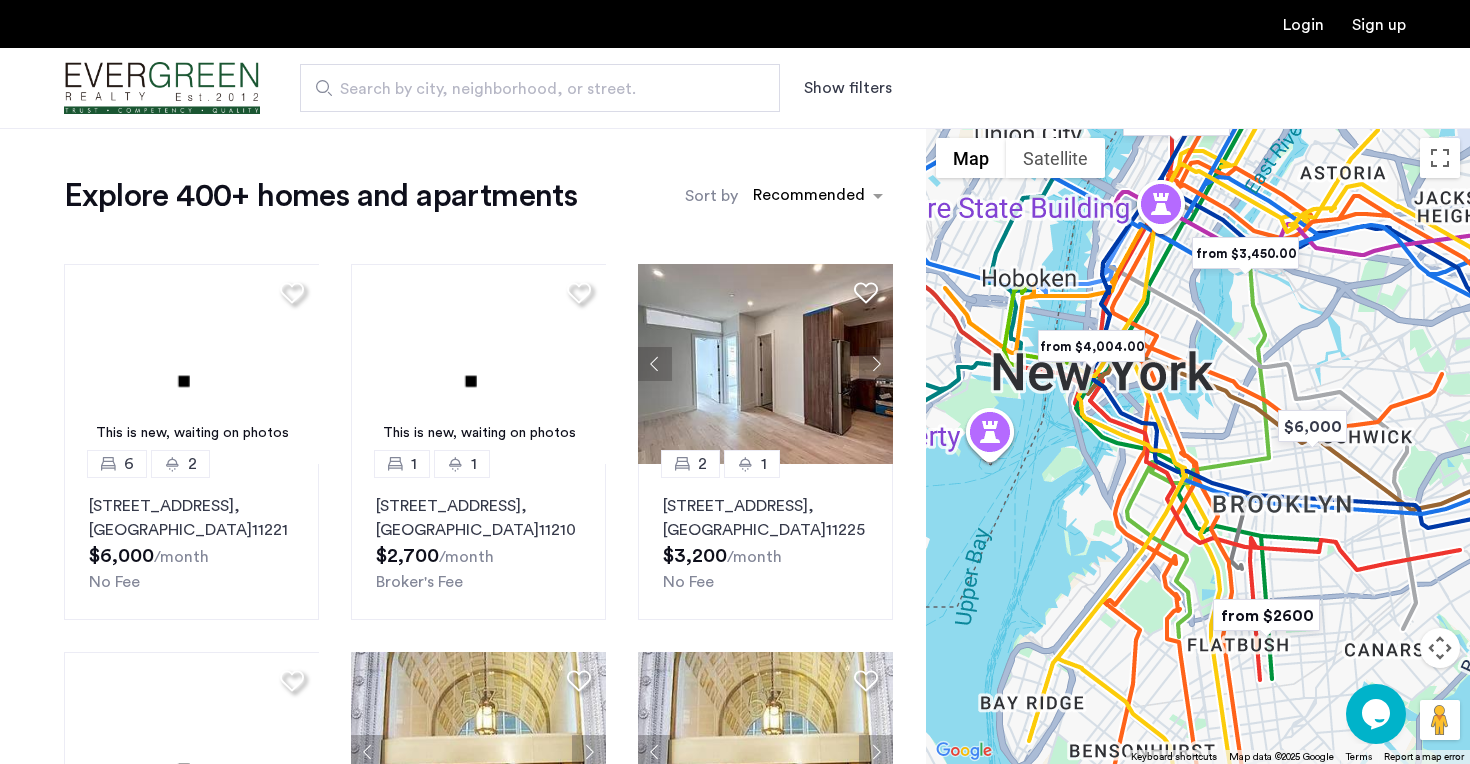 click at bounding box center (1198, 446) 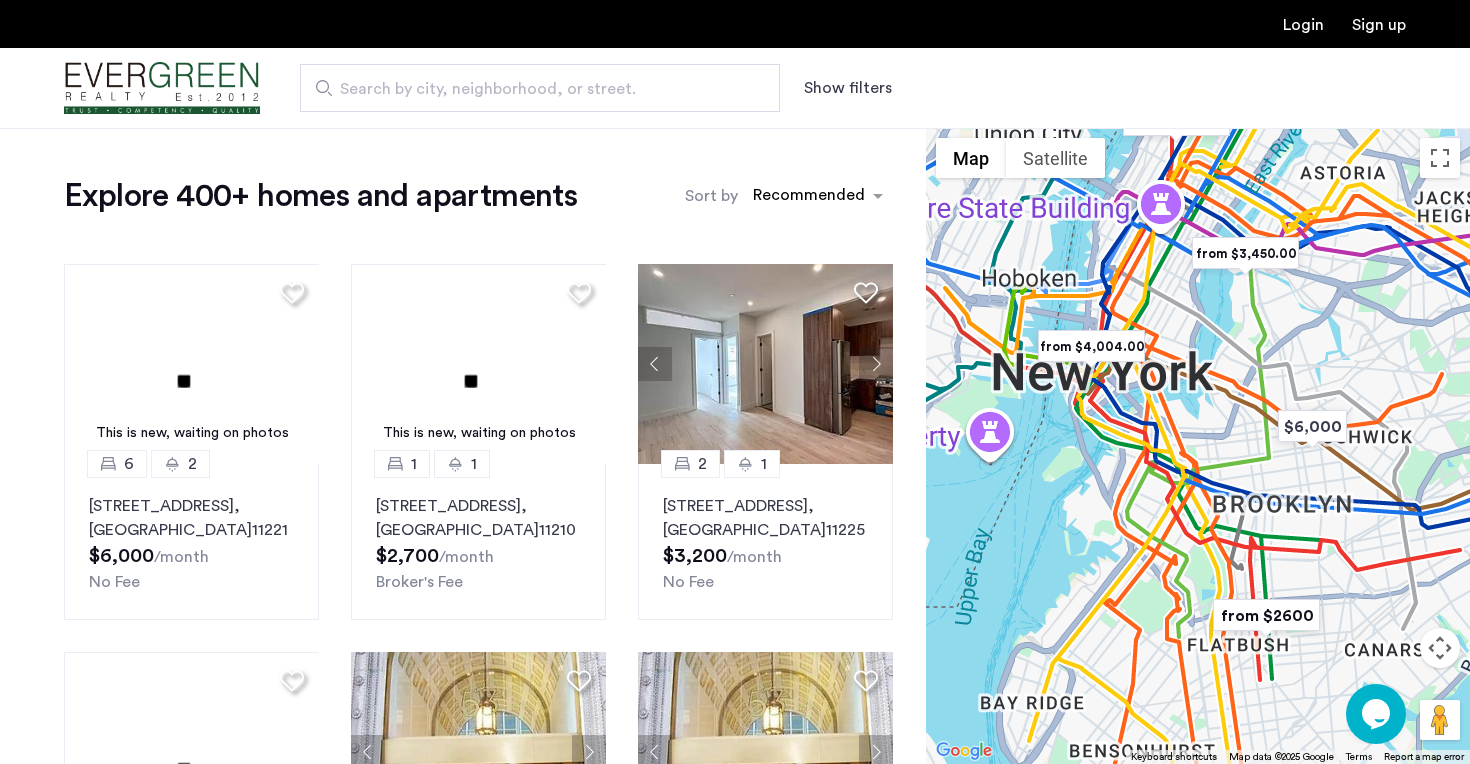 click at bounding box center [1198, 446] 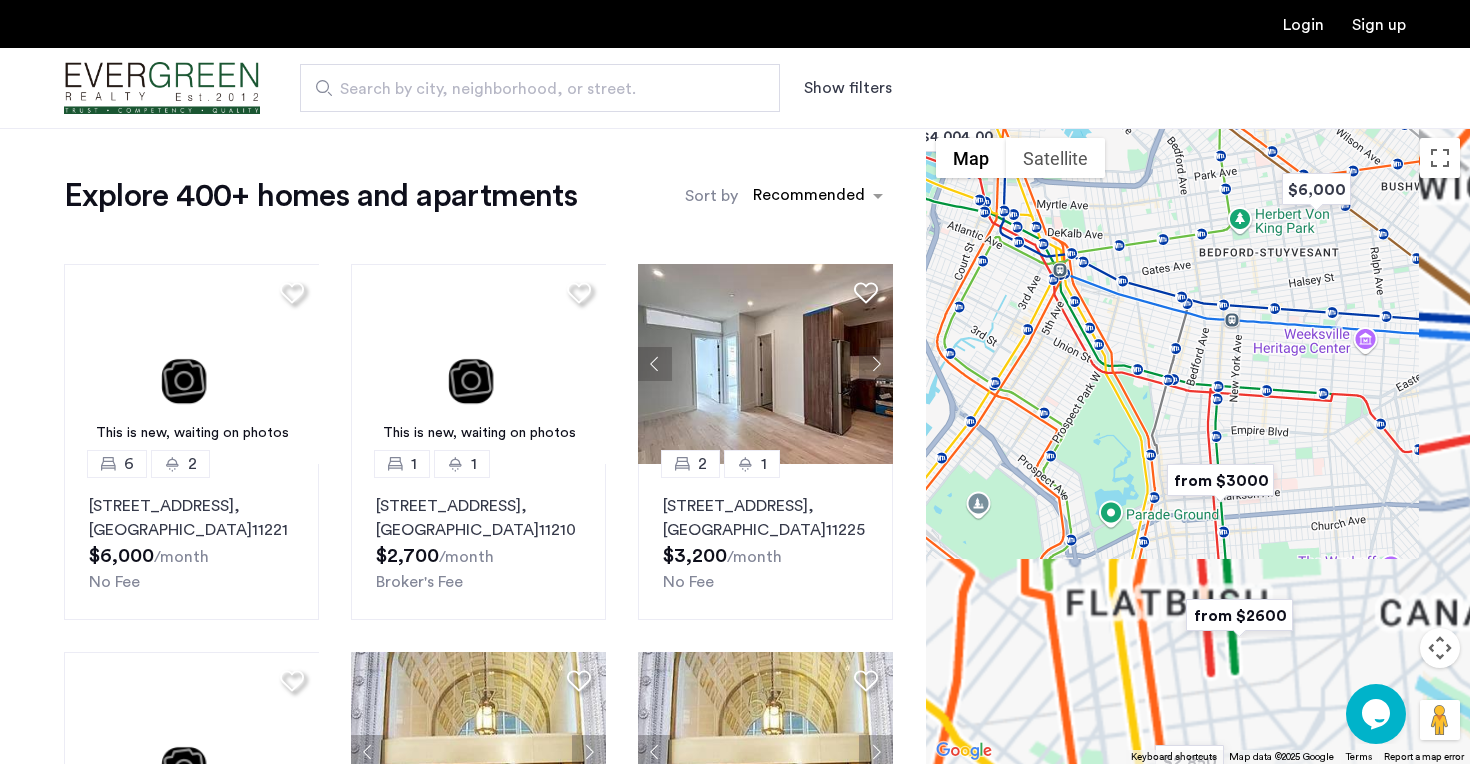 drag, startPoint x: 1230, startPoint y: 502, endPoint x: 1120, endPoint y: 278, distance: 249.5516 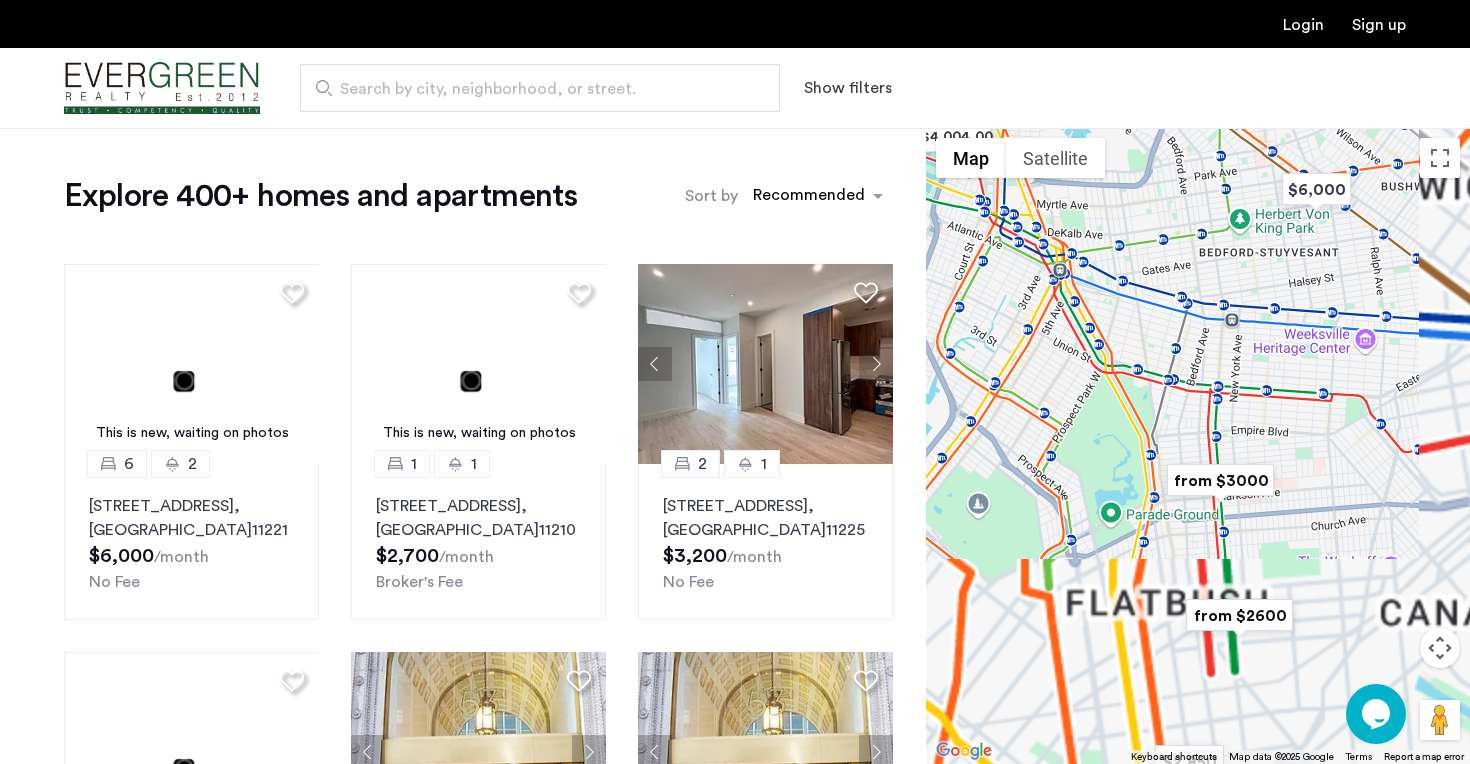 click at bounding box center [1198, 446] 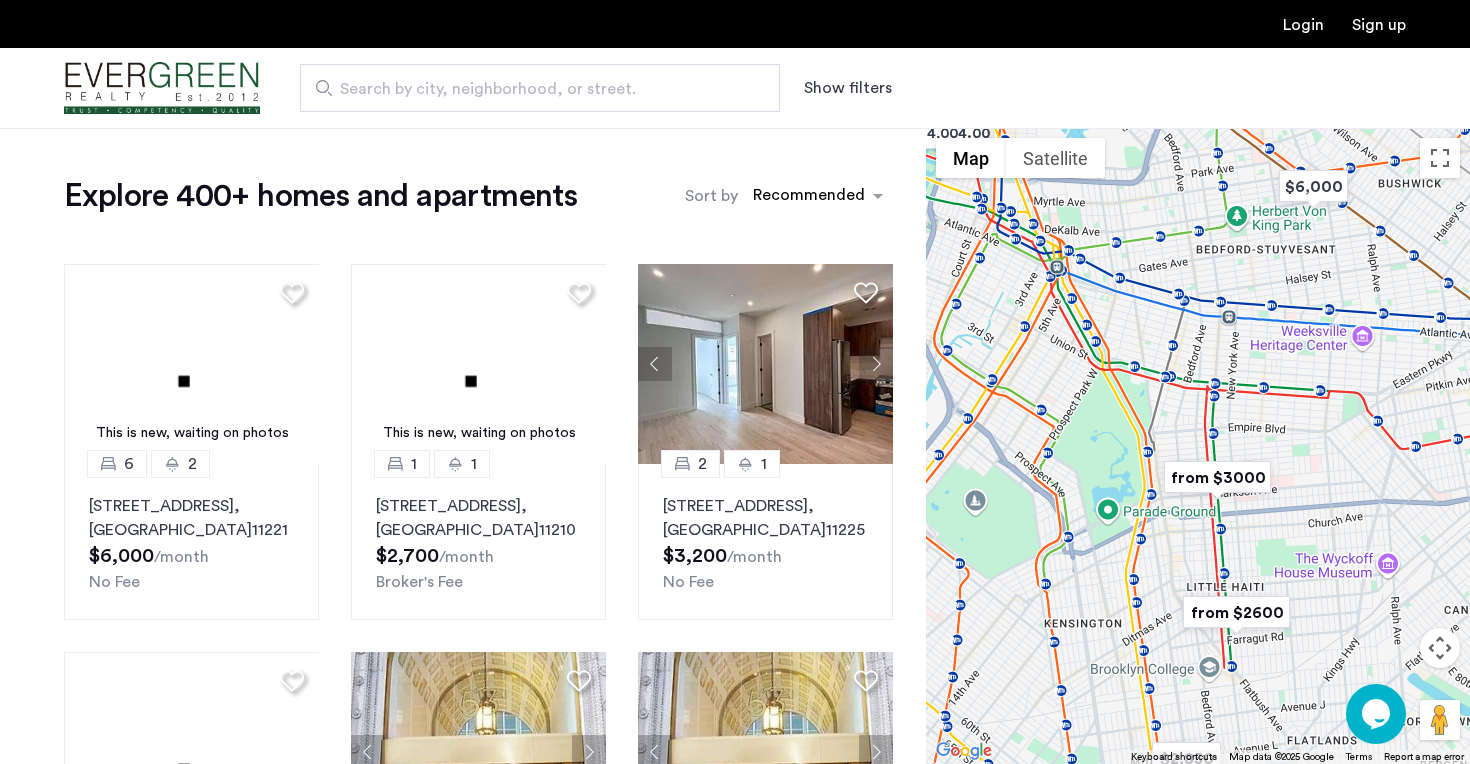 click at bounding box center [1198, 446] 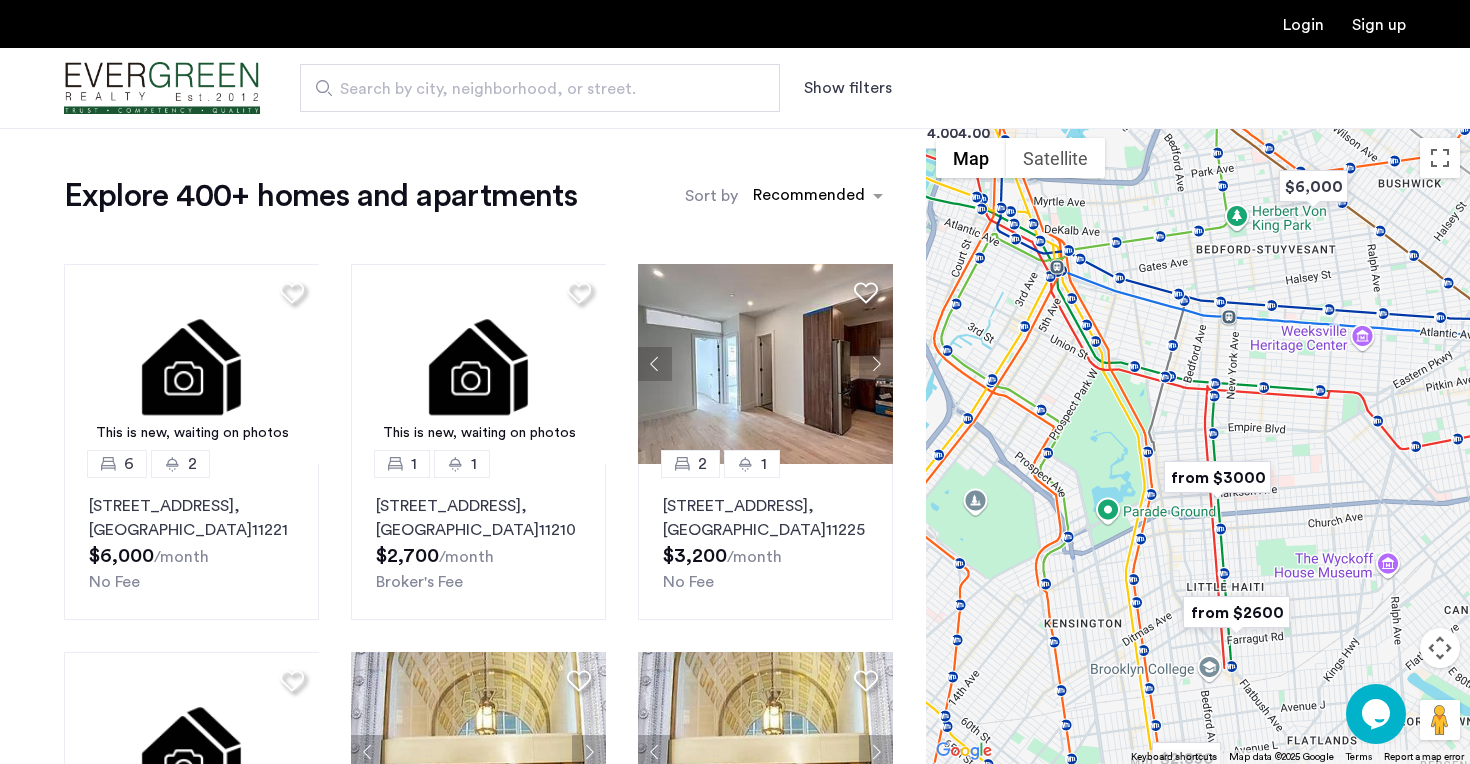 click at bounding box center (1198, 446) 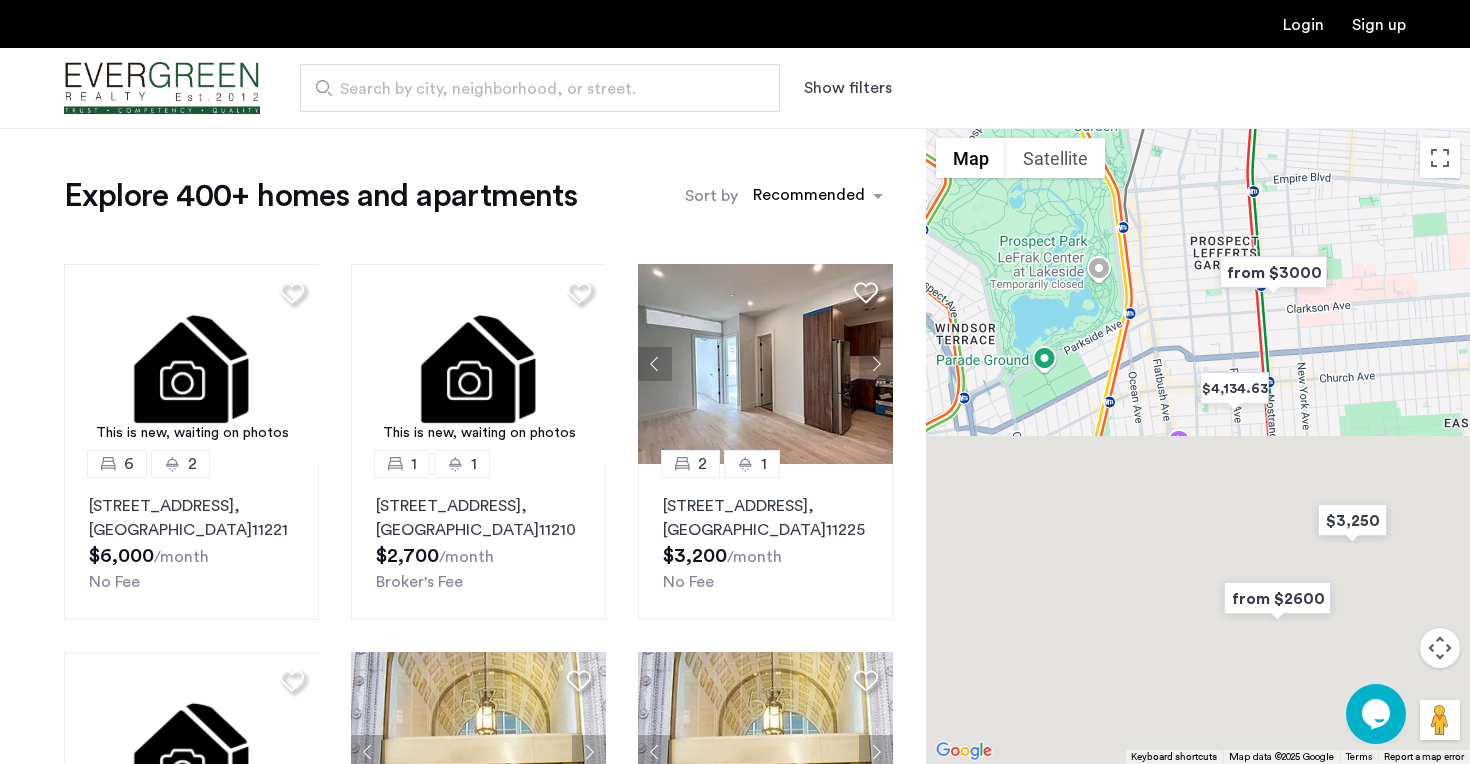 drag, startPoint x: 1304, startPoint y: 589, endPoint x: 1253, endPoint y: 277, distance: 316.14078 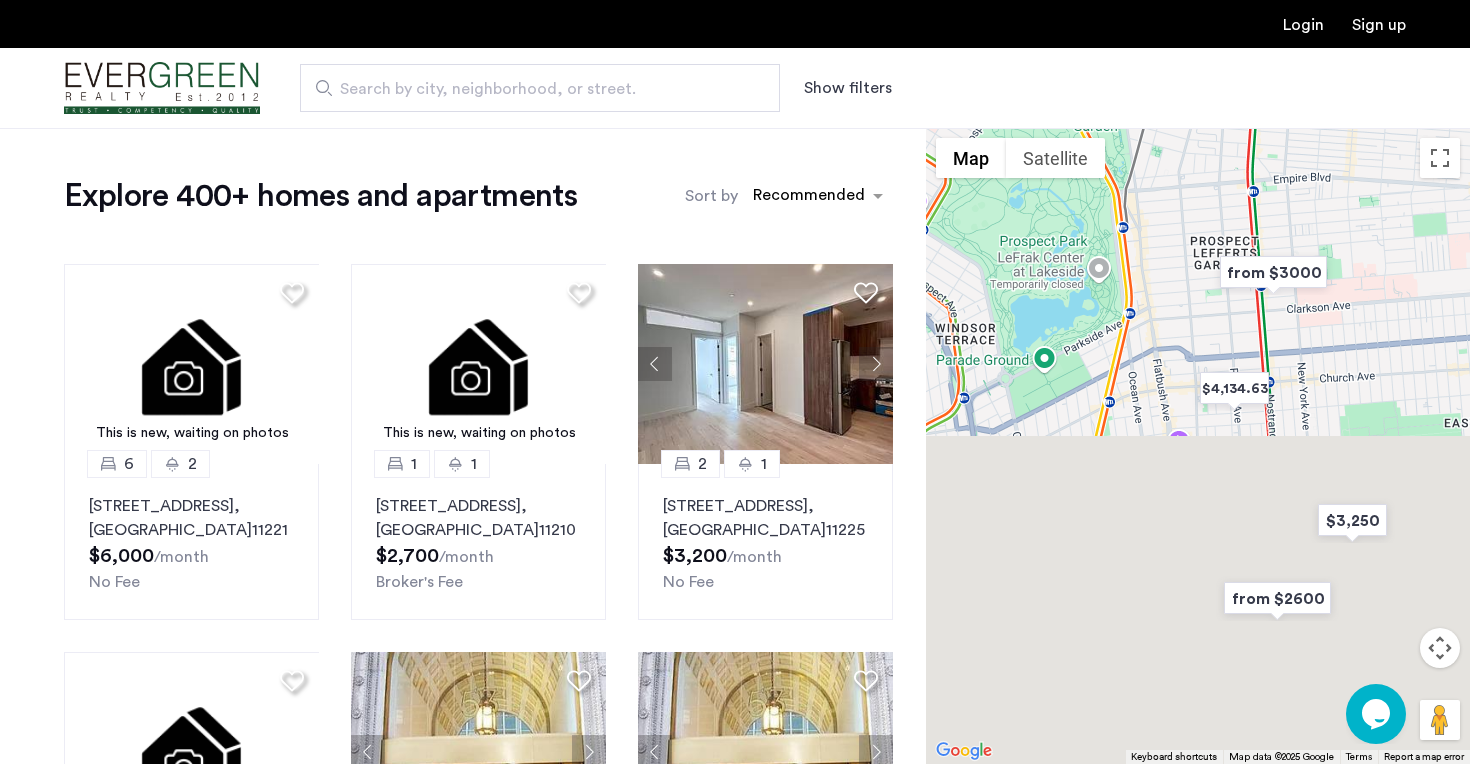 click at bounding box center (1198, 446) 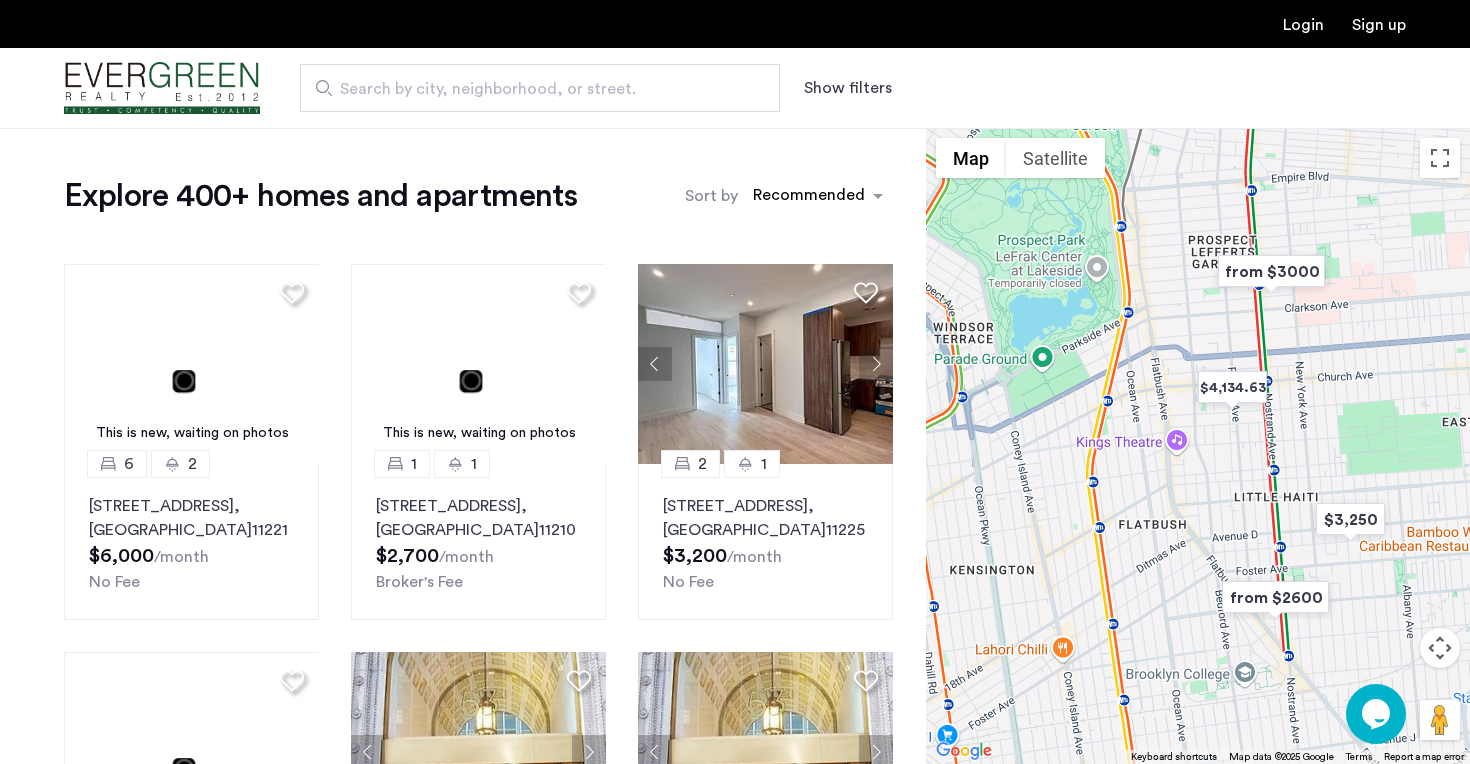 click at bounding box center [1271, 271] 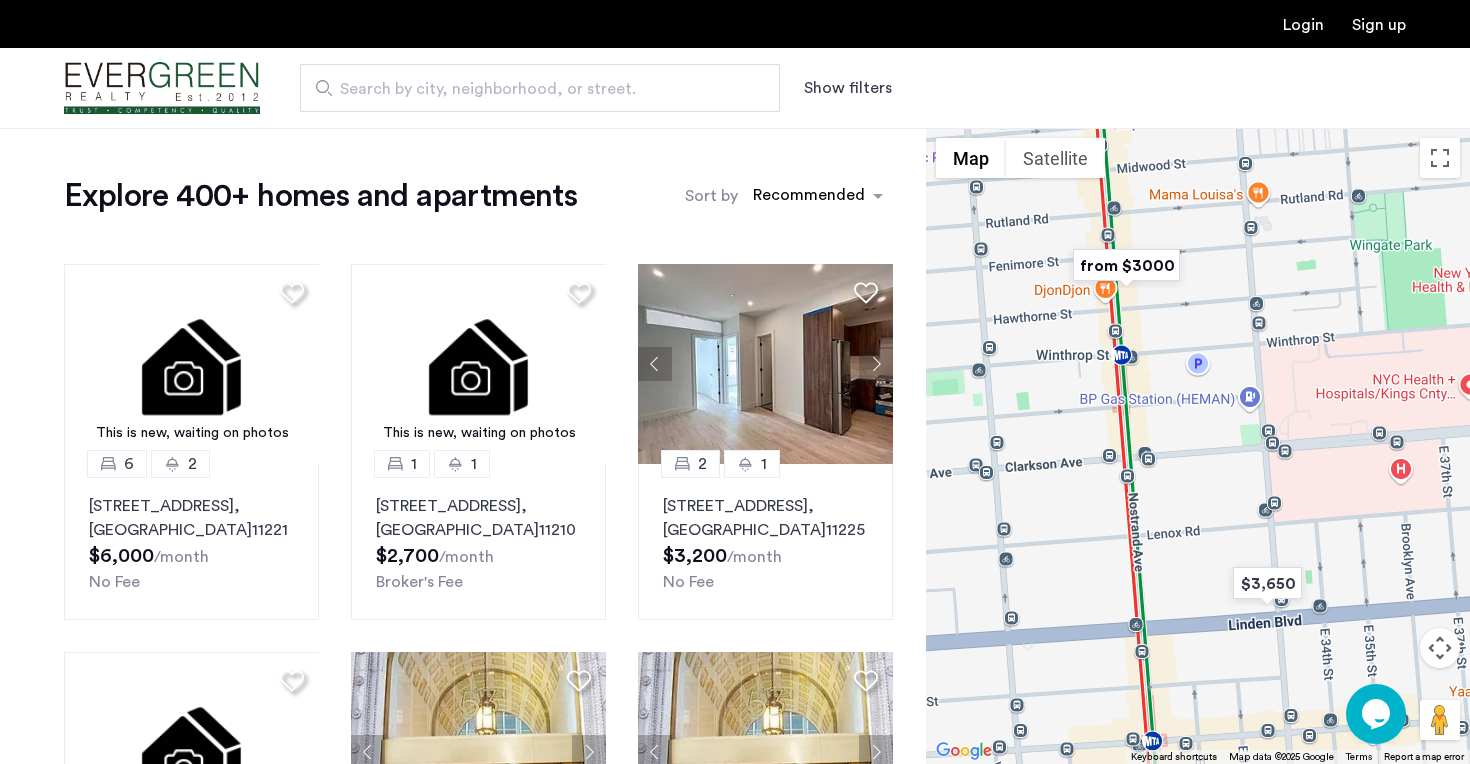 click at bounding box center [1126, 265] 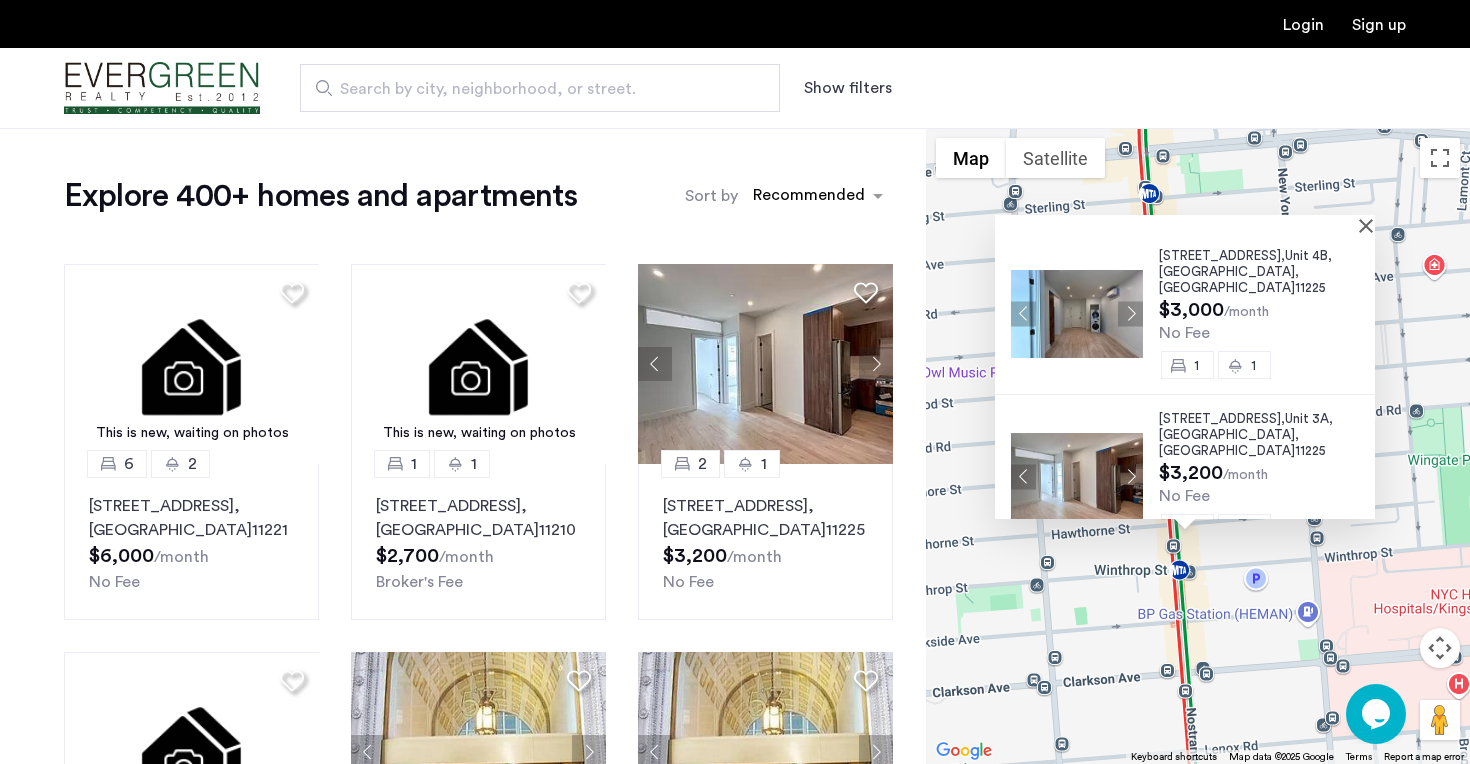 click on "1193 Nostrand Avenue,  Unit 4B,  Brooklyn , NY  11225 $3,000  /month No Fee 1 1 1193 Nostrand Avenue,  Unit 3A,  Brooklyn , NY  11225 $3,200  /month No Fee 2 1" at bounding box center (1198, 446) 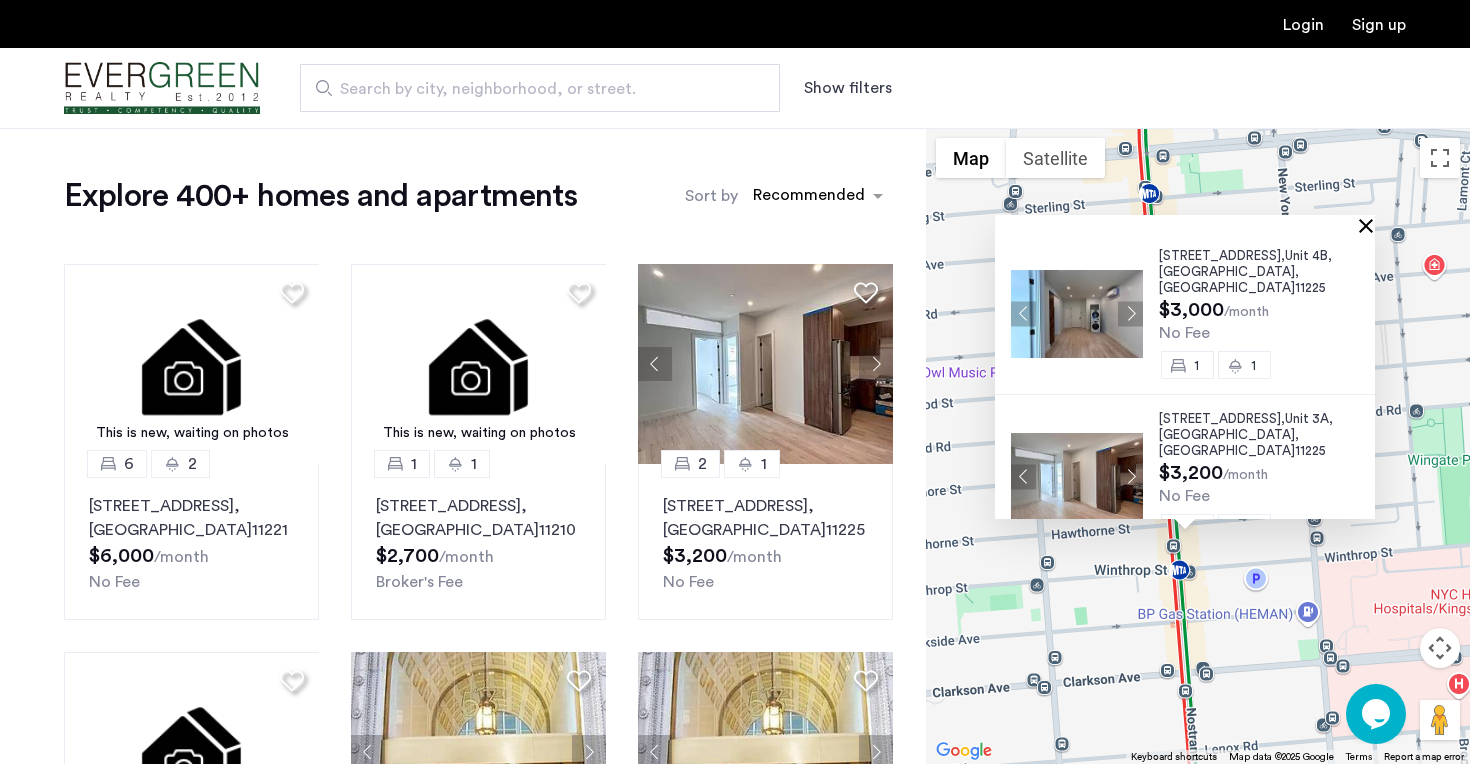 click at bounding box center (1370, 225) 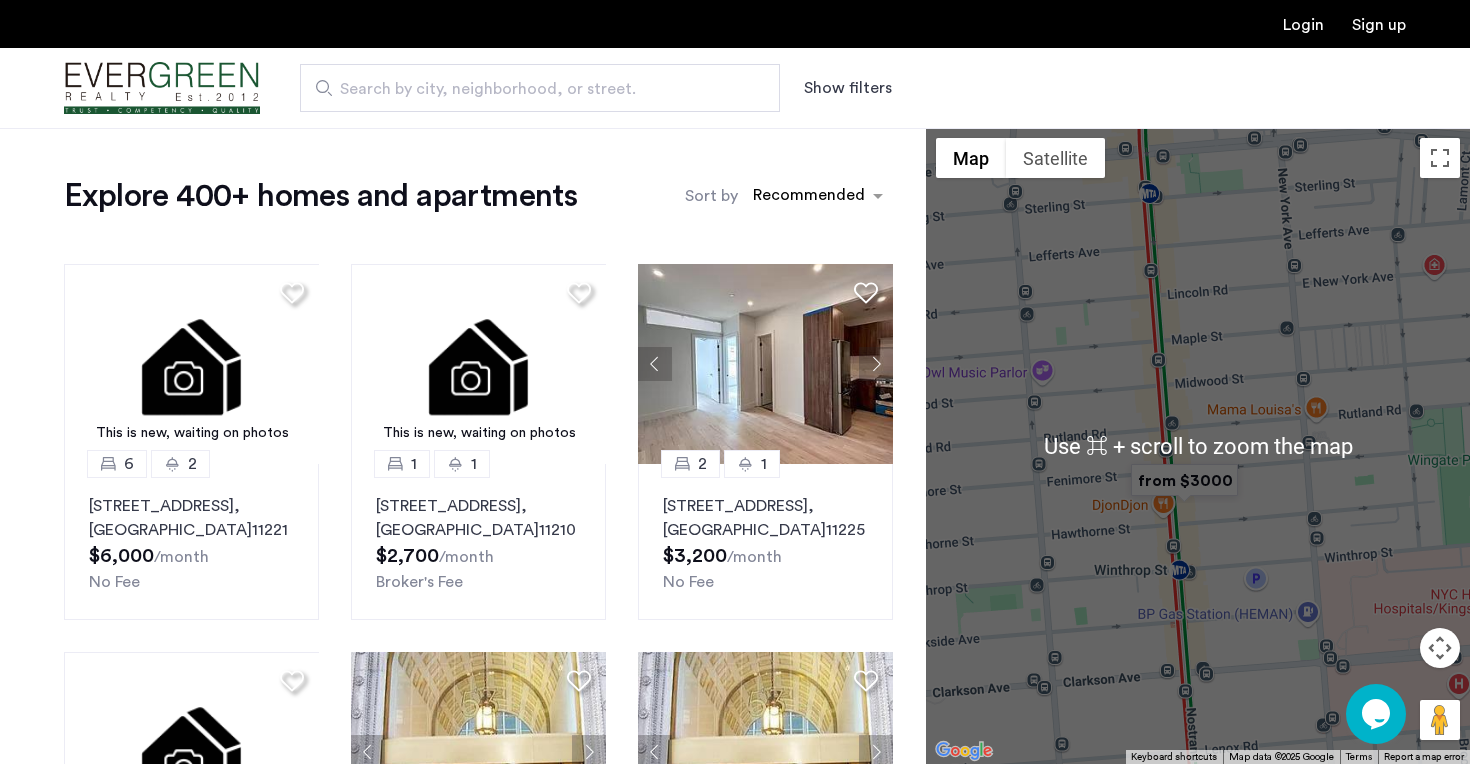scroll, scrollTop: 32, scrollLeft: 0, axis: vertical 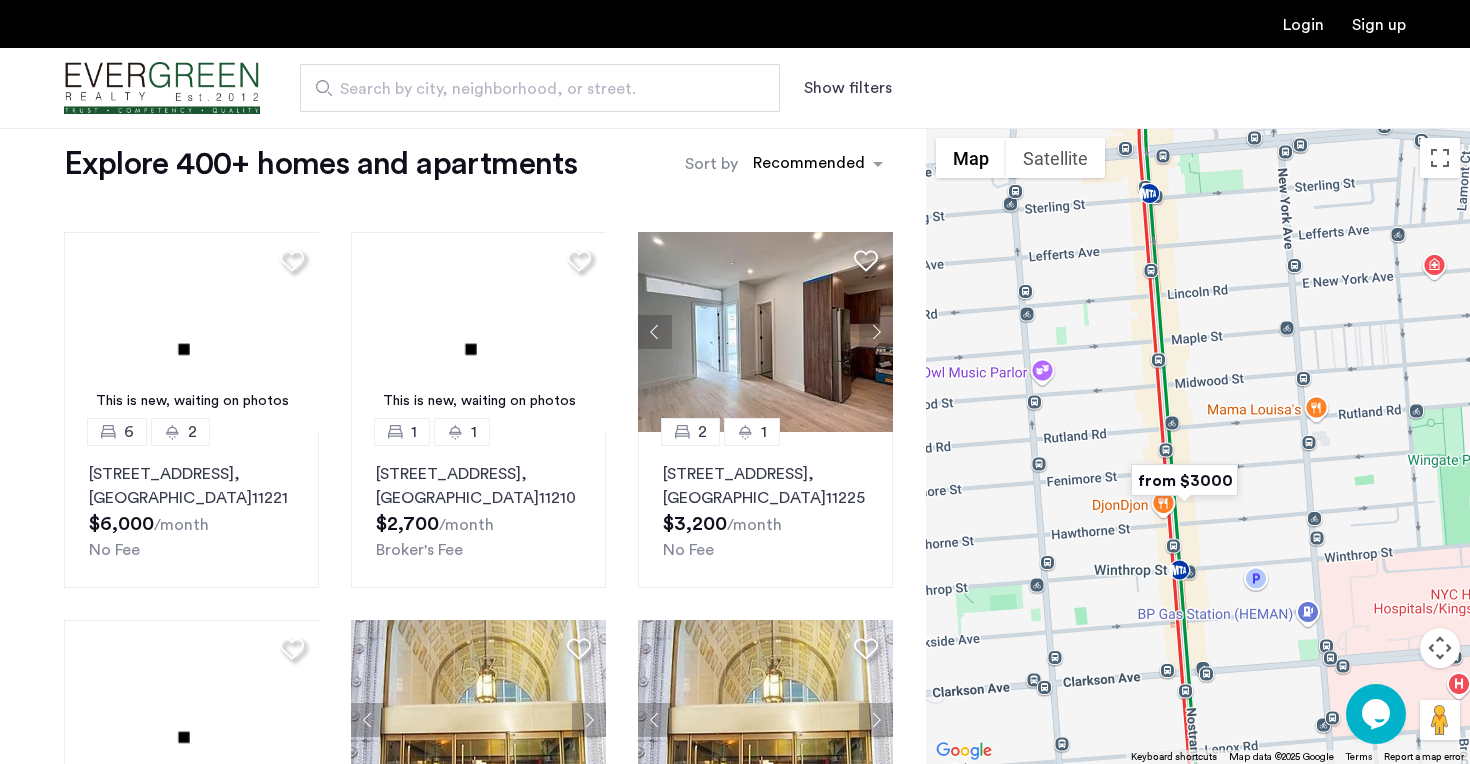 click at bounding box center (1440, 648) 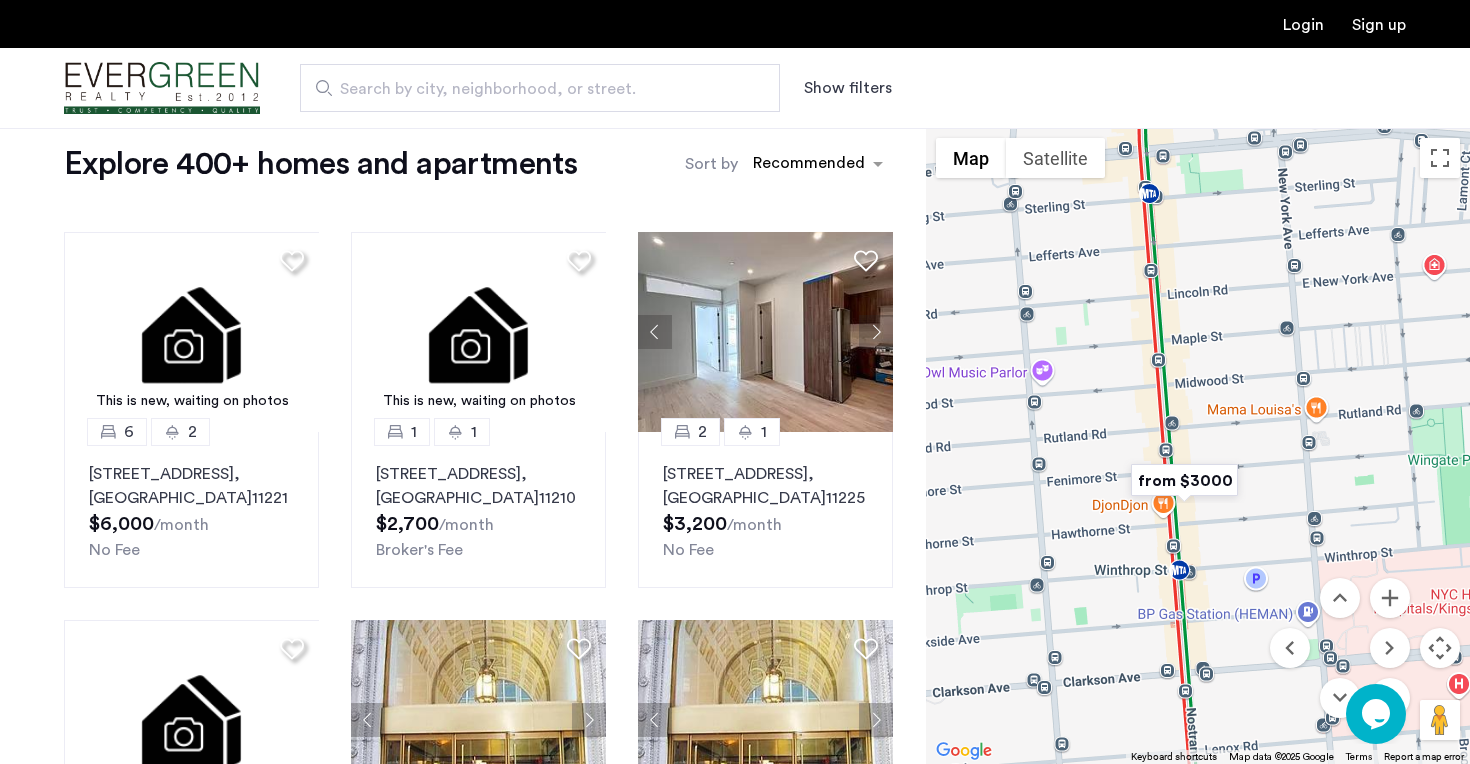 click on "Opens Chat This icon Opens the chat window." at bounding box center [1378, 714] 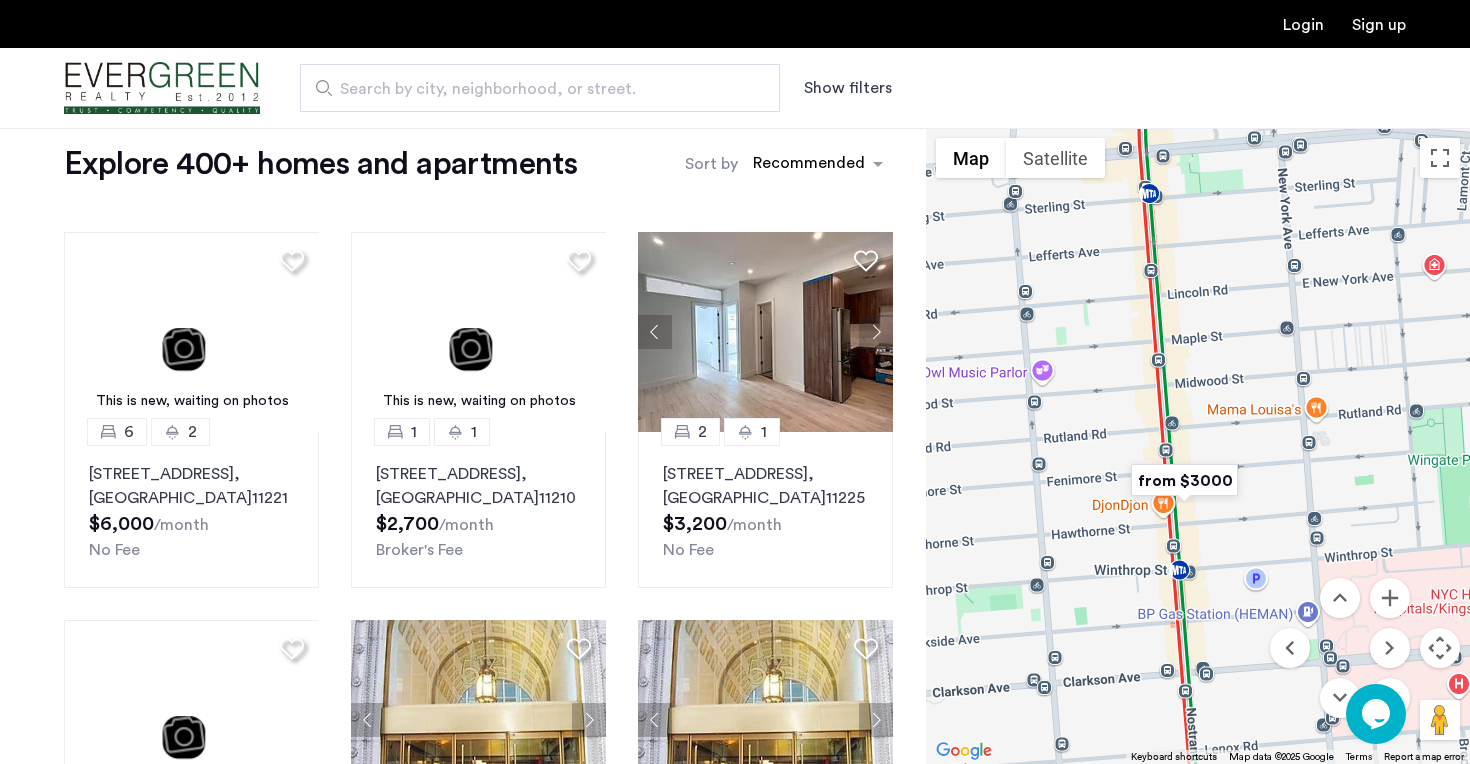 click on "Opens Chat This icon Opens the chat window." at bounding box center [1378, 714] 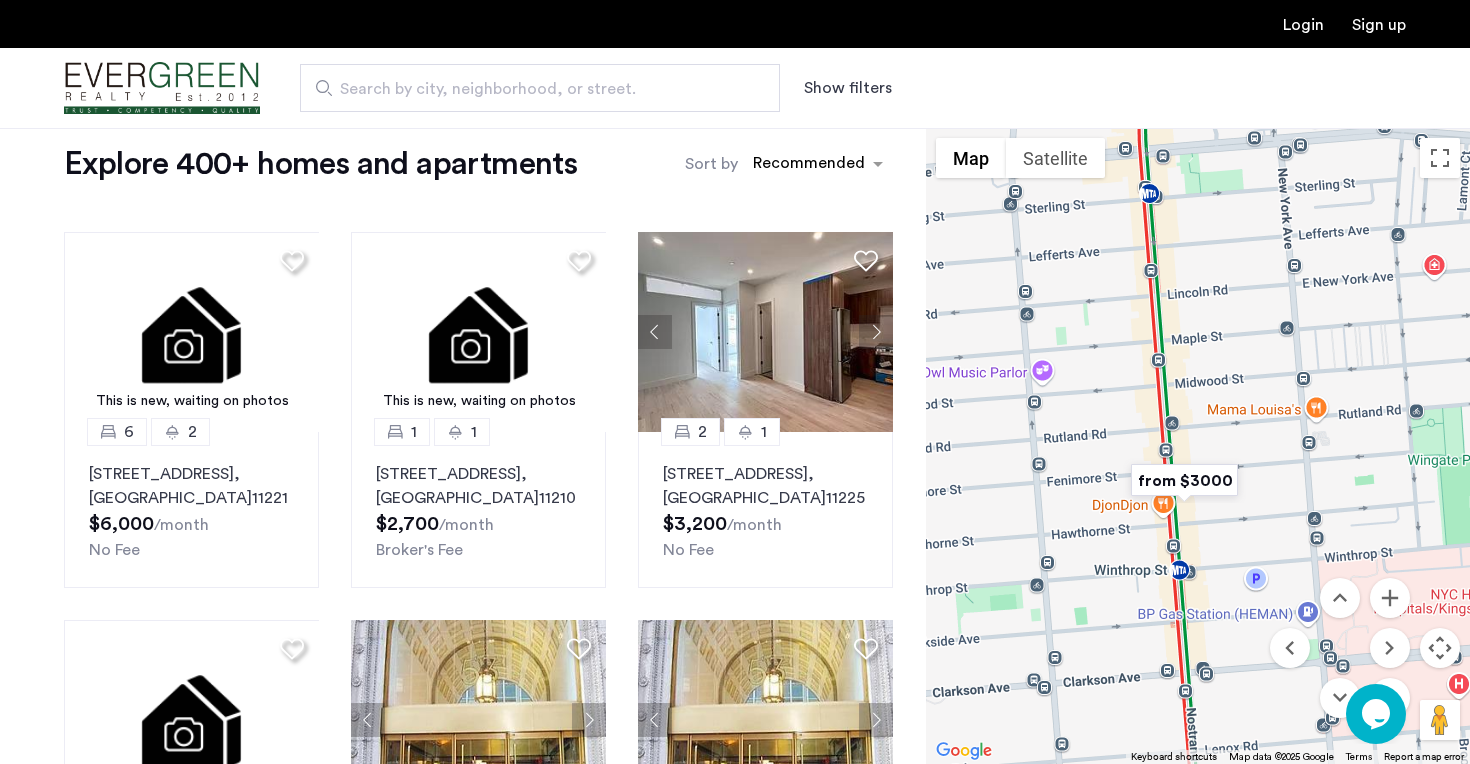 click on "Opens Chat This icon Opens the chat window." at bounding box center (1378, 714) 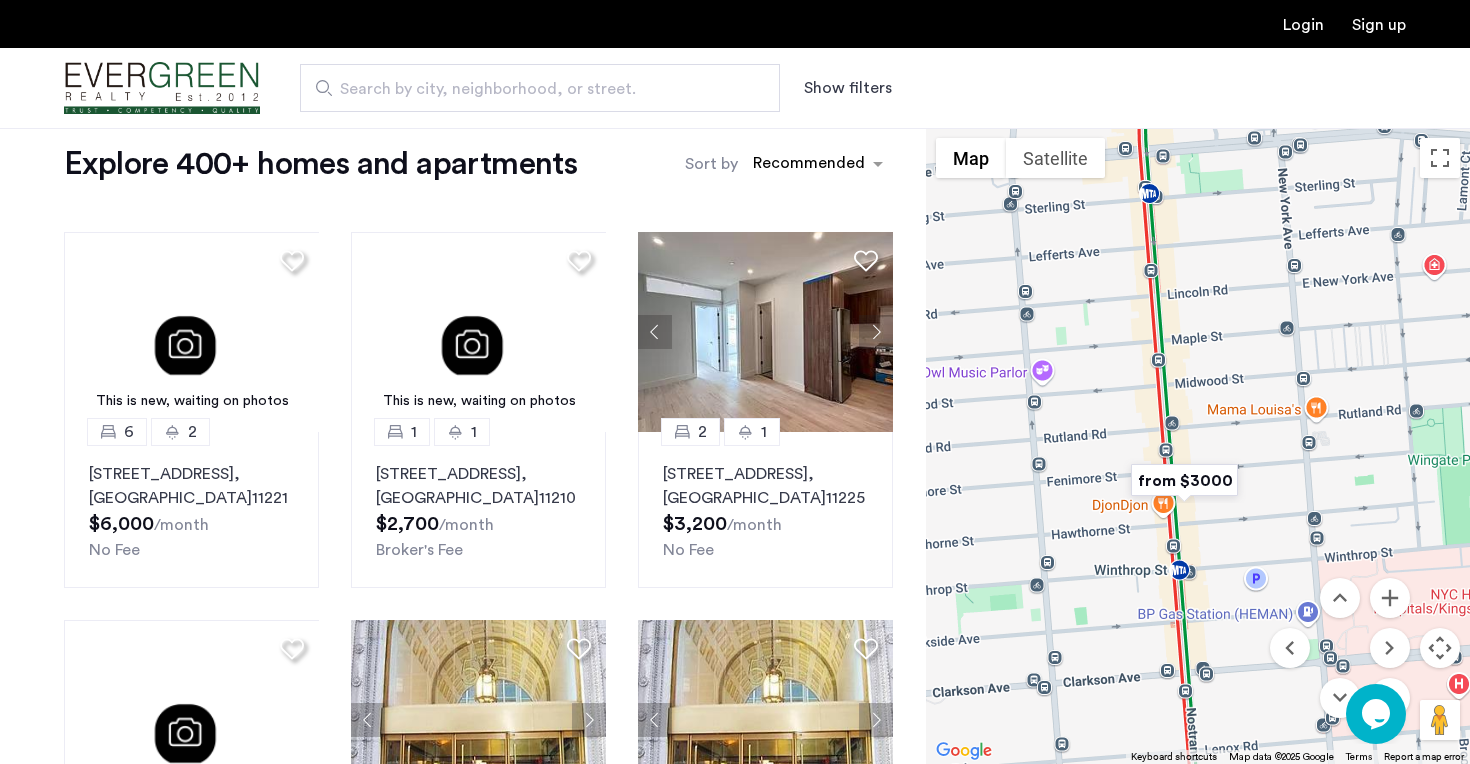 click on "Opens Chat This icon Opens the chat window." at bounding box center (1376, 714) 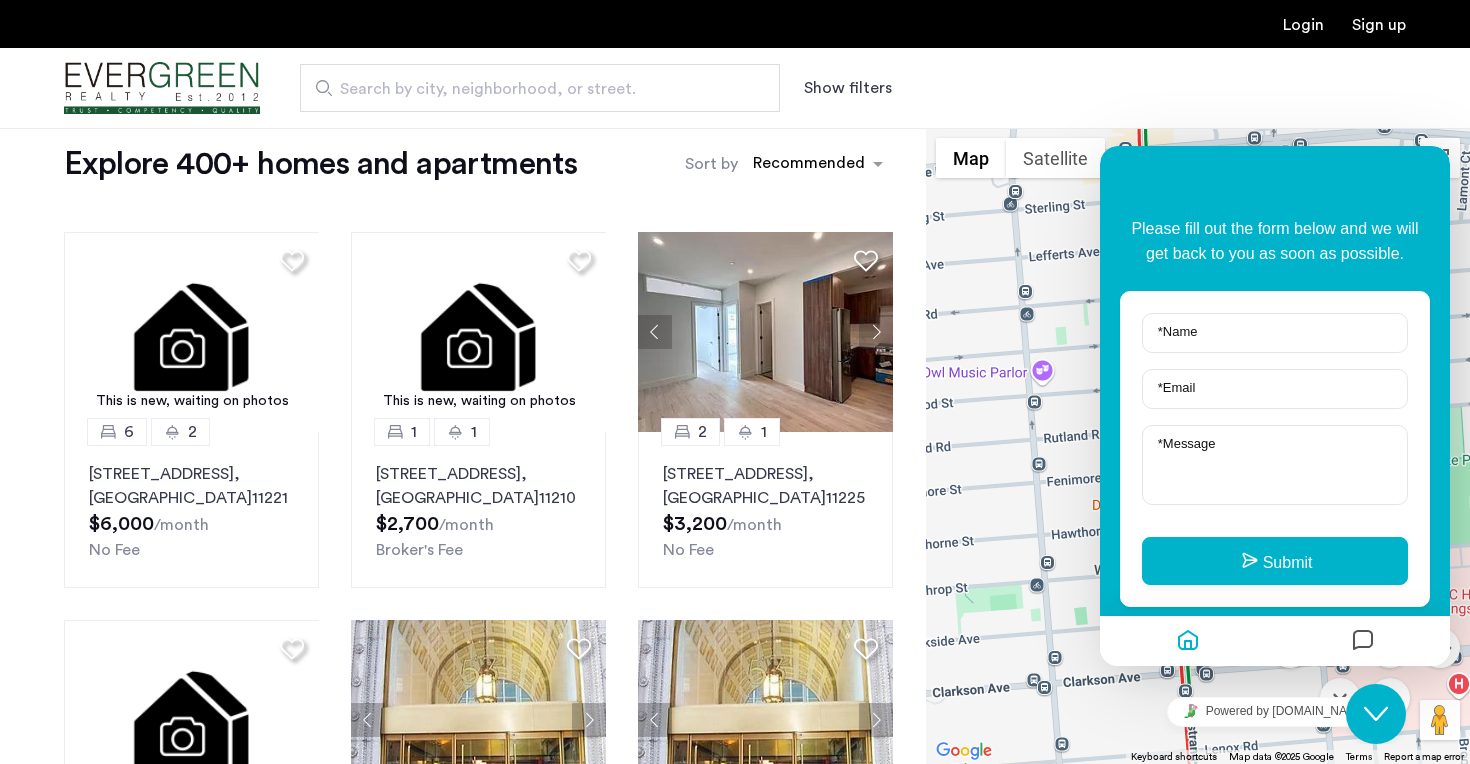 click on "Close Chat This icon closes the chat window." 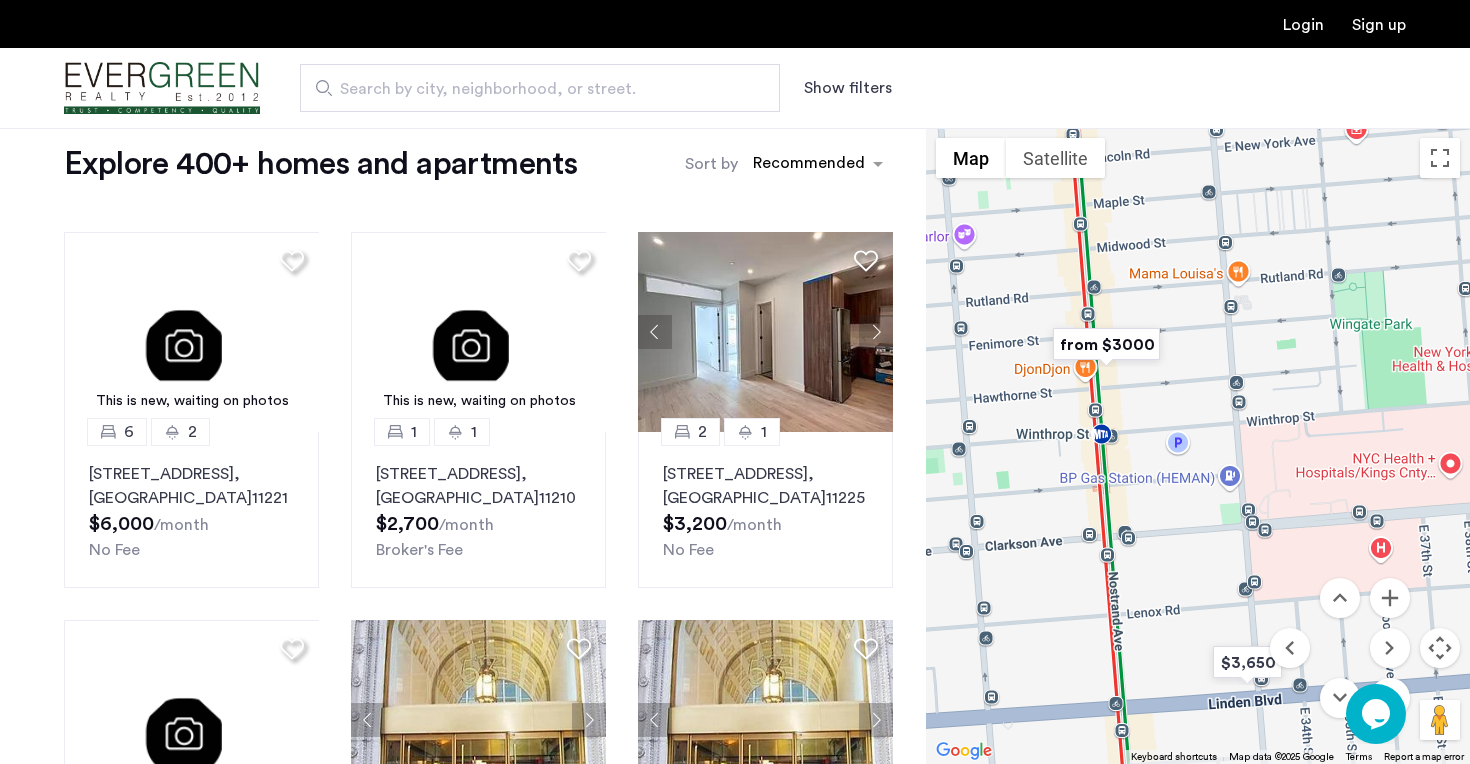 drag, startPoint x: 1230, startPoint y: 627, endPoint x: 1162, endPoint y: 499, distance: 144.94136 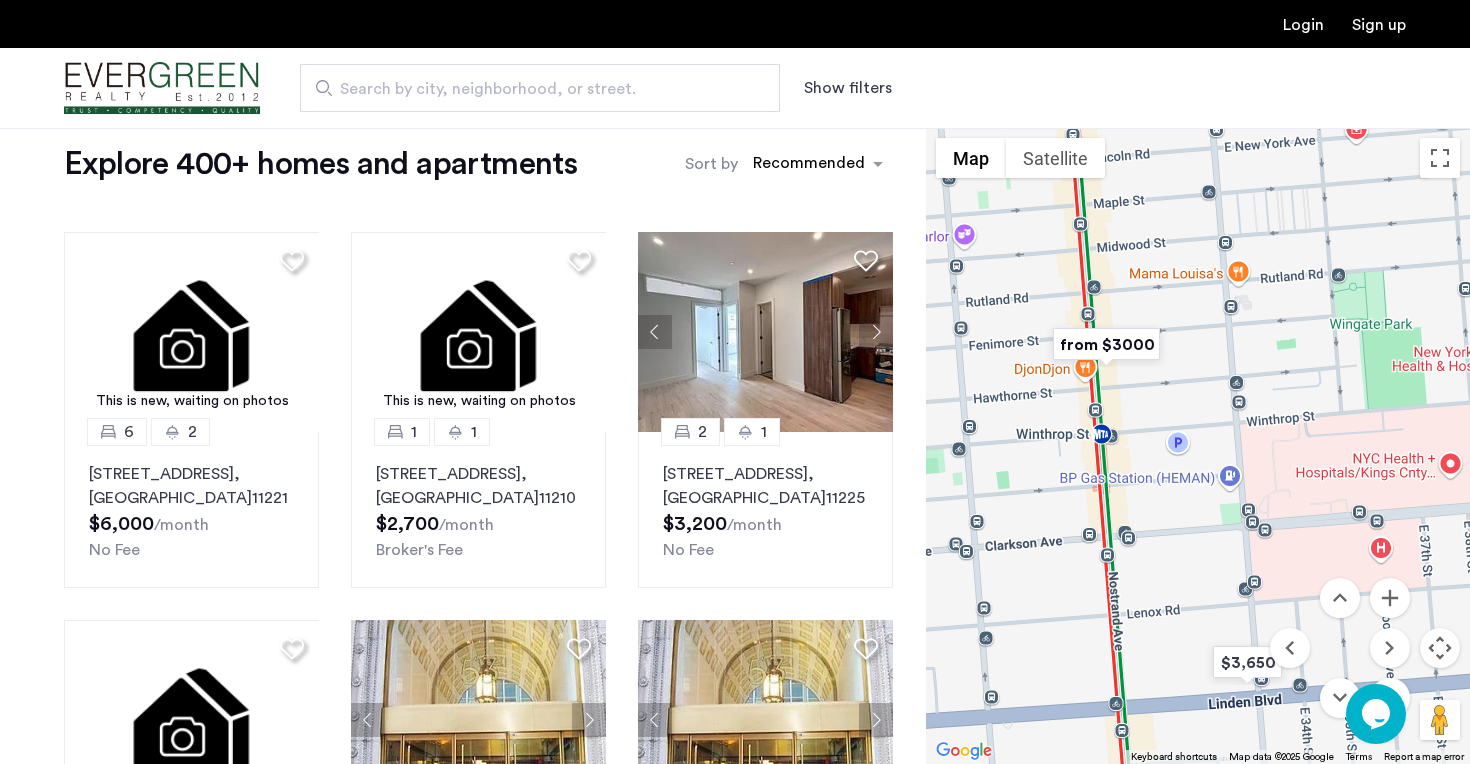 click at bounding box center [1198, 446] 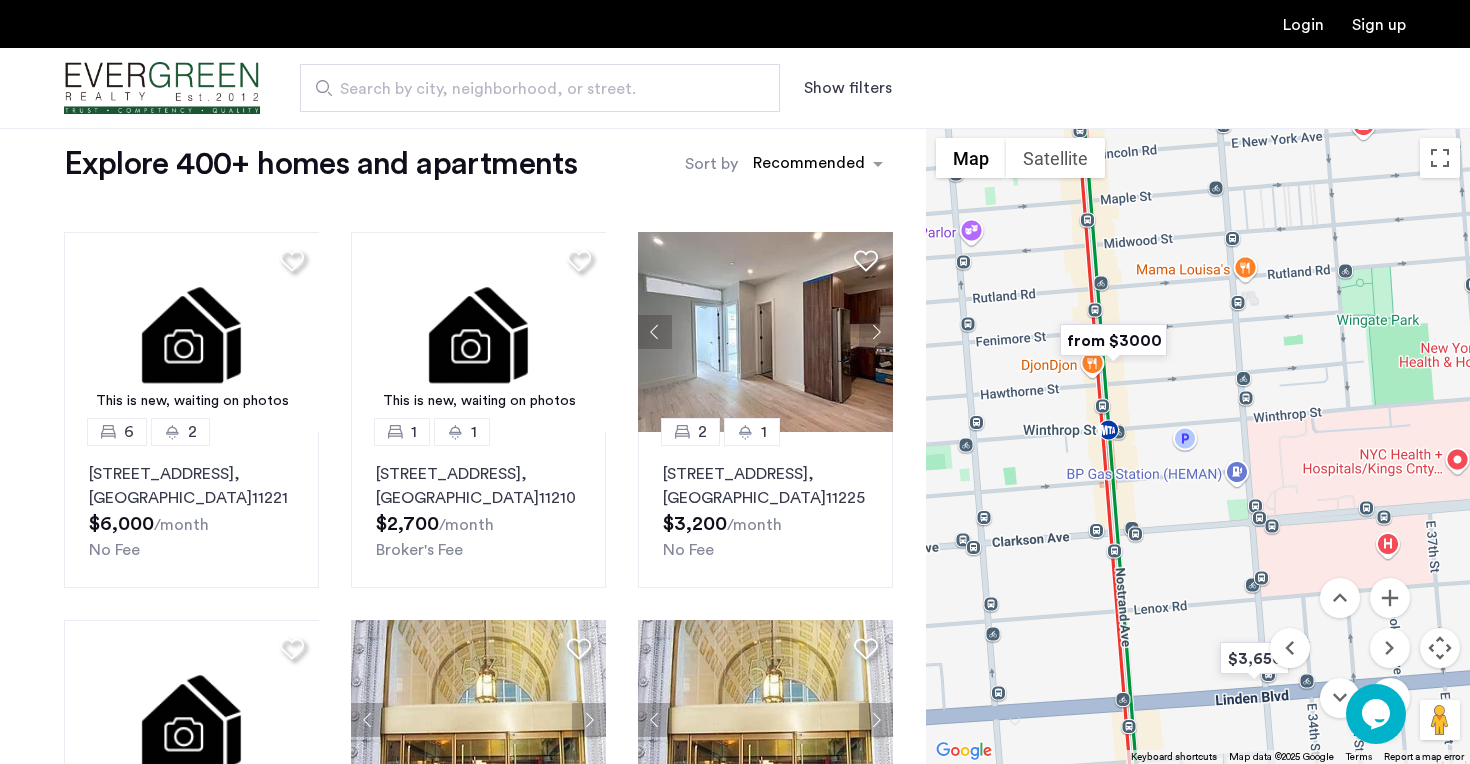 drag, startPoint x: 977, startPoint y: 327, endPoint x: 1231, endPoint y: 503, distance: 309.0178 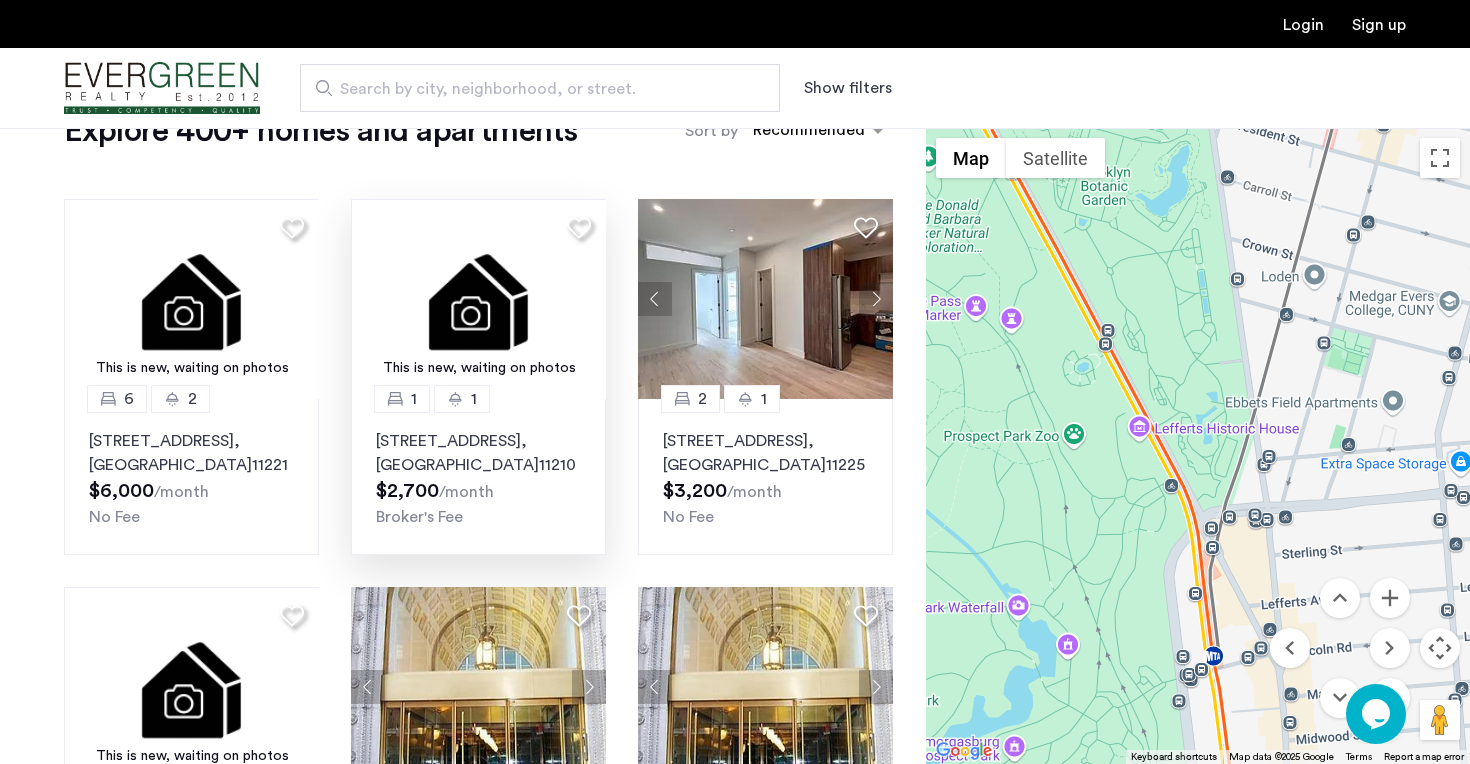 scroll, scrollTop: 0, scrollLeft: 0, axis: both 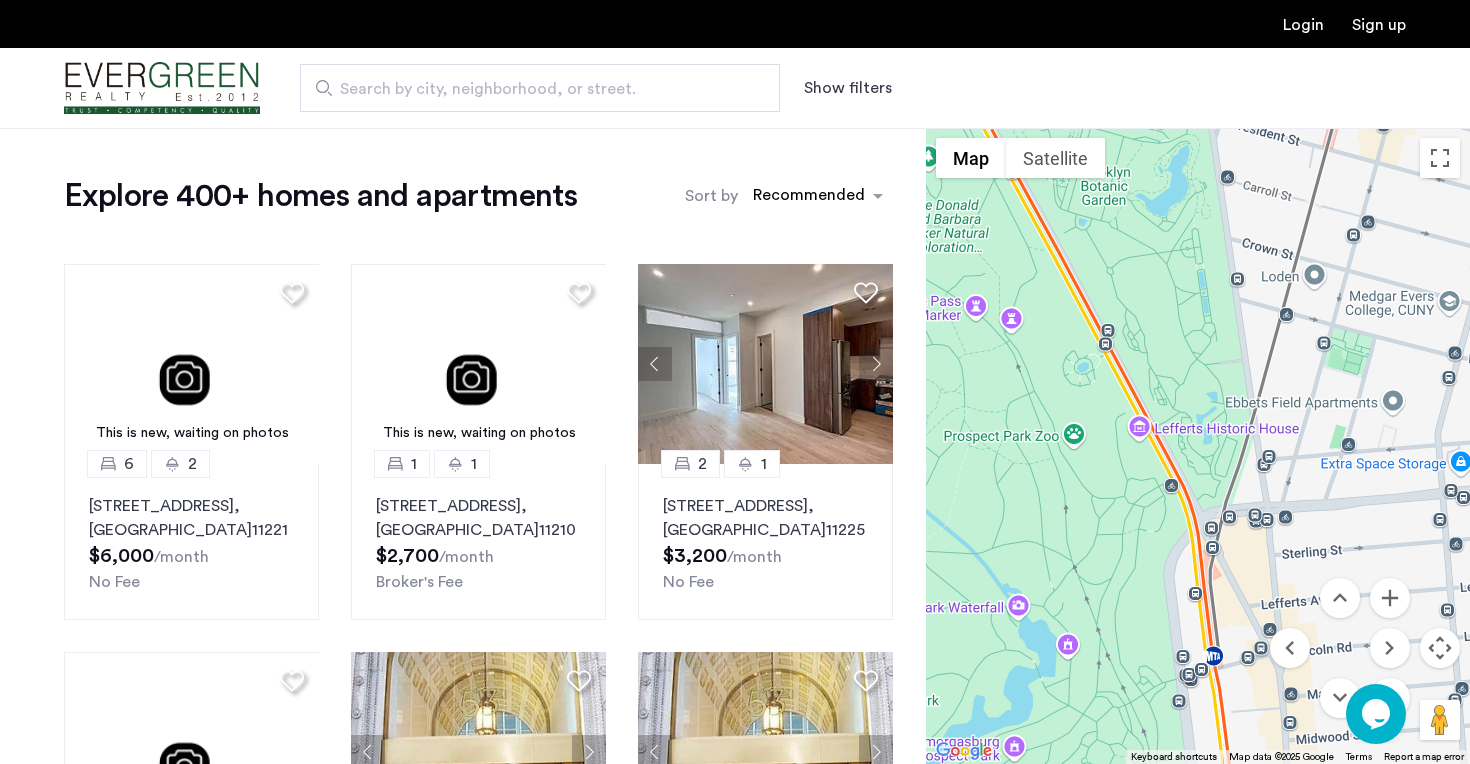 click on "Show filters" at bounding box center [848, 88] 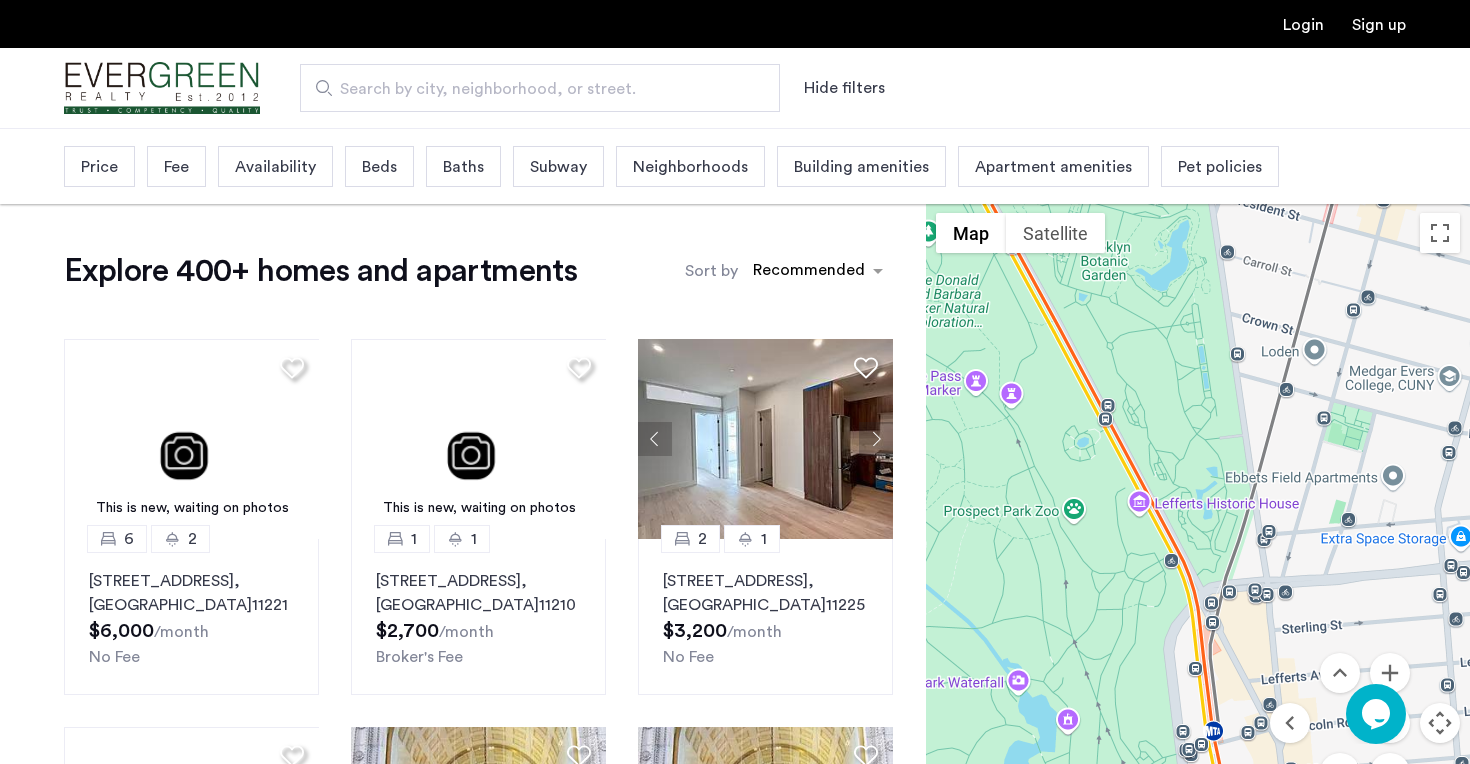 click on "Price" at bounding box center [99, 167] 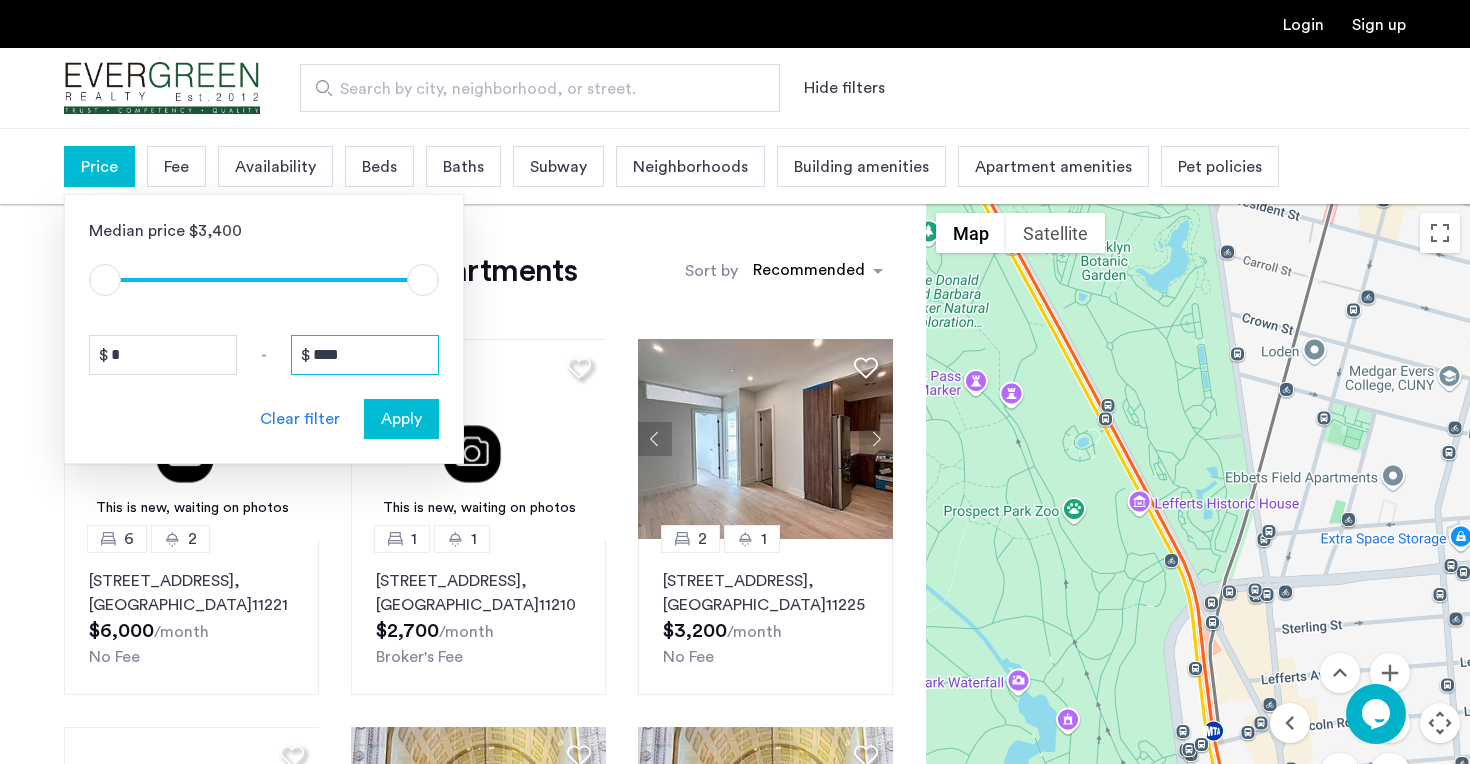 click on "****" at bounding box center [365, 355] 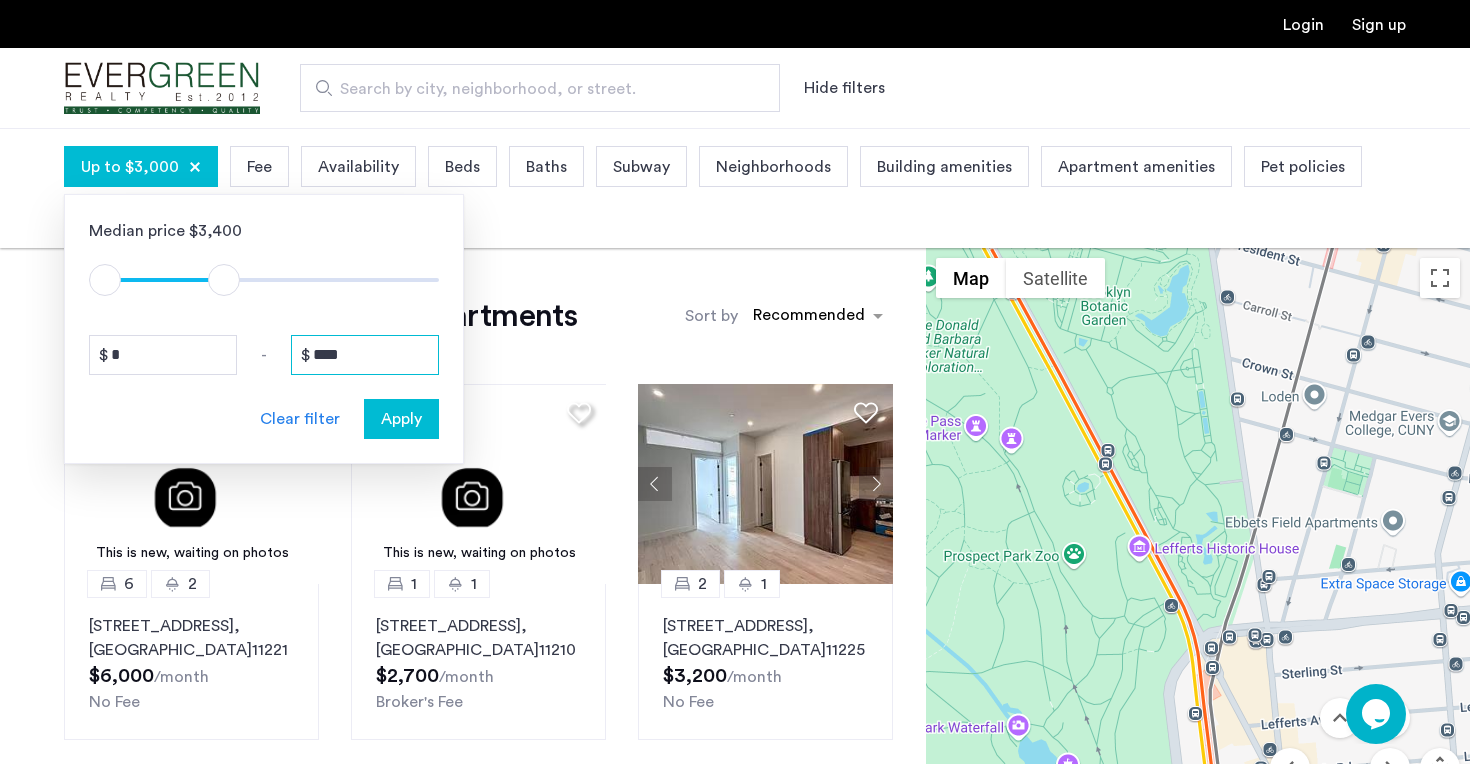 type on "****" 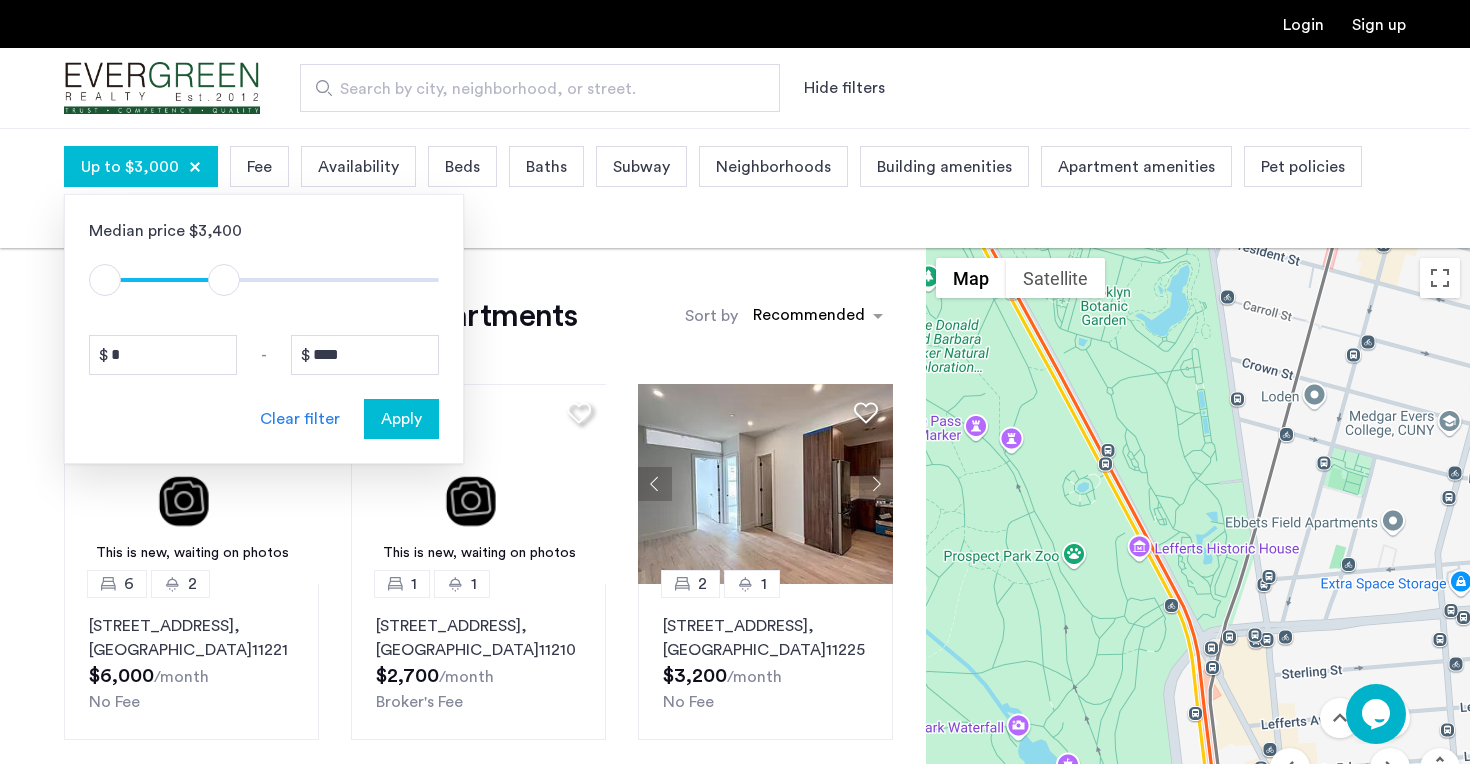 click on "Apply" at bounding box center [401, 419] 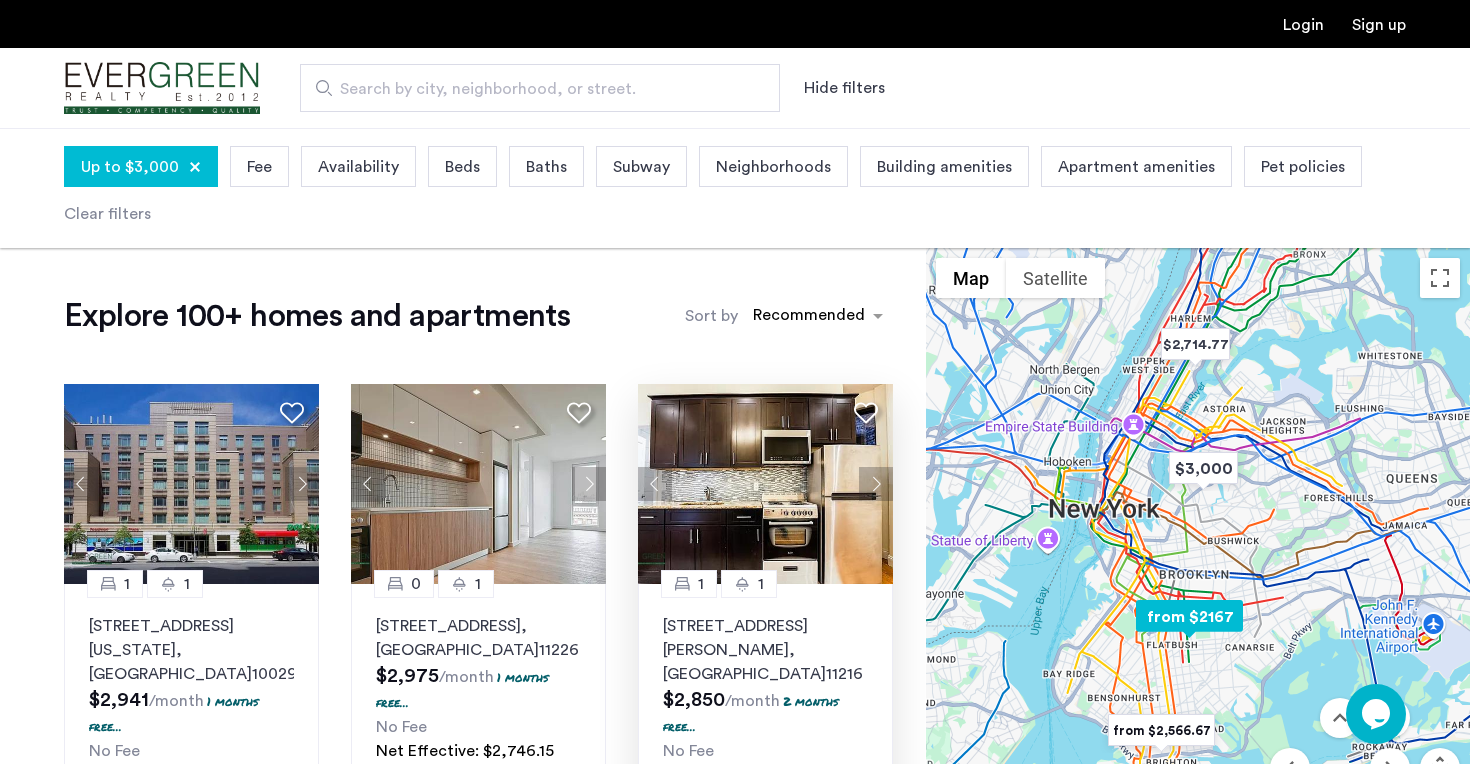 scroll, scrollTop: 58, scrollLeft: 0, axis: vertical 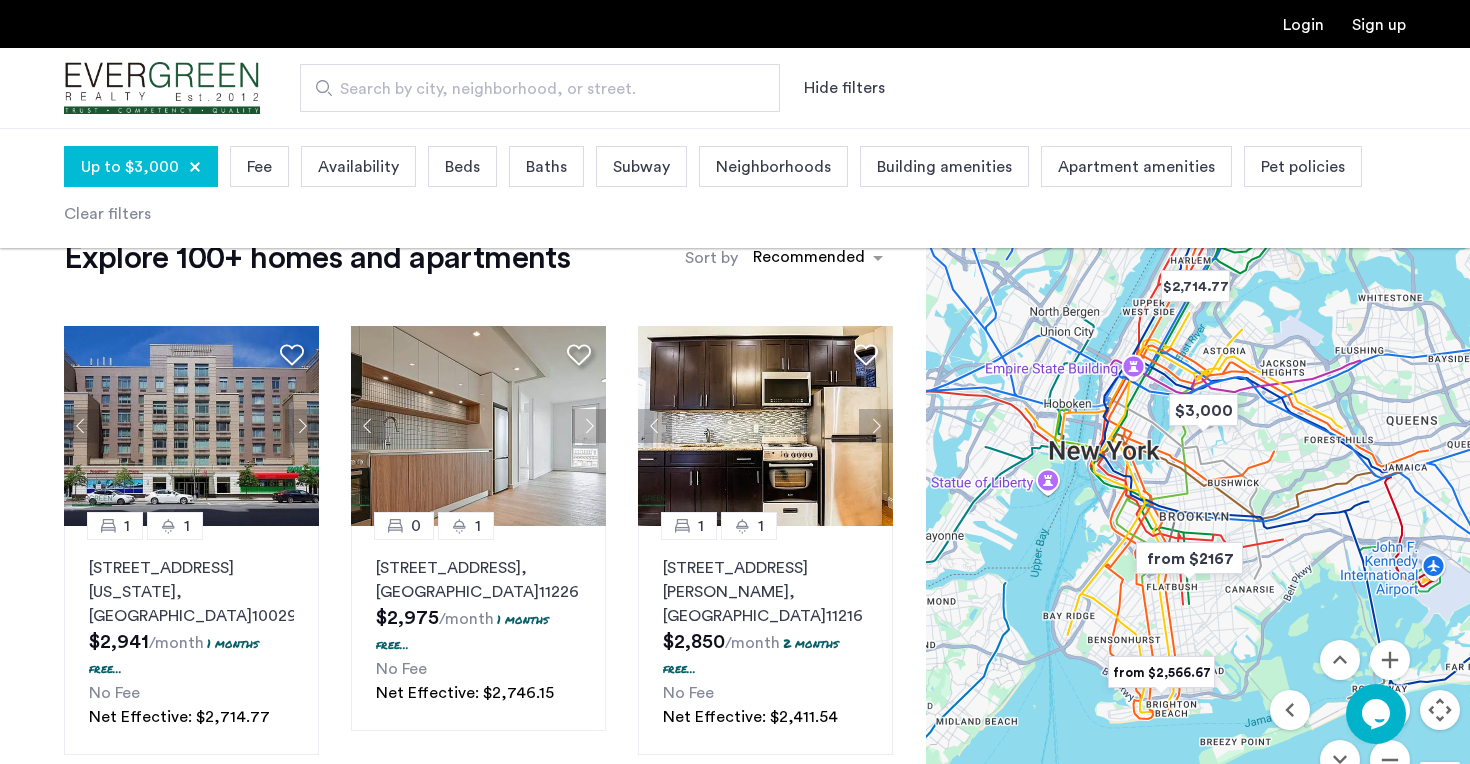 click on "Pet policies" at bounding box center (1303, 166) 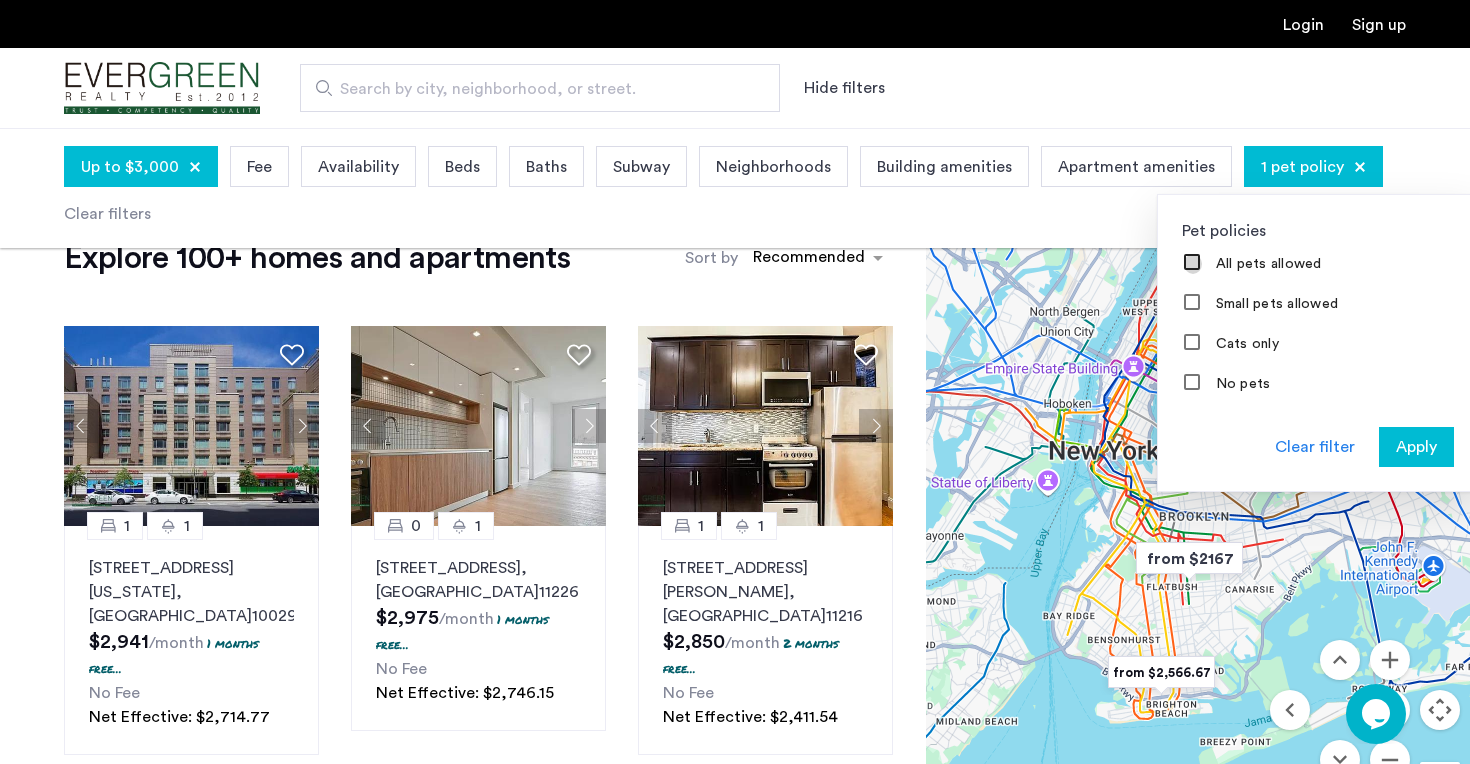 scroll, scrollTop: 0, scrollLeft: 0, axis: both 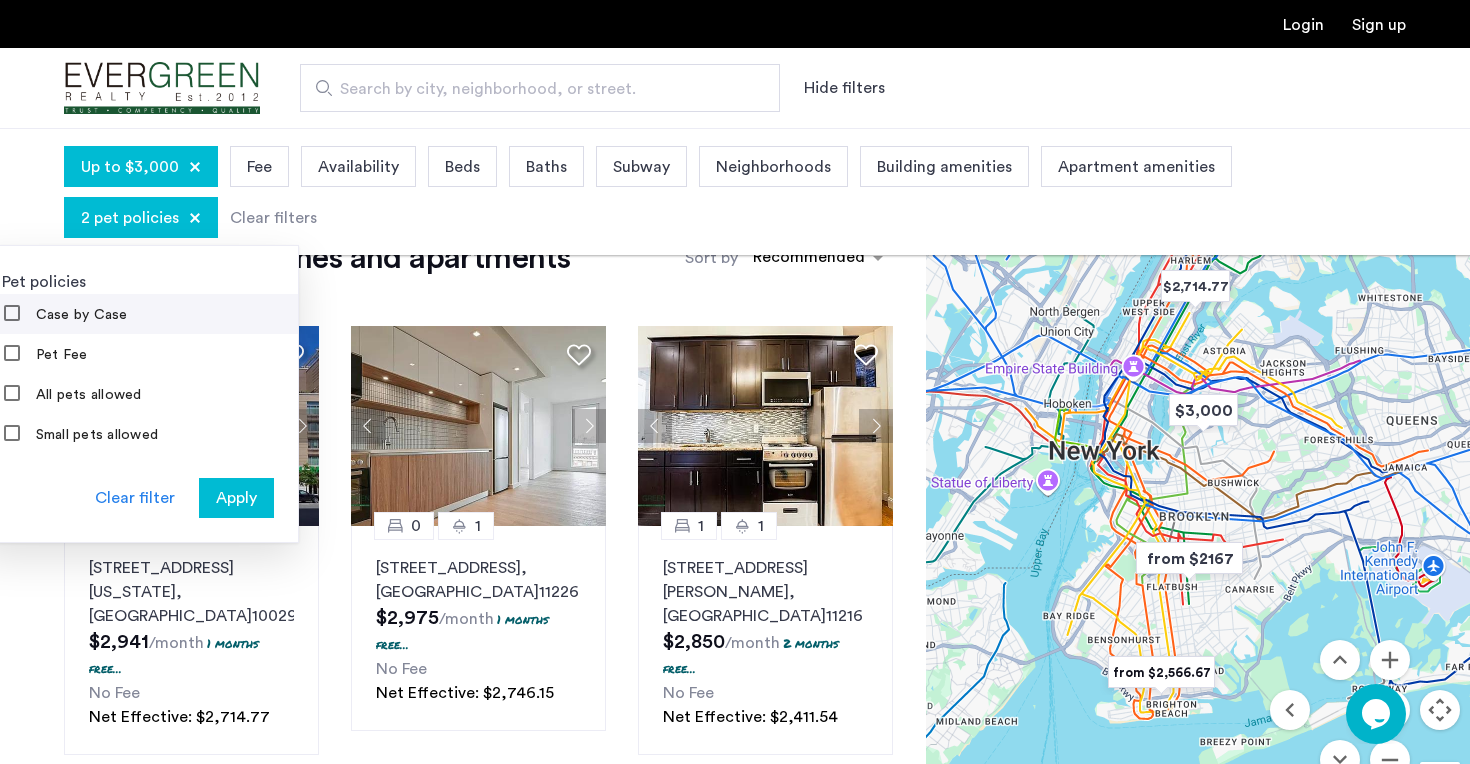 click on "Case by Case" at bounding box center (80, 315) 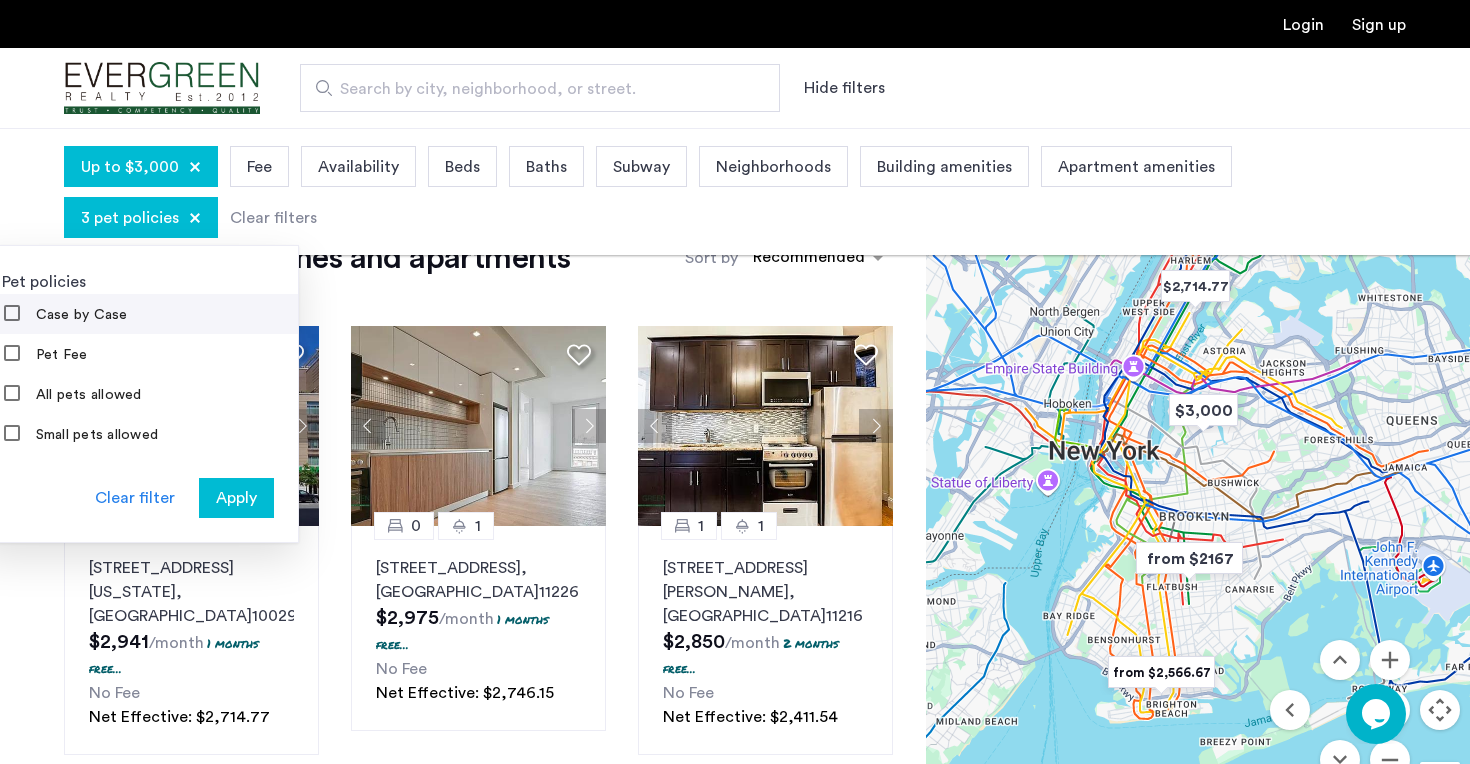 click on "Case by Case" at bounding box center (80, 315) 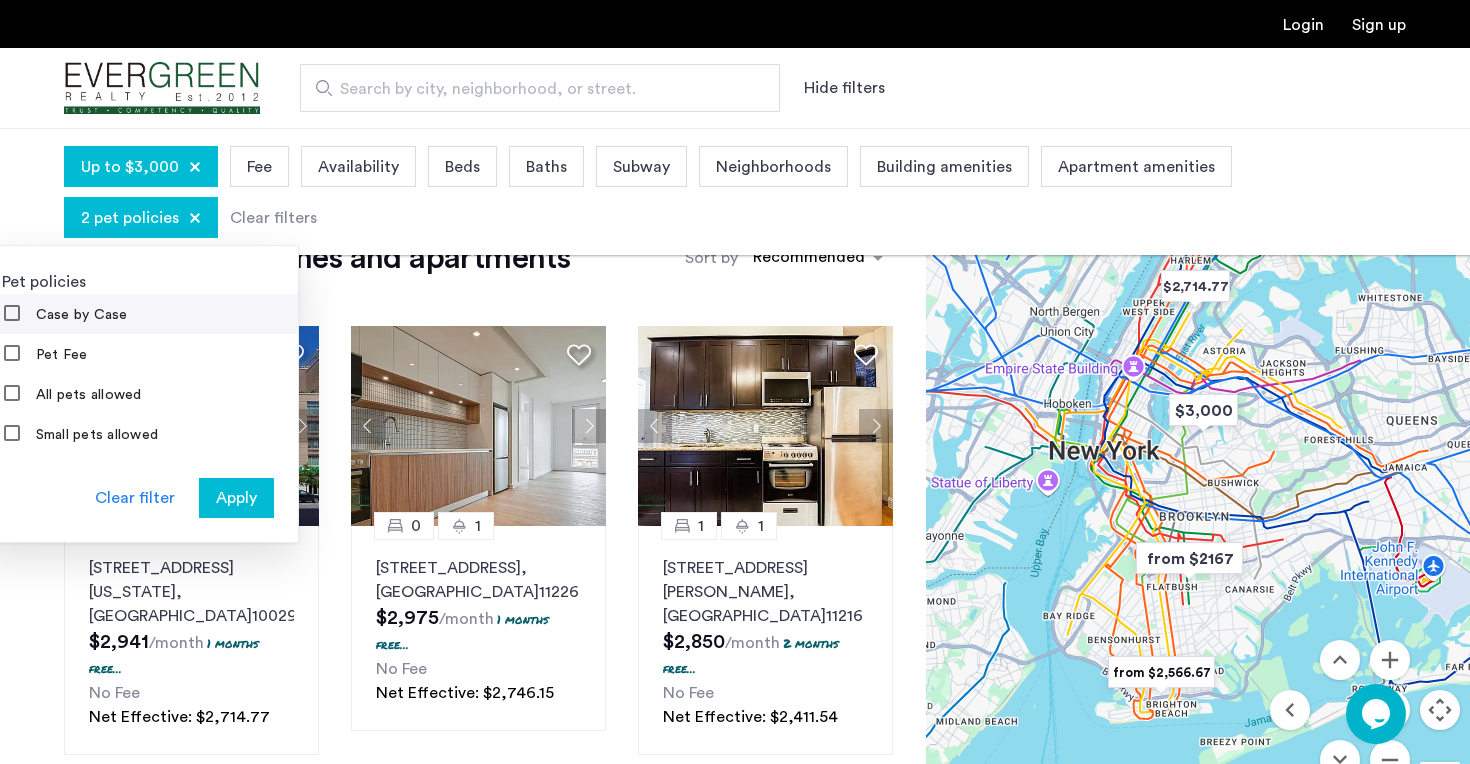 click on "Case by Case" at bounding box center [138, 314] 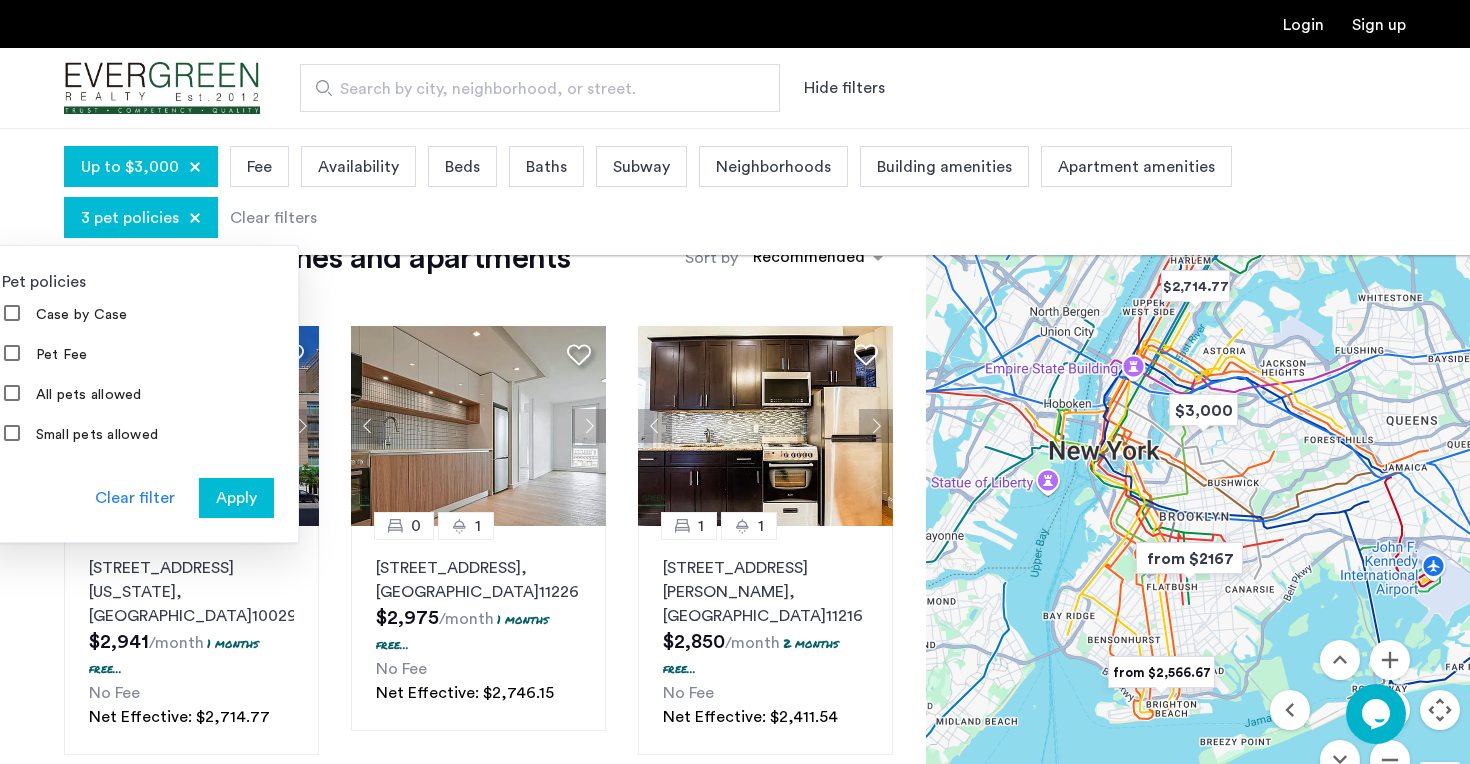 click on "Apply" at bounding box center (236, 498) 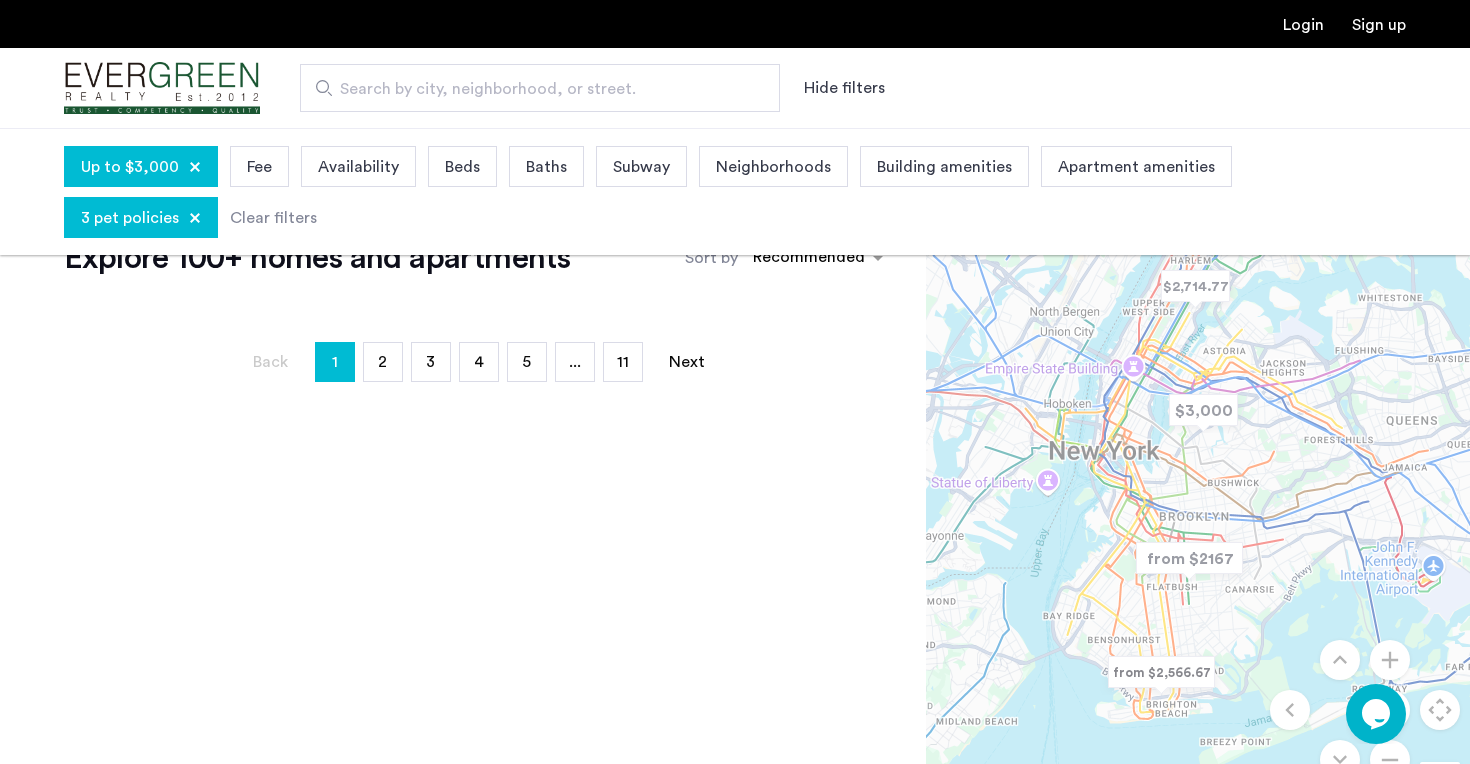 scroll, scrollTop: 0, scrollLeft: 0, axis: both 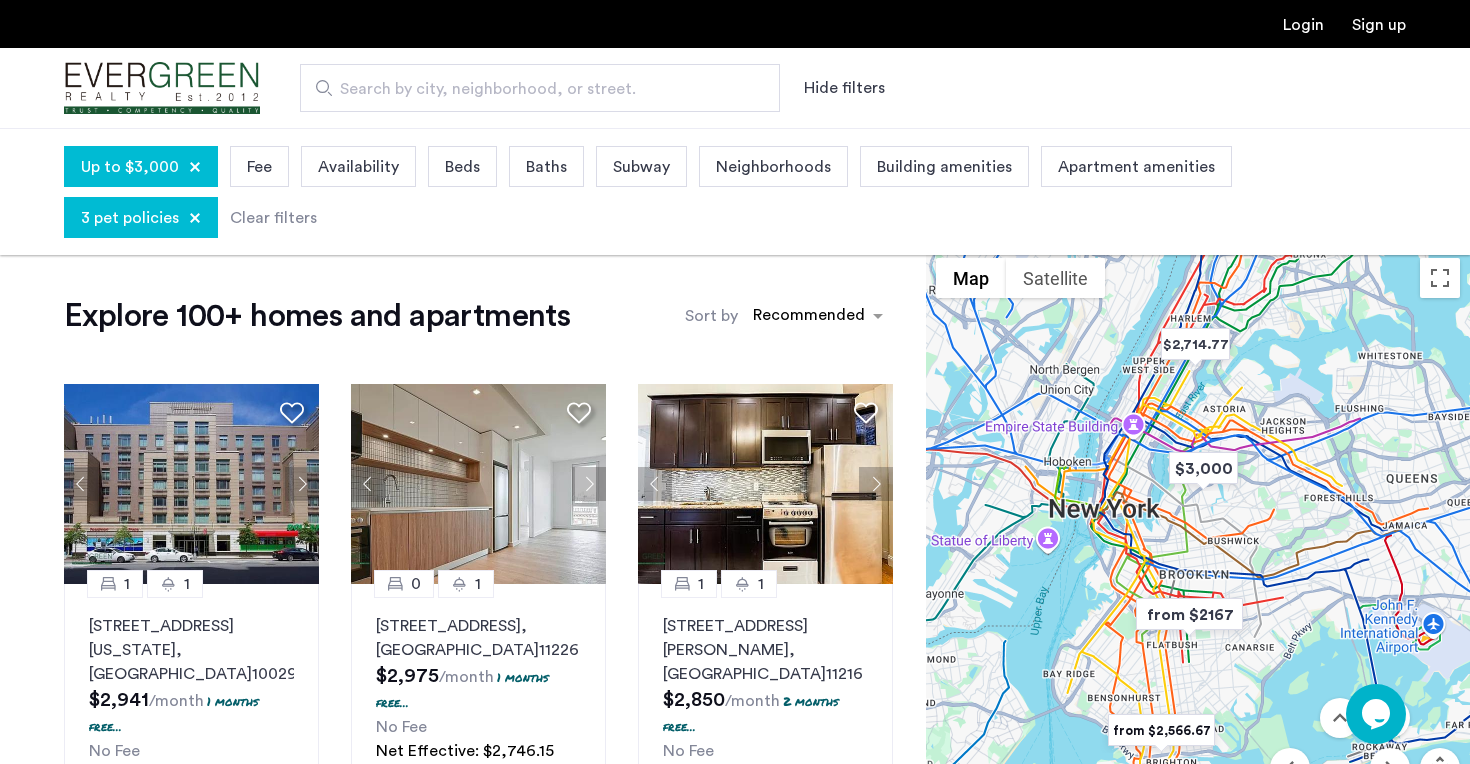 click on "Neighborhoods" at bounding box center (773, 167) 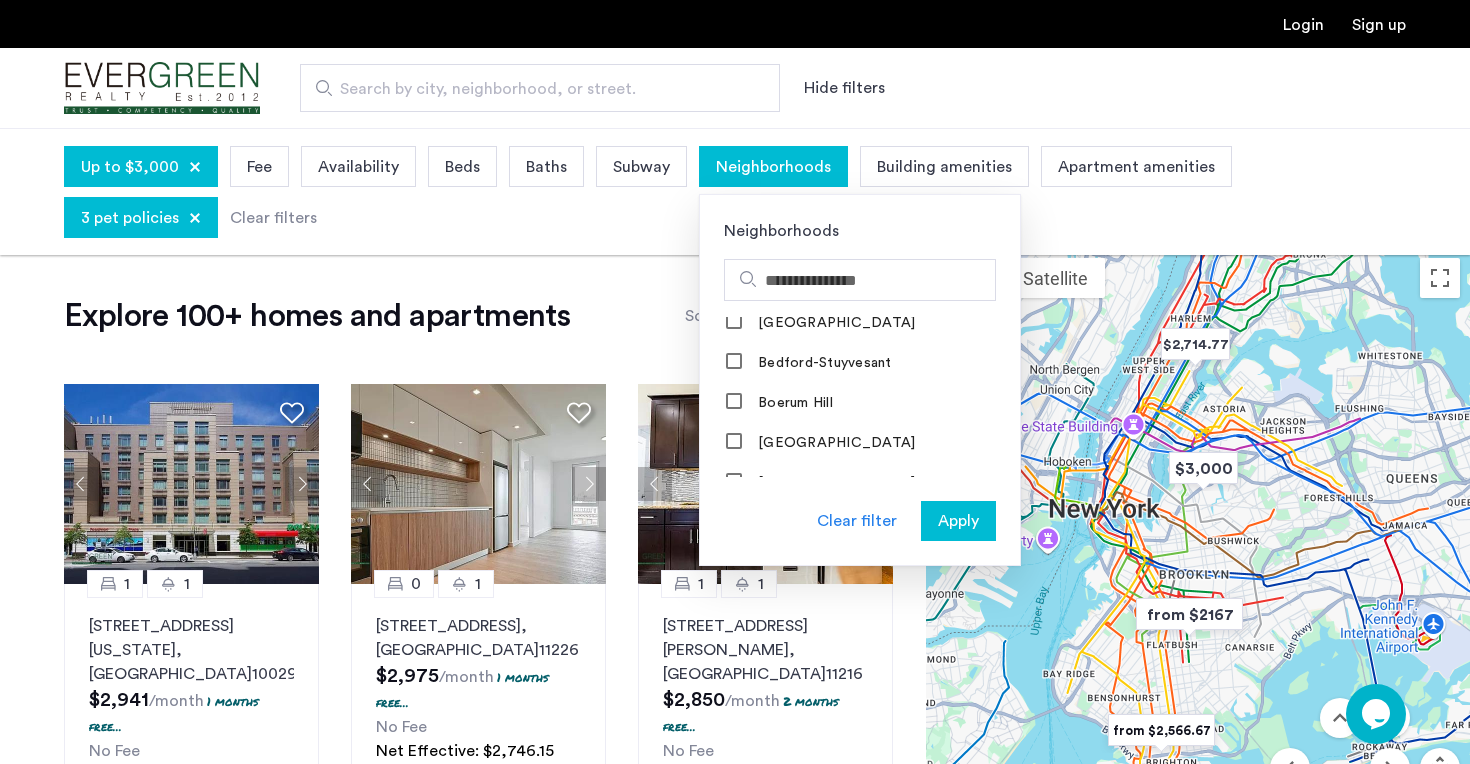 scroll, scrollTop: 139, scrollLeft: 0, axis: vertical 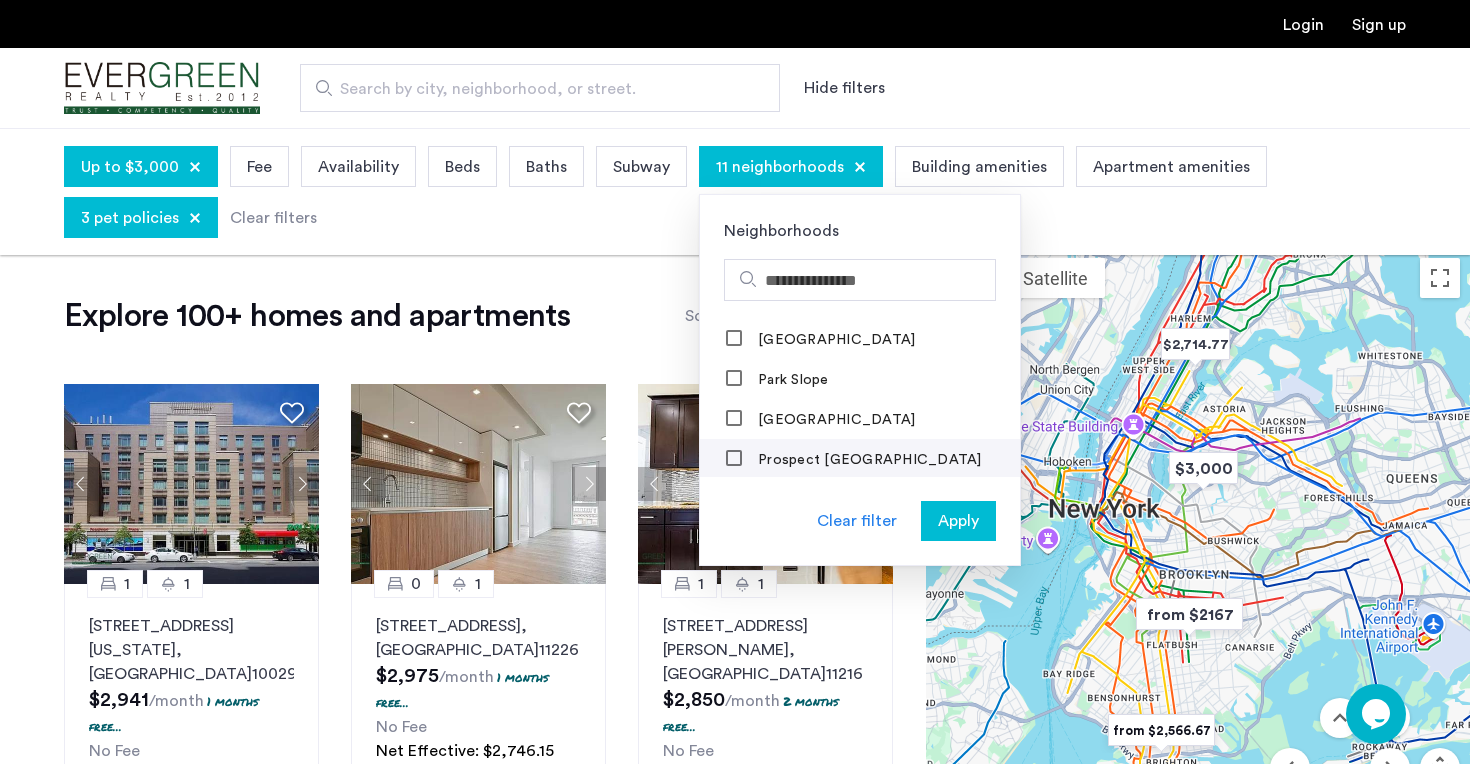 click on "Prospect [GEOGRAPHIC_DATA]" at bounding box center [860, 459] 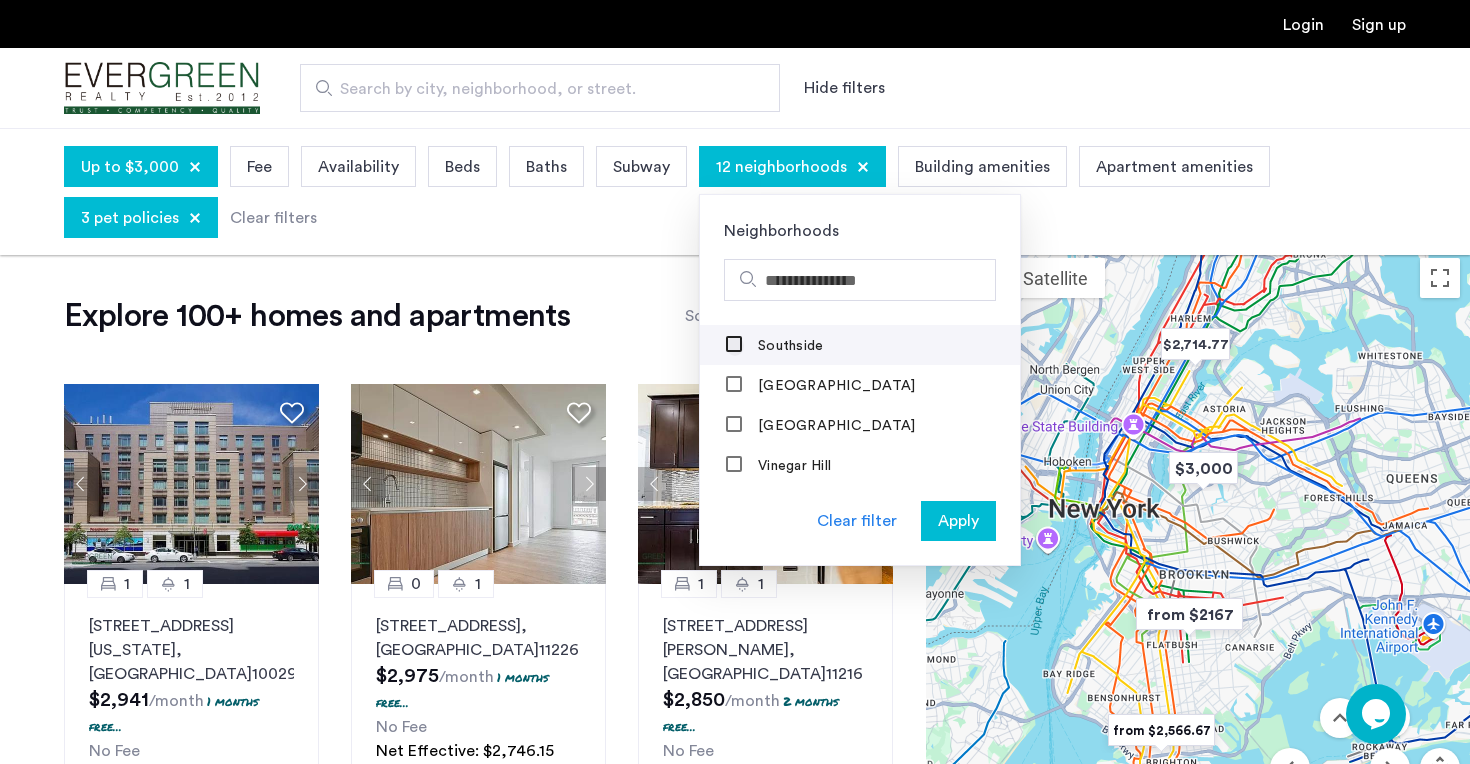 scroll, scrollTop: 2030, scrollLeft: 0, axis: vertical 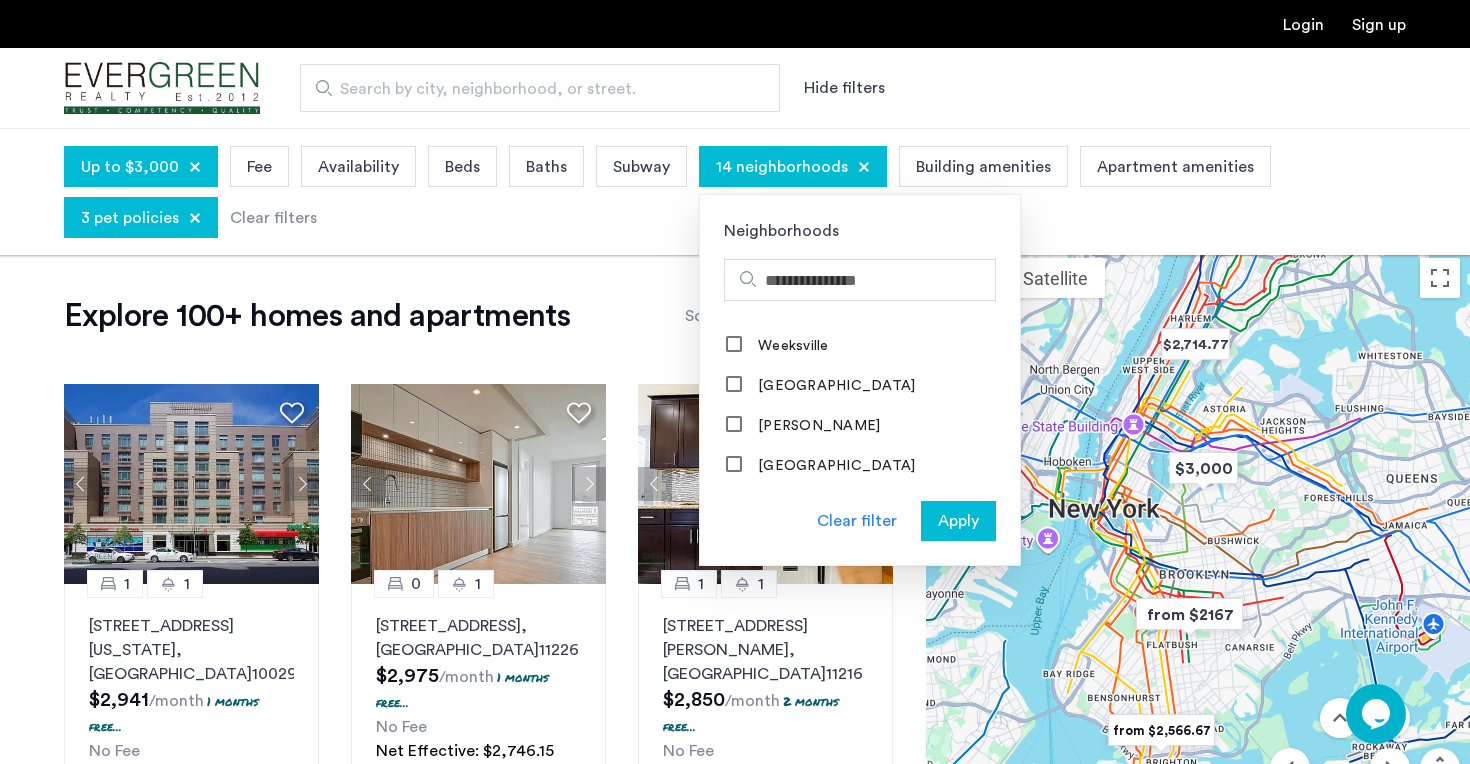 click on "Apply" at bounding box center [958, 521] 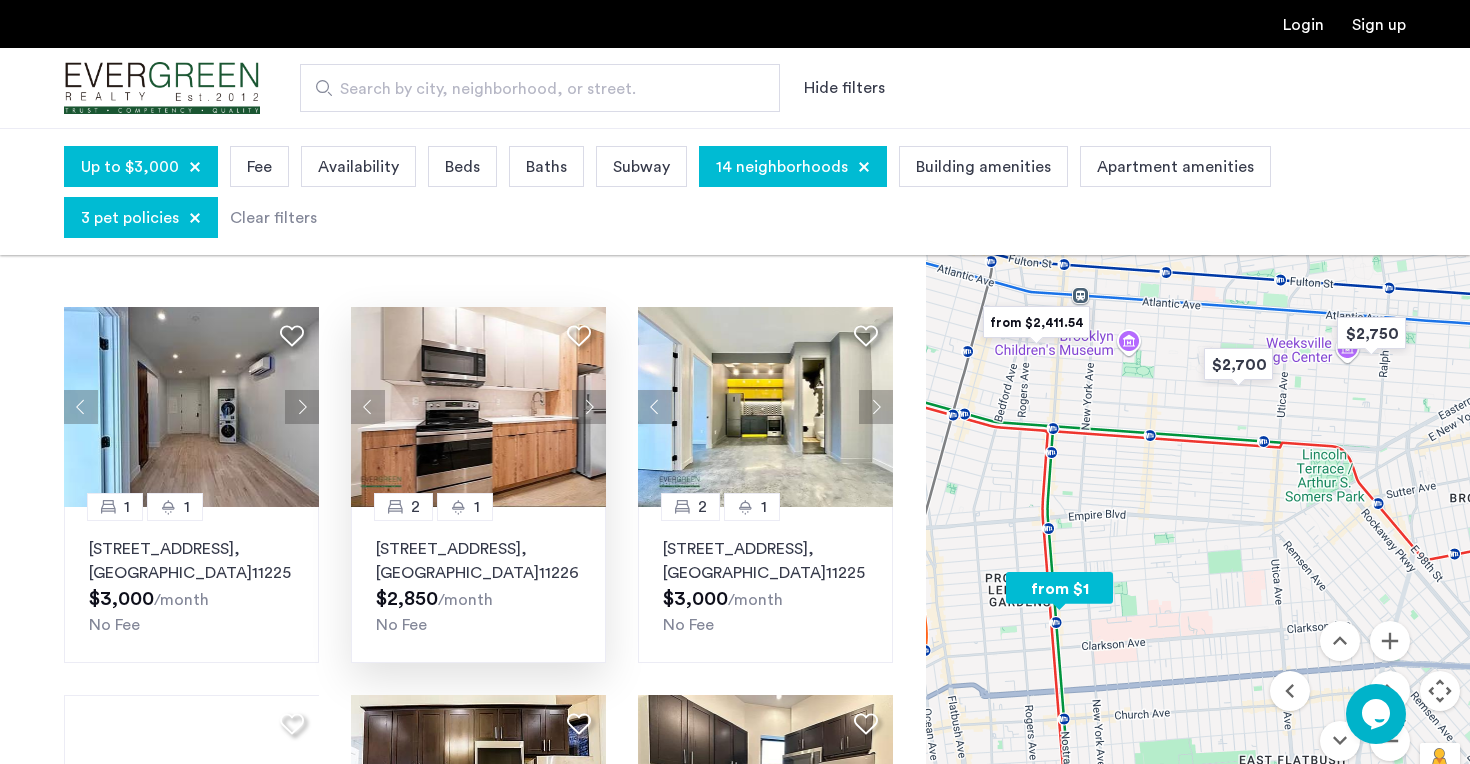 scroll, scrollTop: 78, scrollLeft: 0, axis: vertical 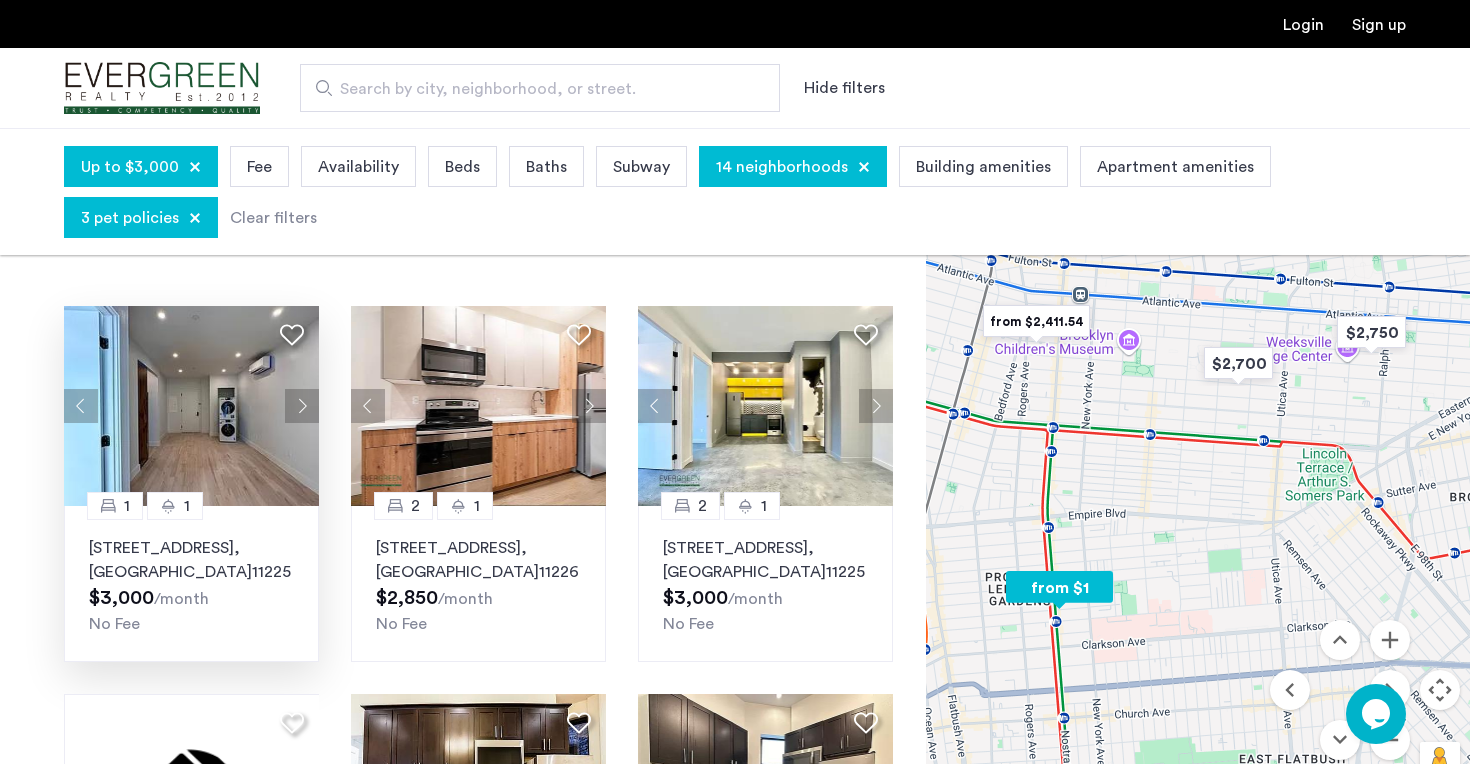 click 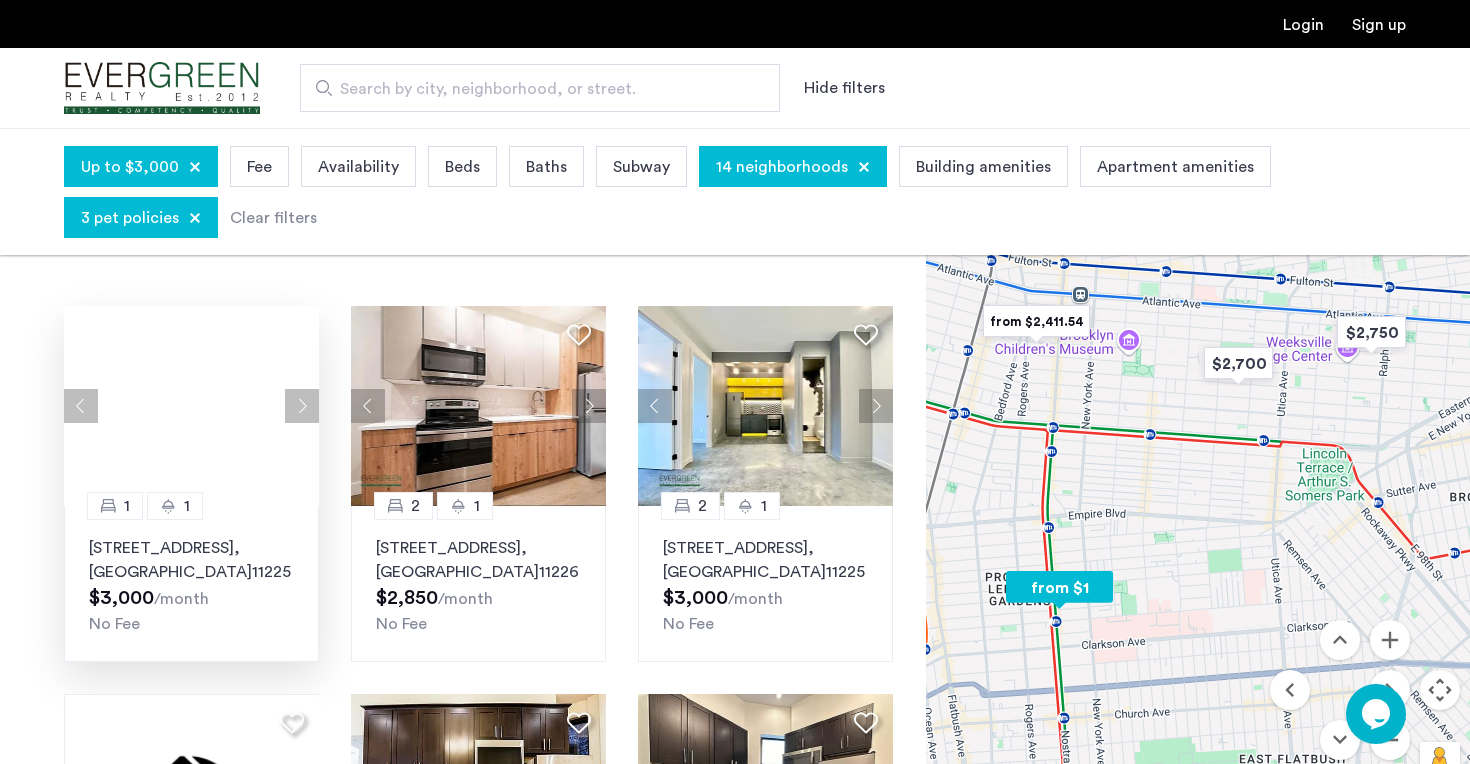click 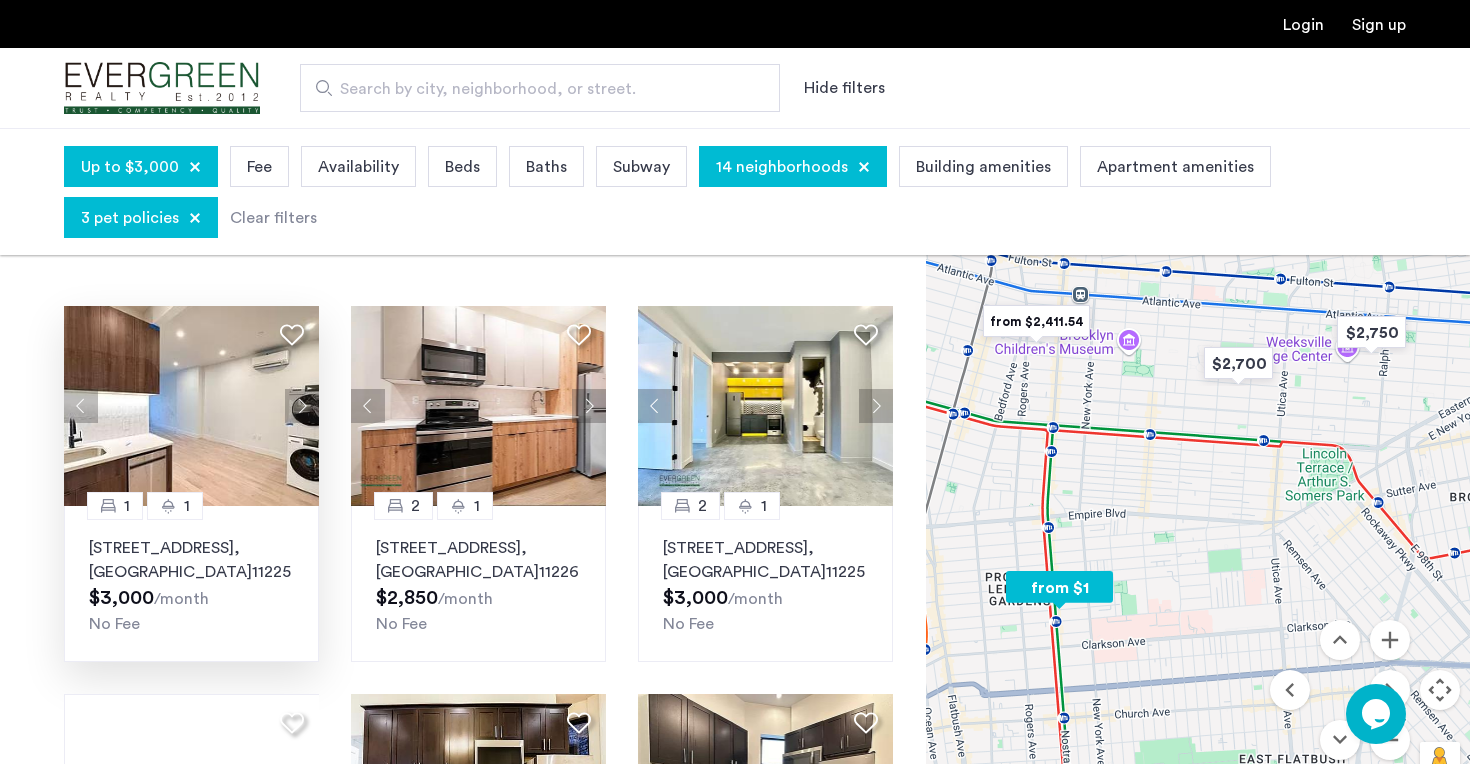 click 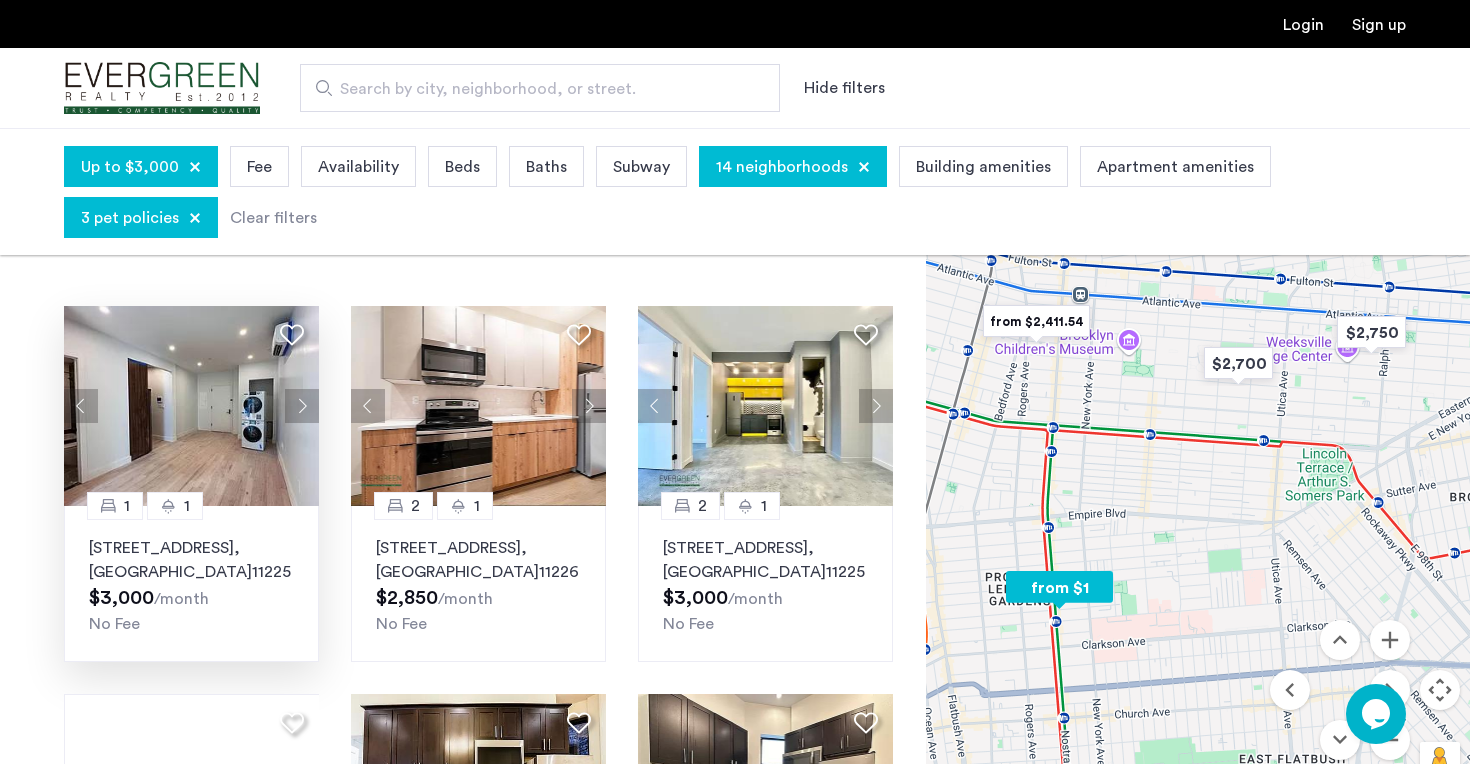 click 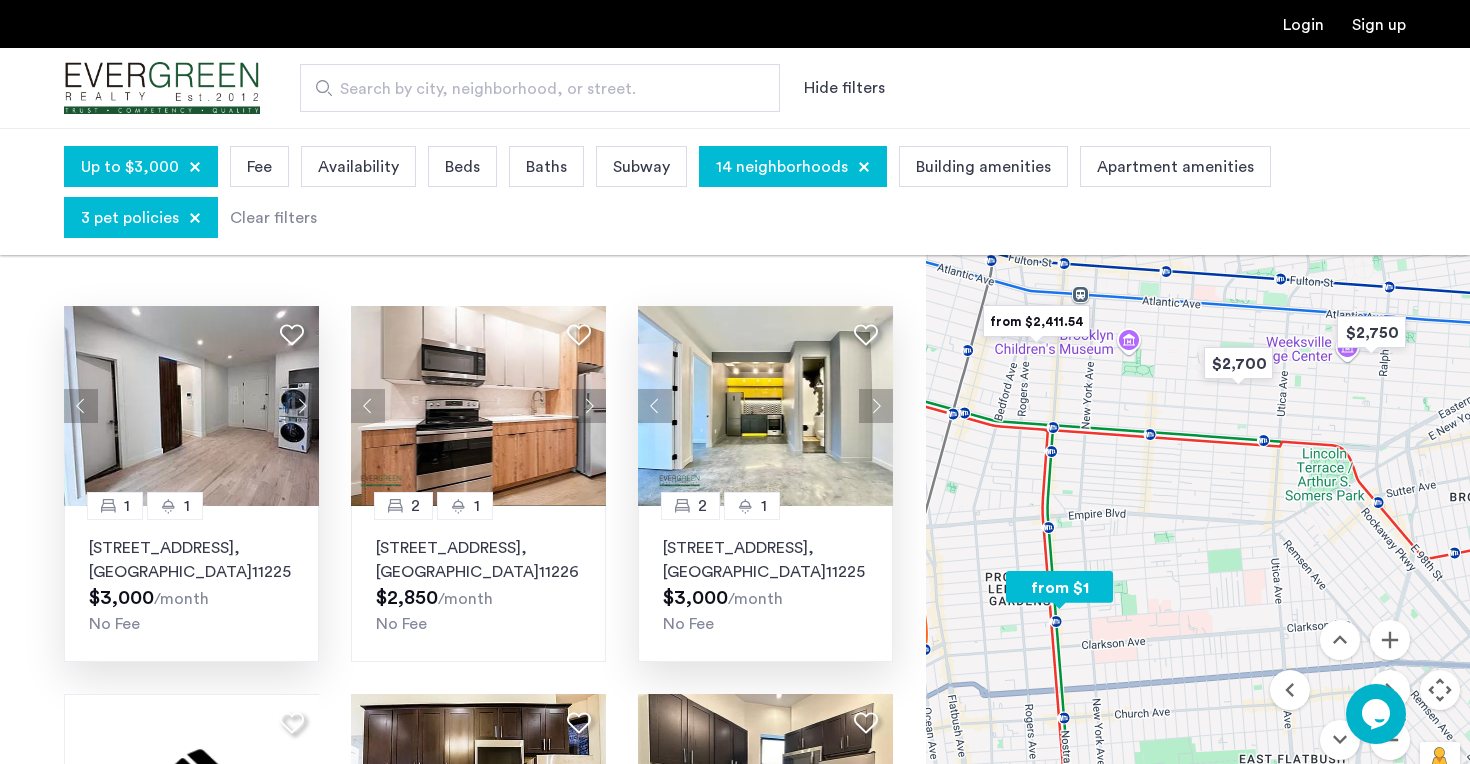 click 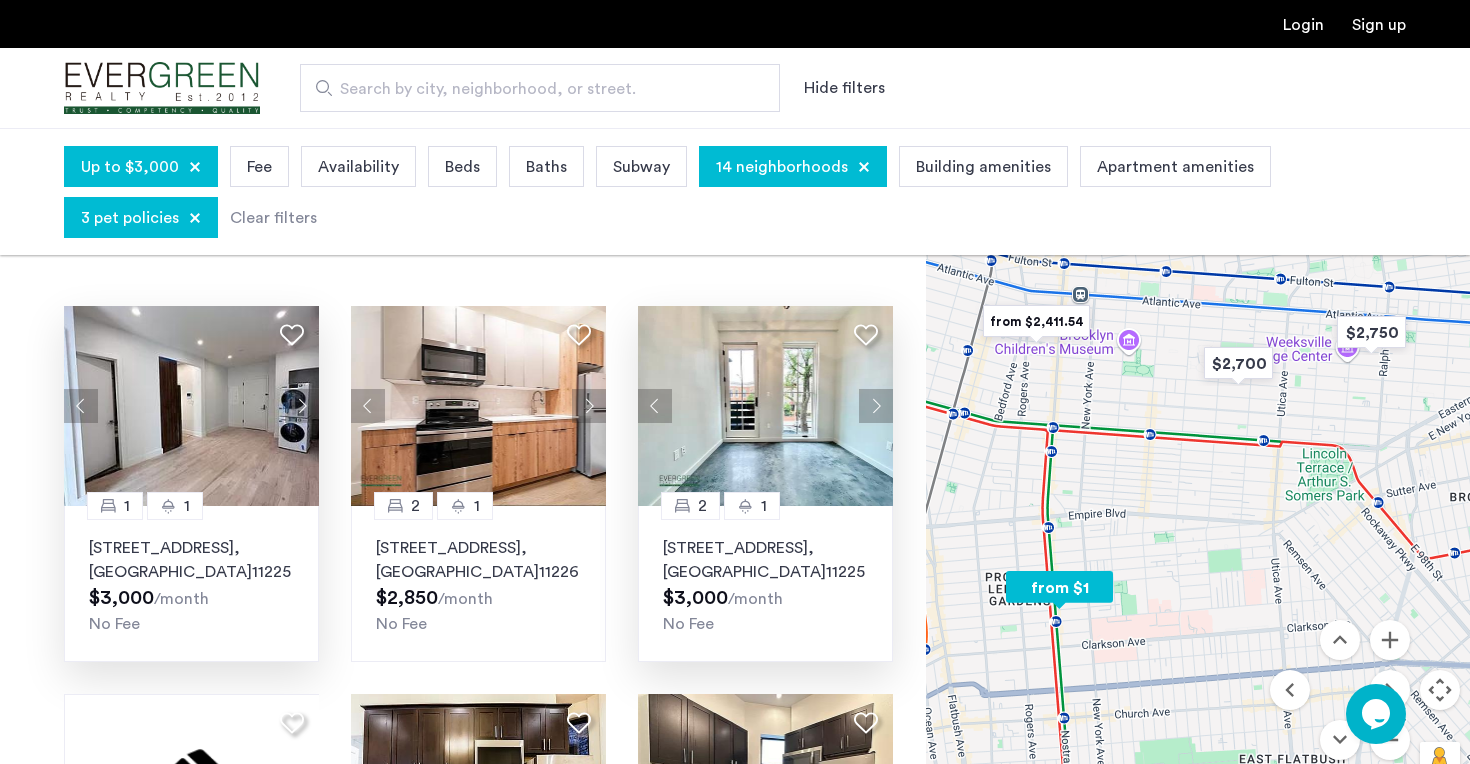 click 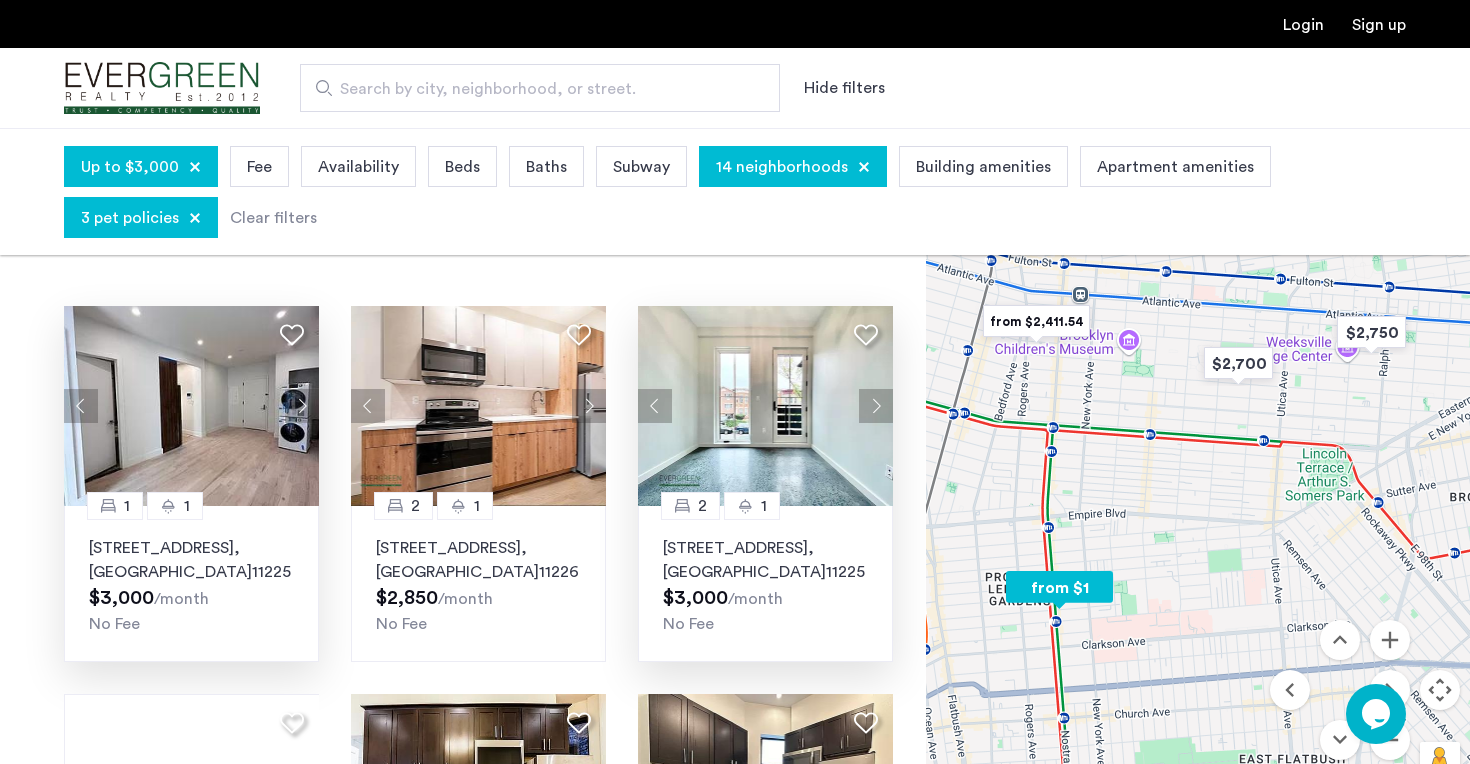 type 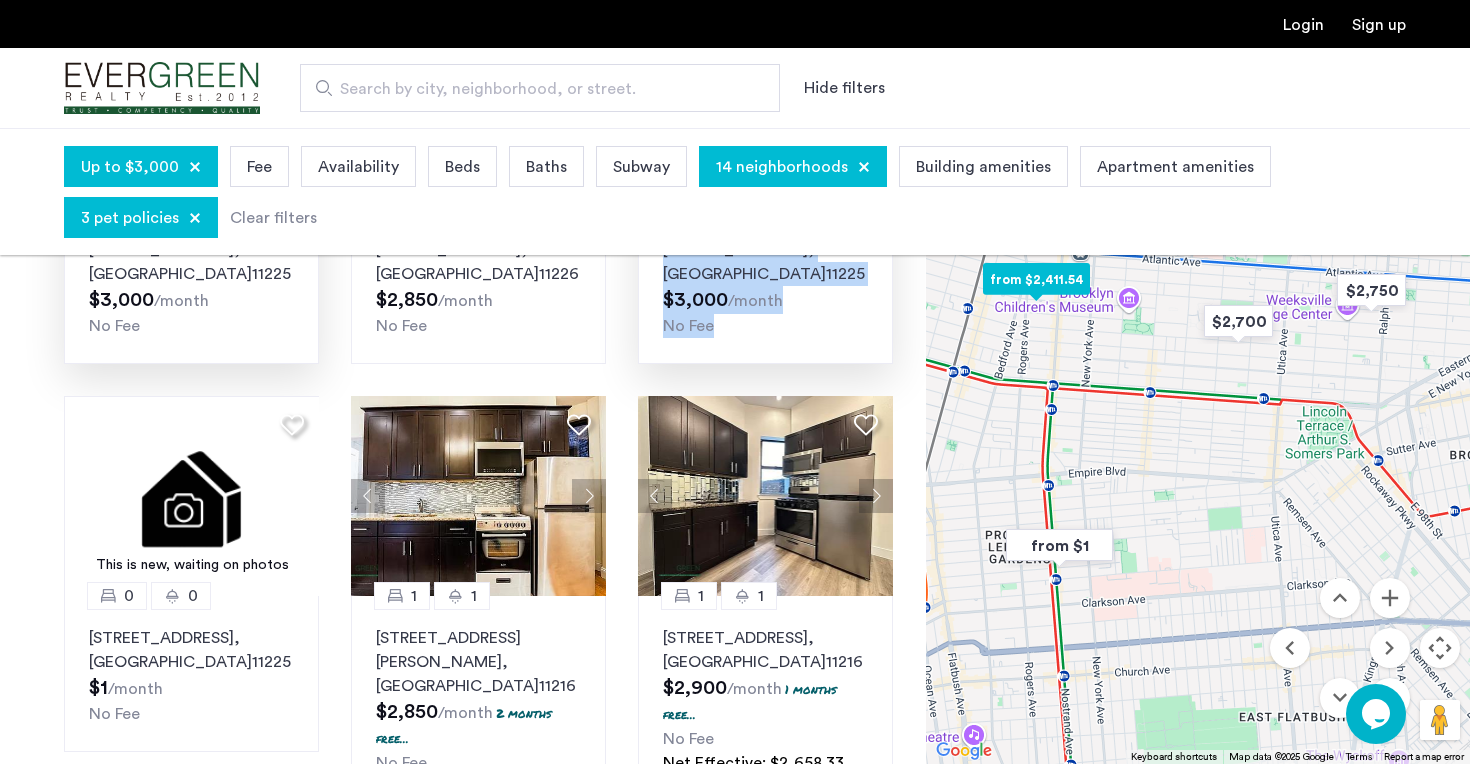 scroll, scrollTop: 384, scrollLeft: 0, axis: vertical 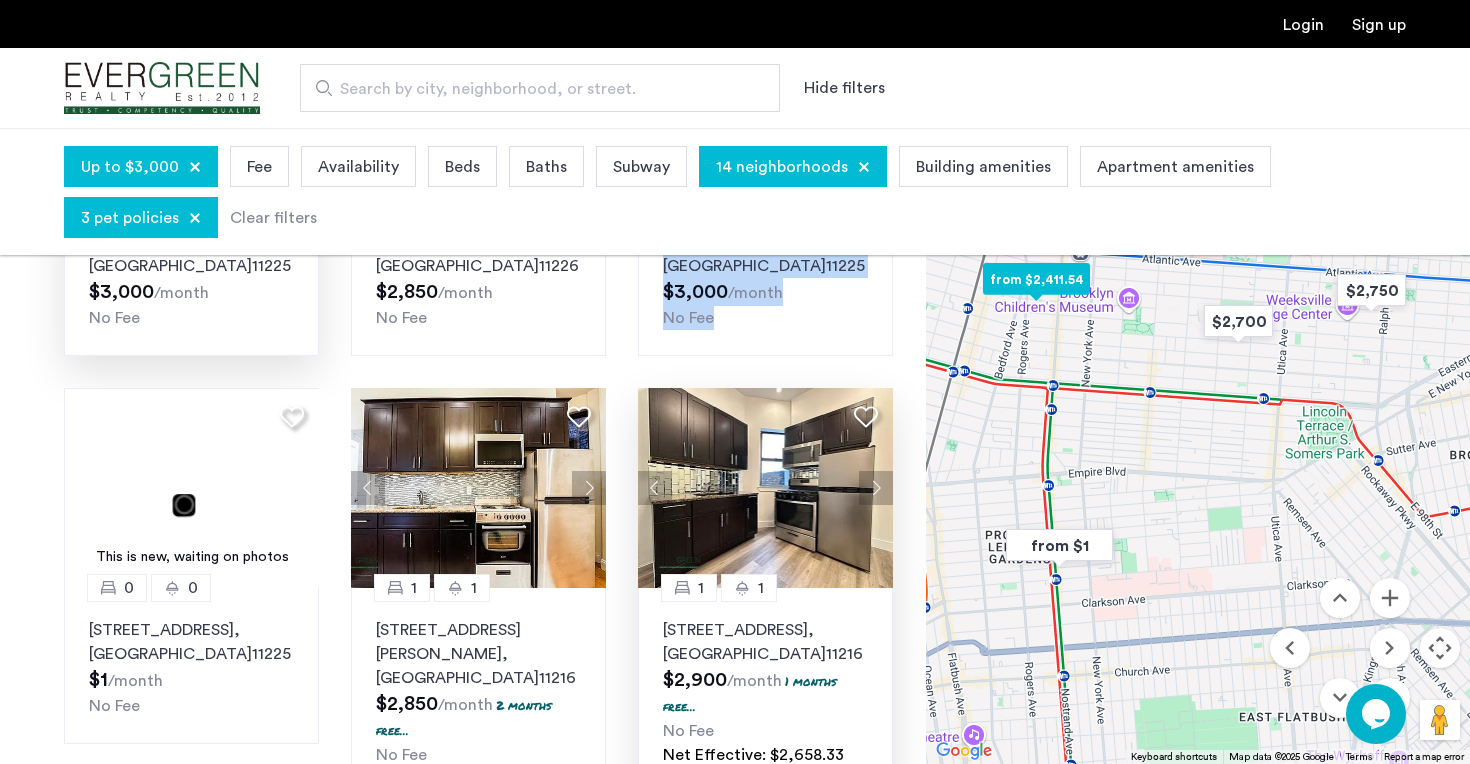 click 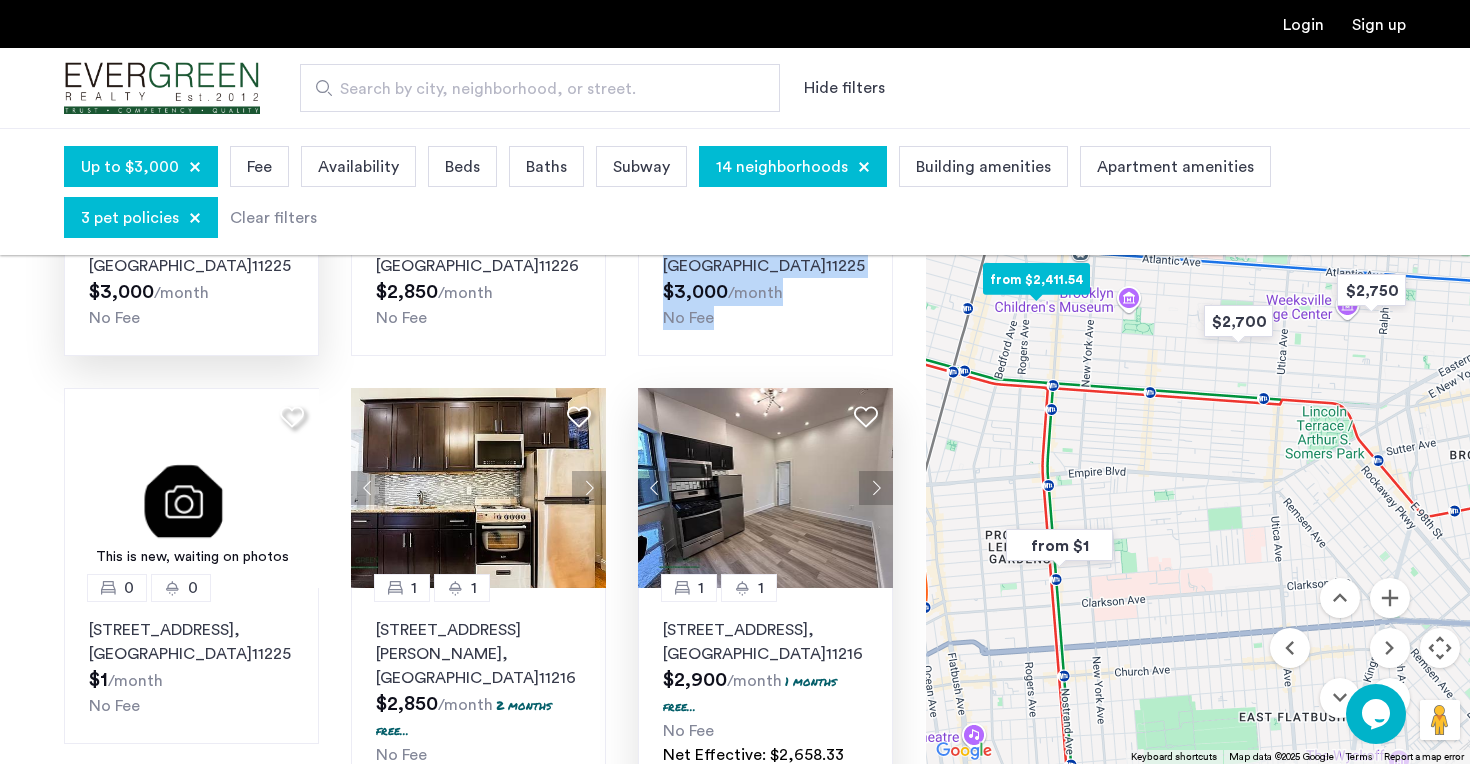 click 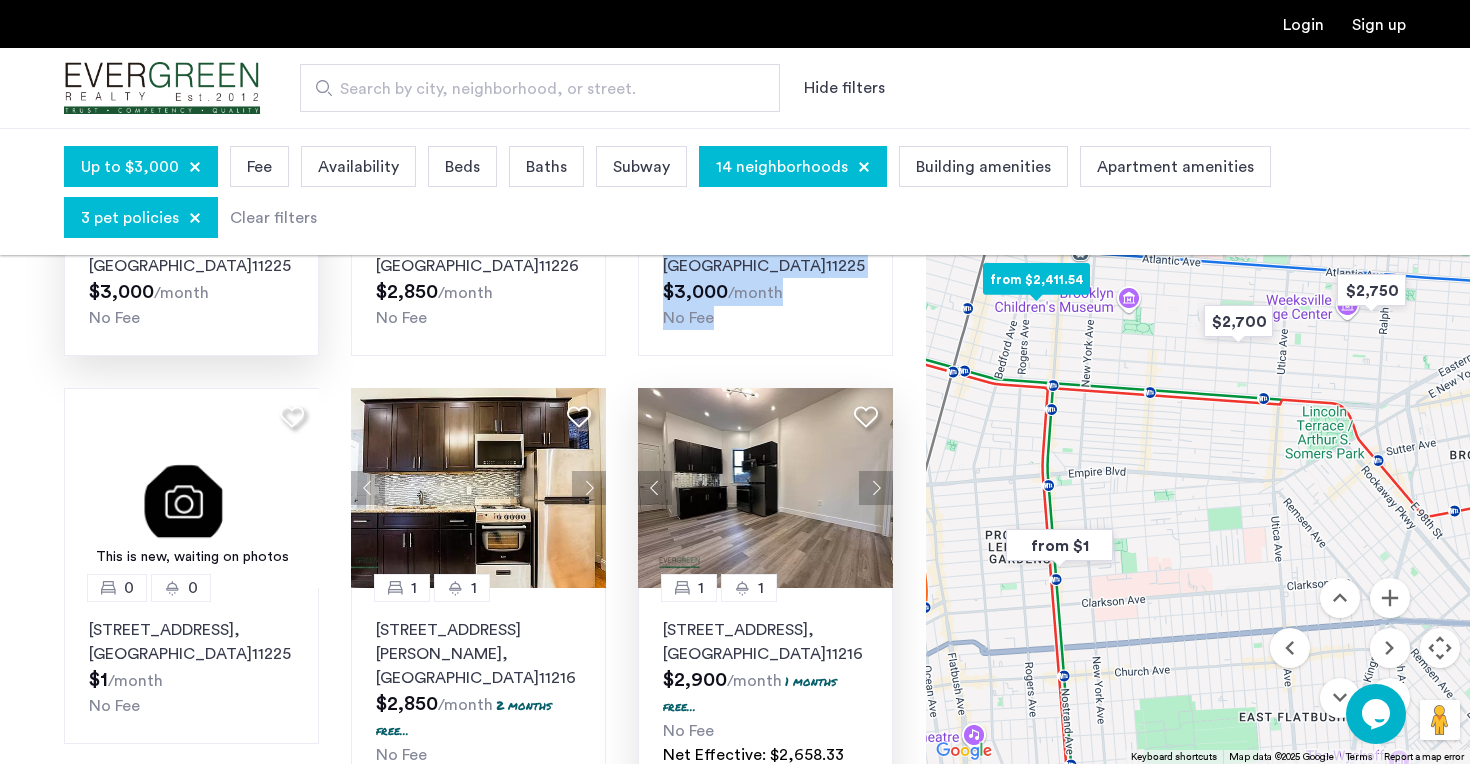 click 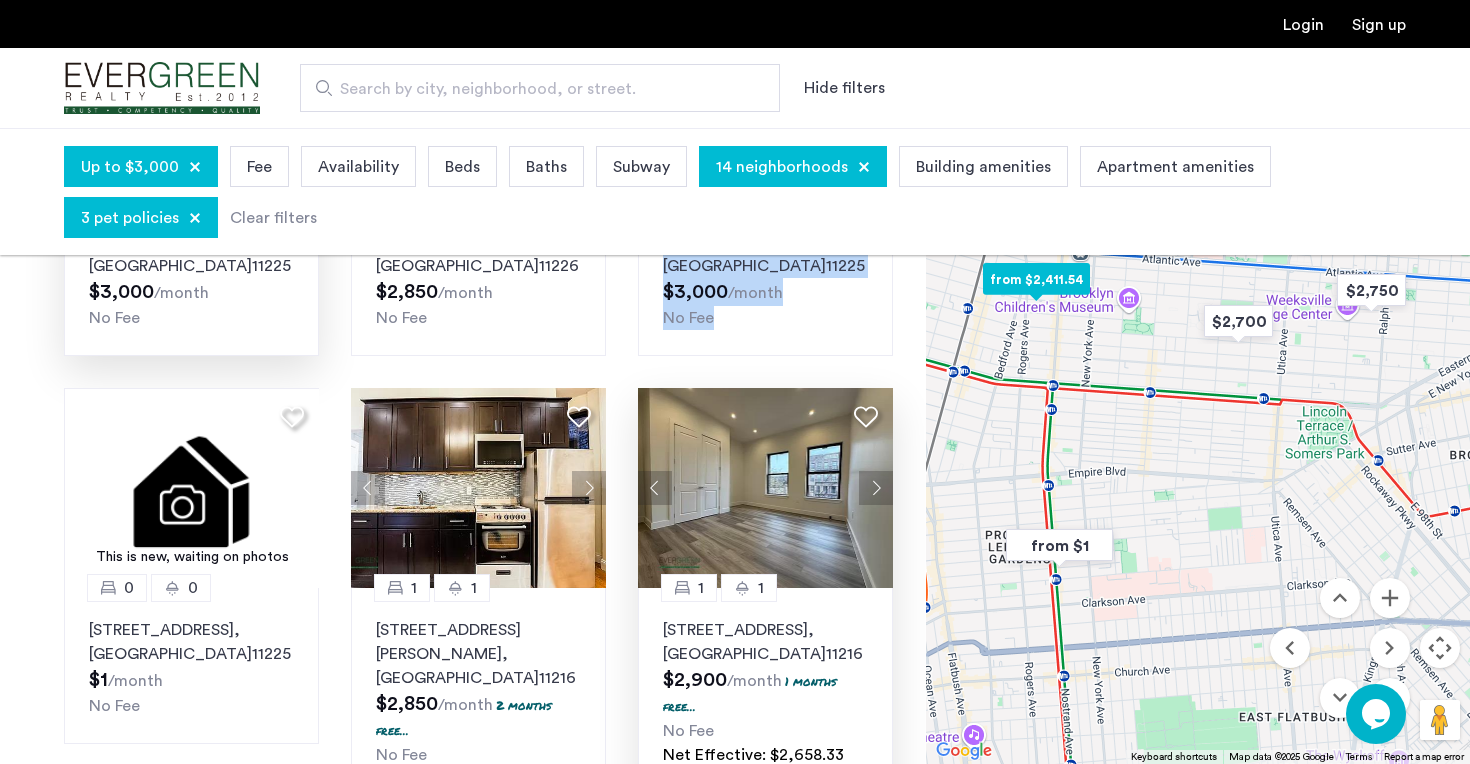 click 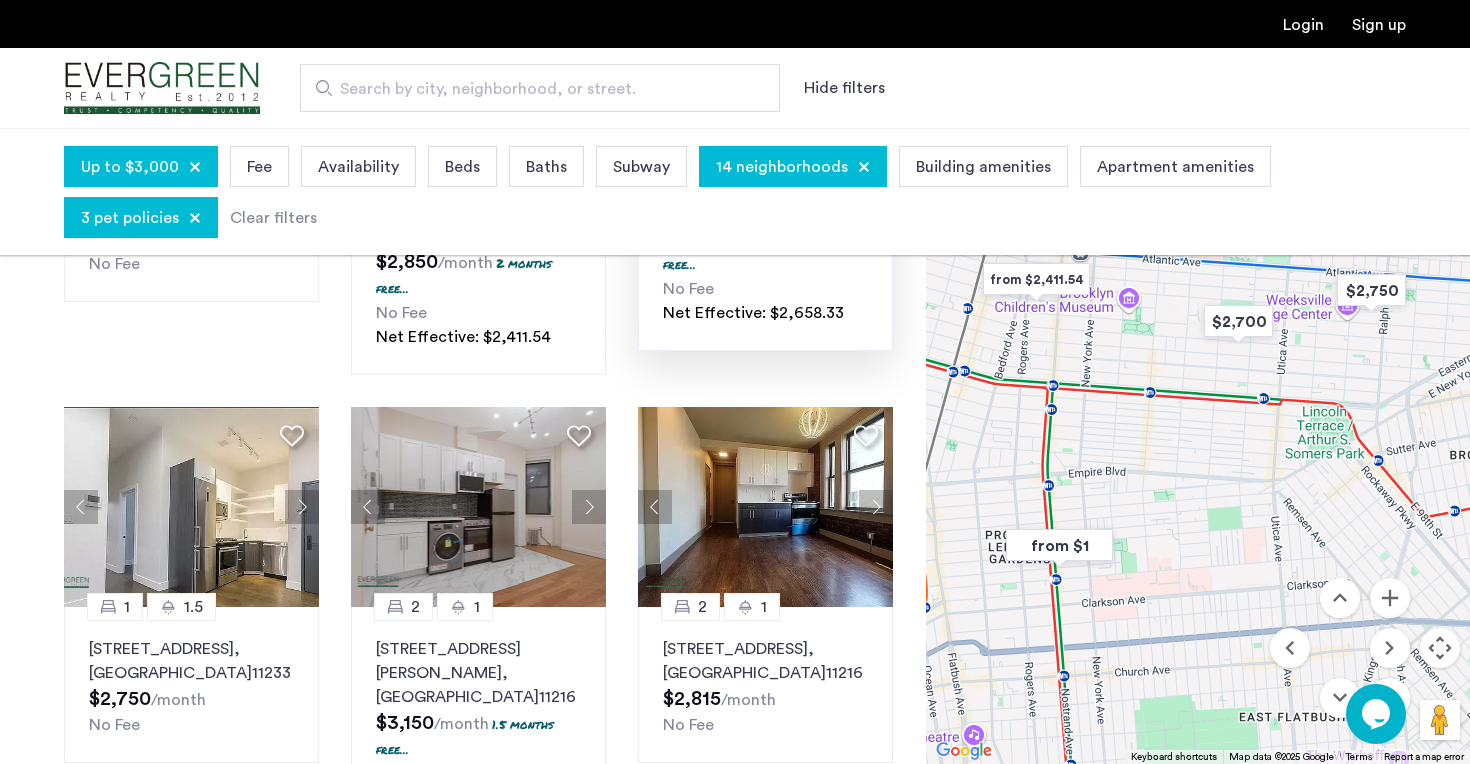 scroll, scrollTop: 844, scrollLeft: 0, axis: vertical 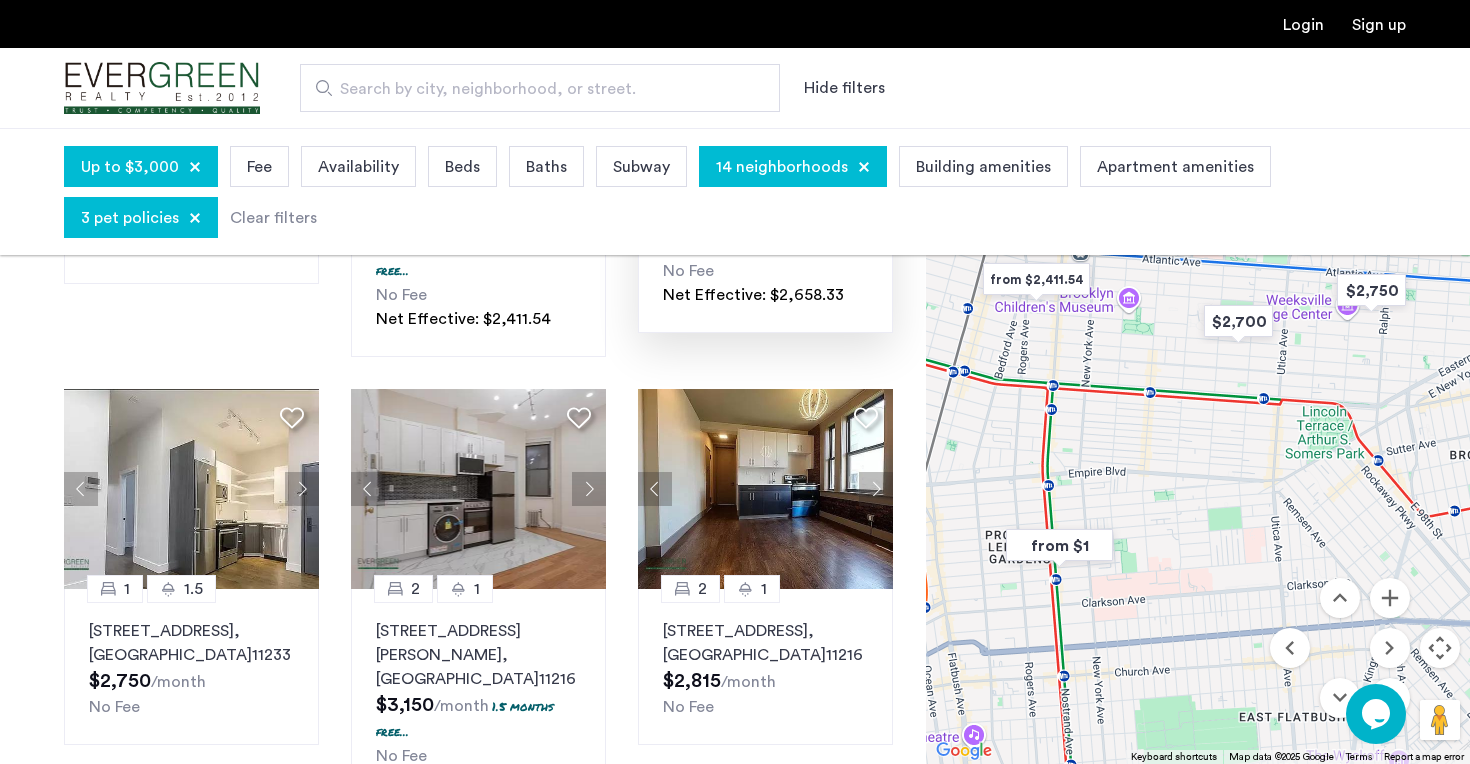 type 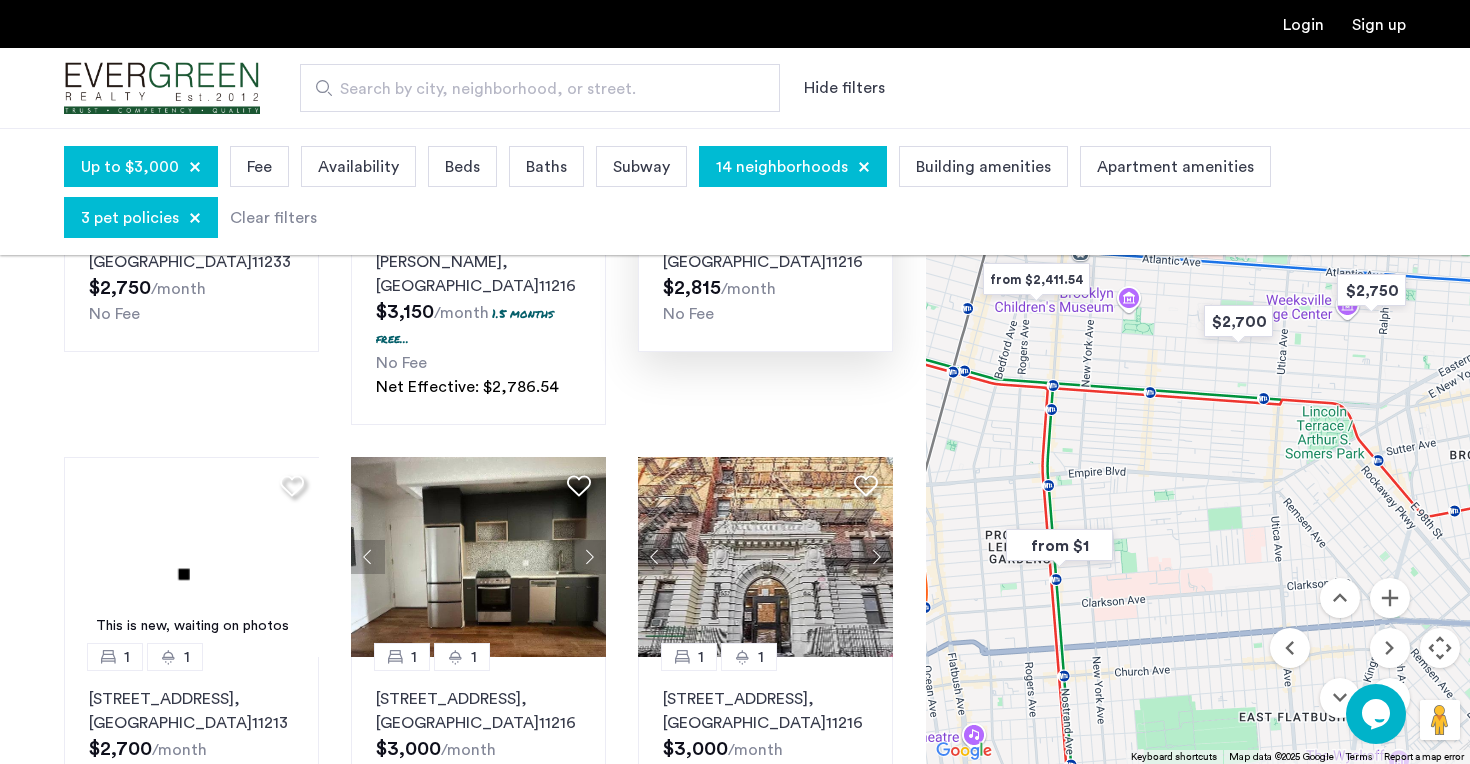 scroll, scrollTop: 1263, scrollLeft: 0, axis: vertical 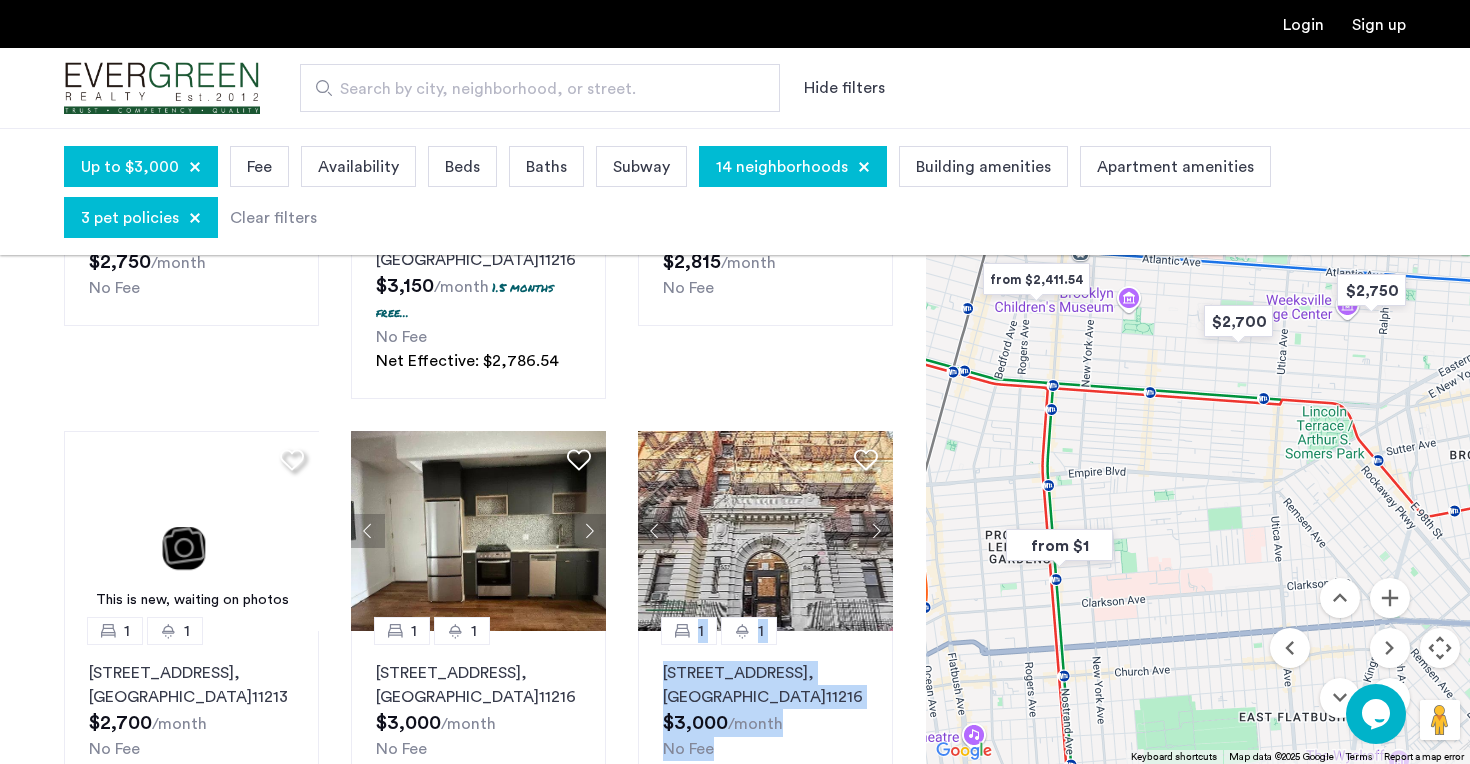 click at bounding box center (1198, 446) 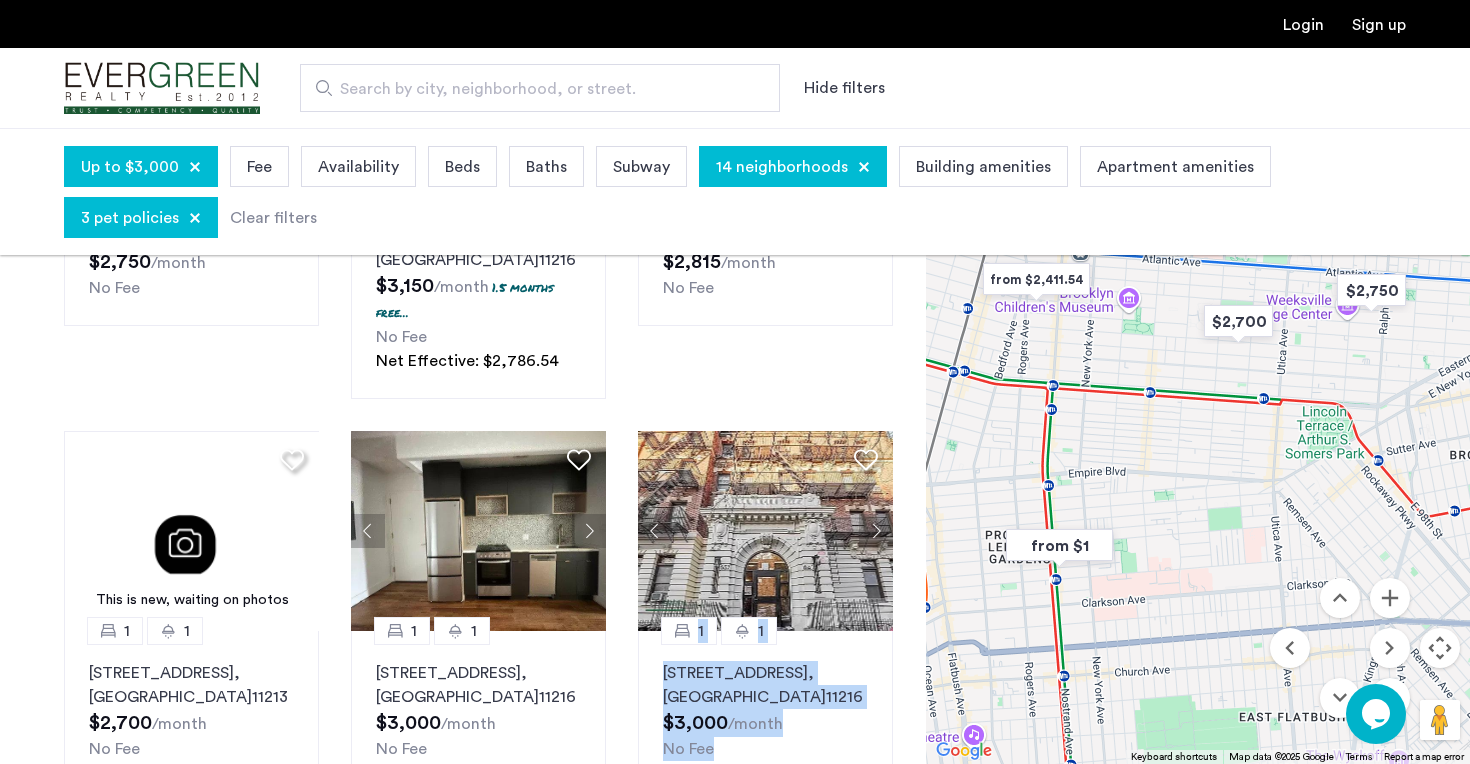 click at bounding box center [1198, 446] 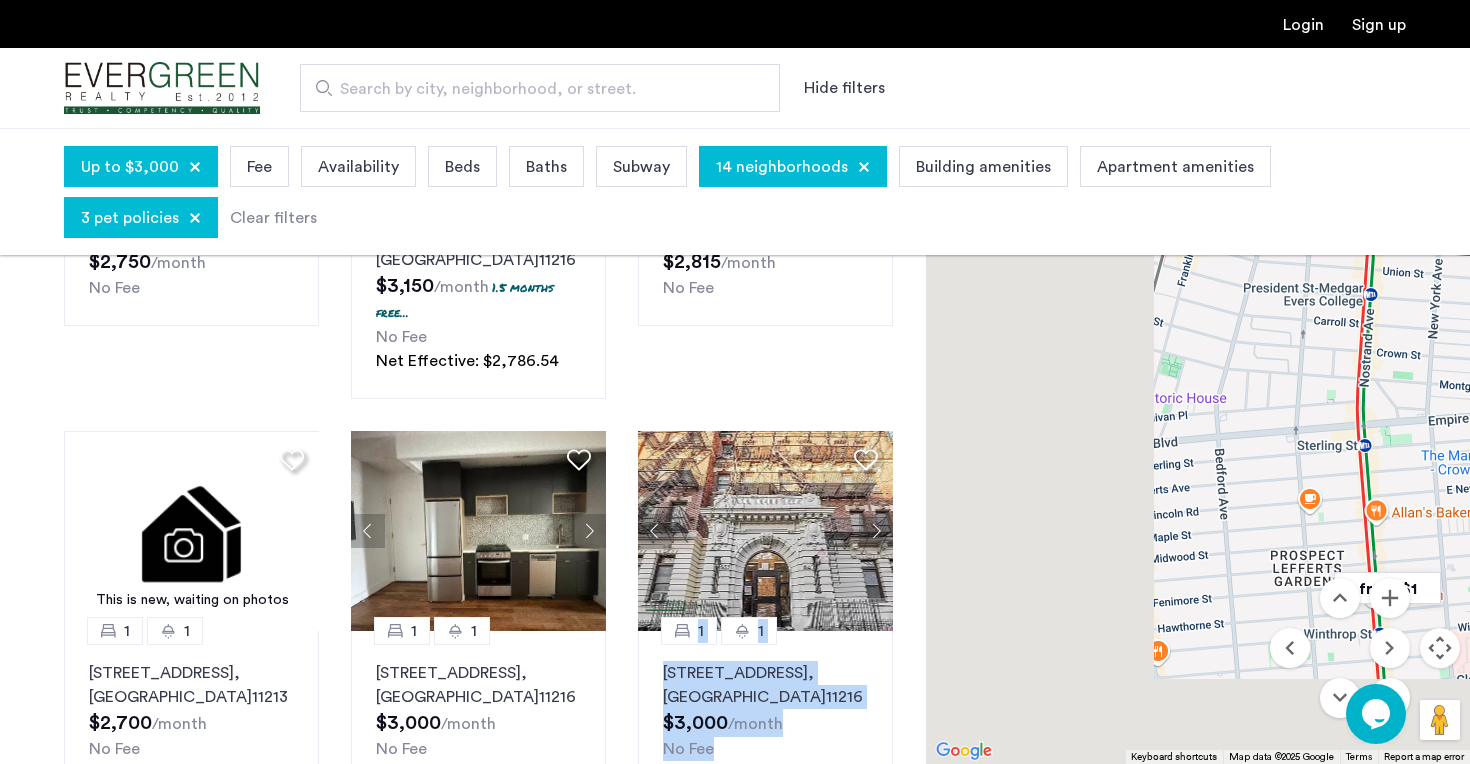drag, startPoint x: 1020, startPoint y: 462, endPoint x: 1359, endPoint y: 346, distance: 358.29736 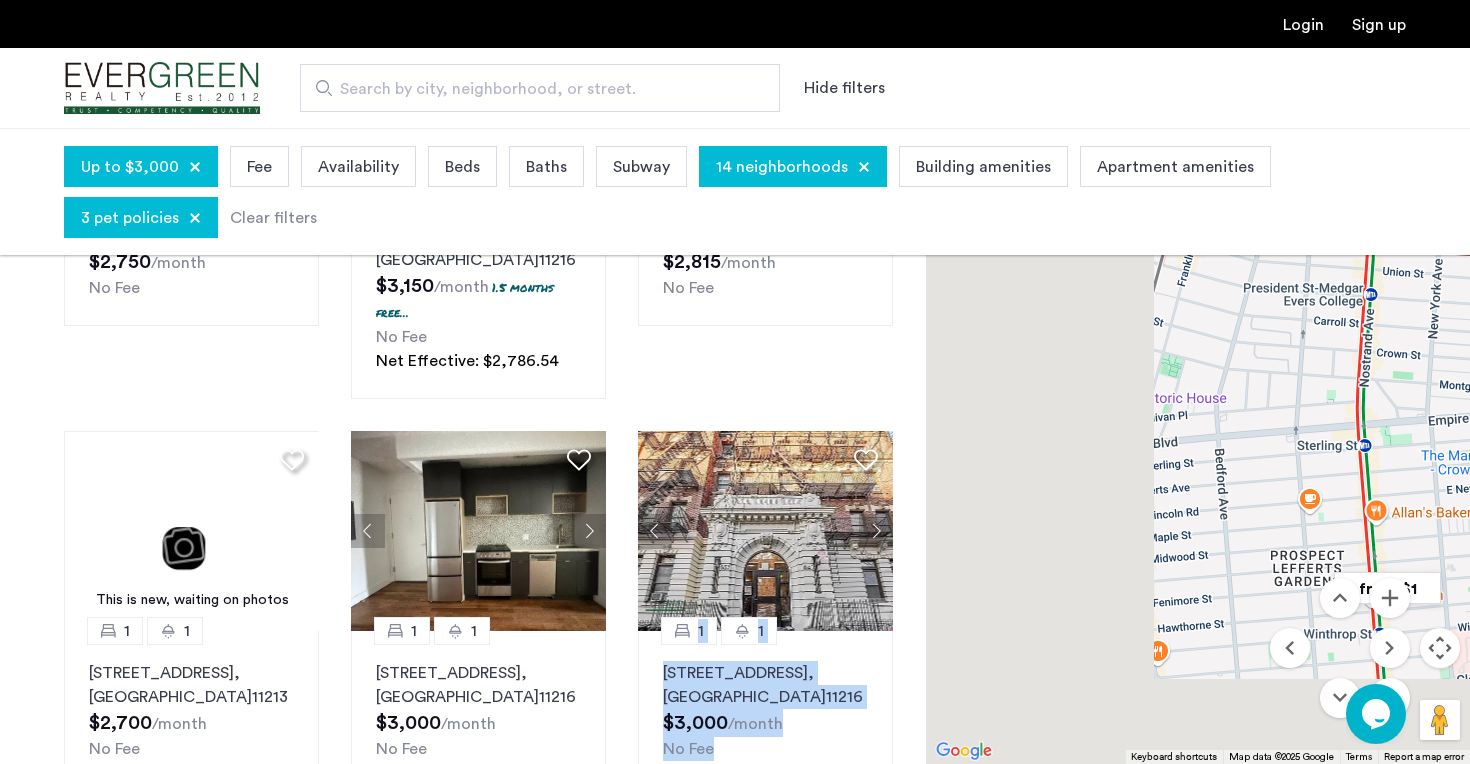 click at bounding box center (1198, 446) 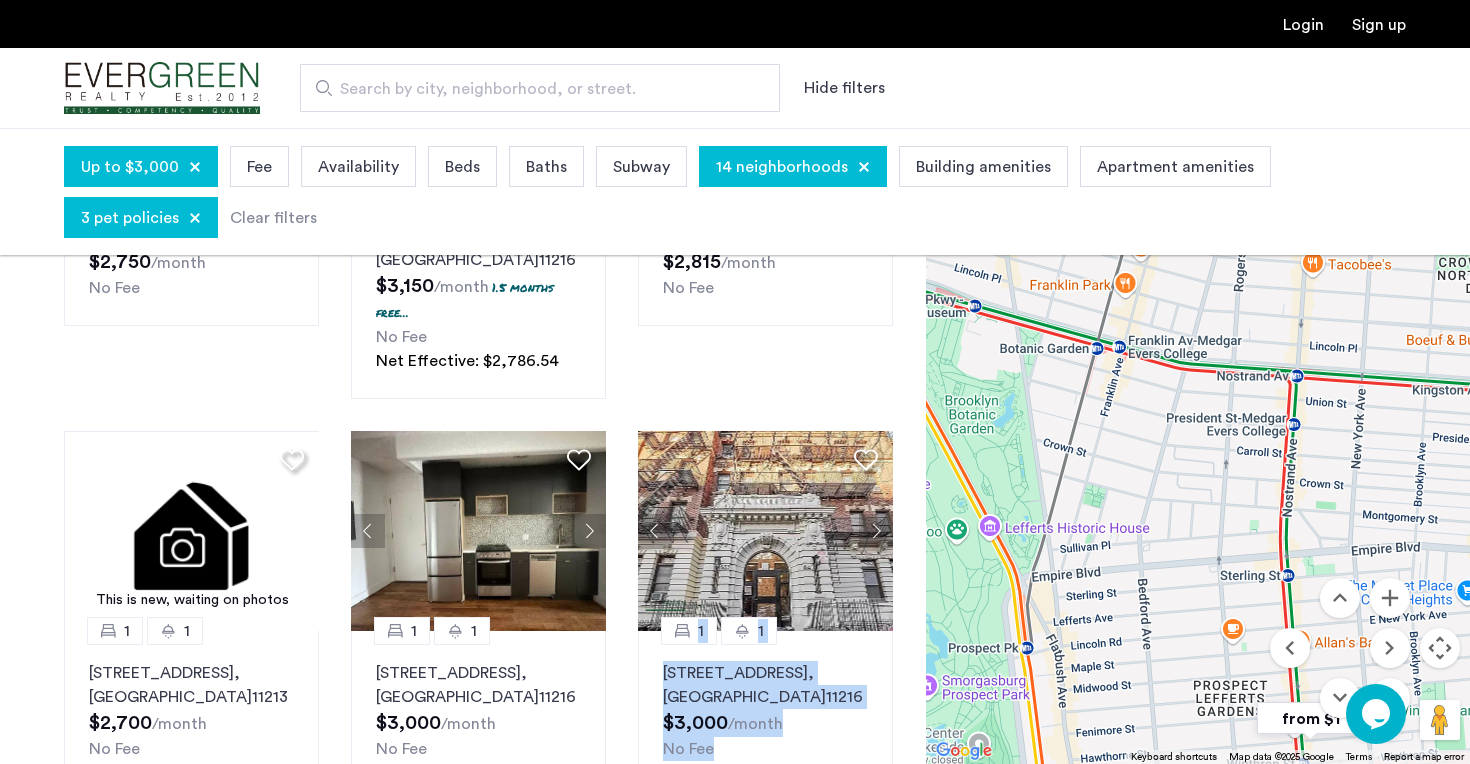 drag, startPoint x: 1299, startPoint y: 389, endPoint x: 1180, endPoint y: 530, distance: 184.50475 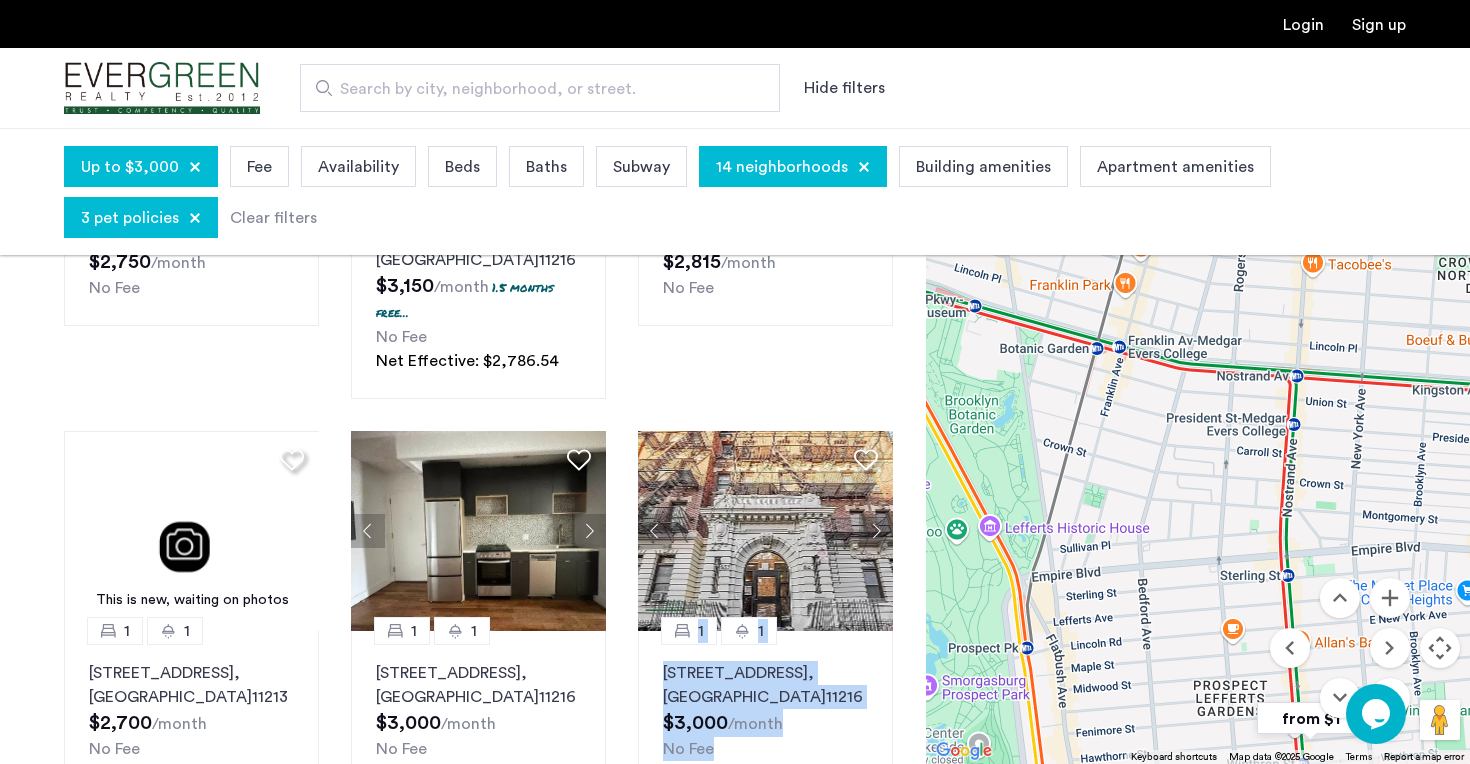 click at bounding box center (1198, 446) 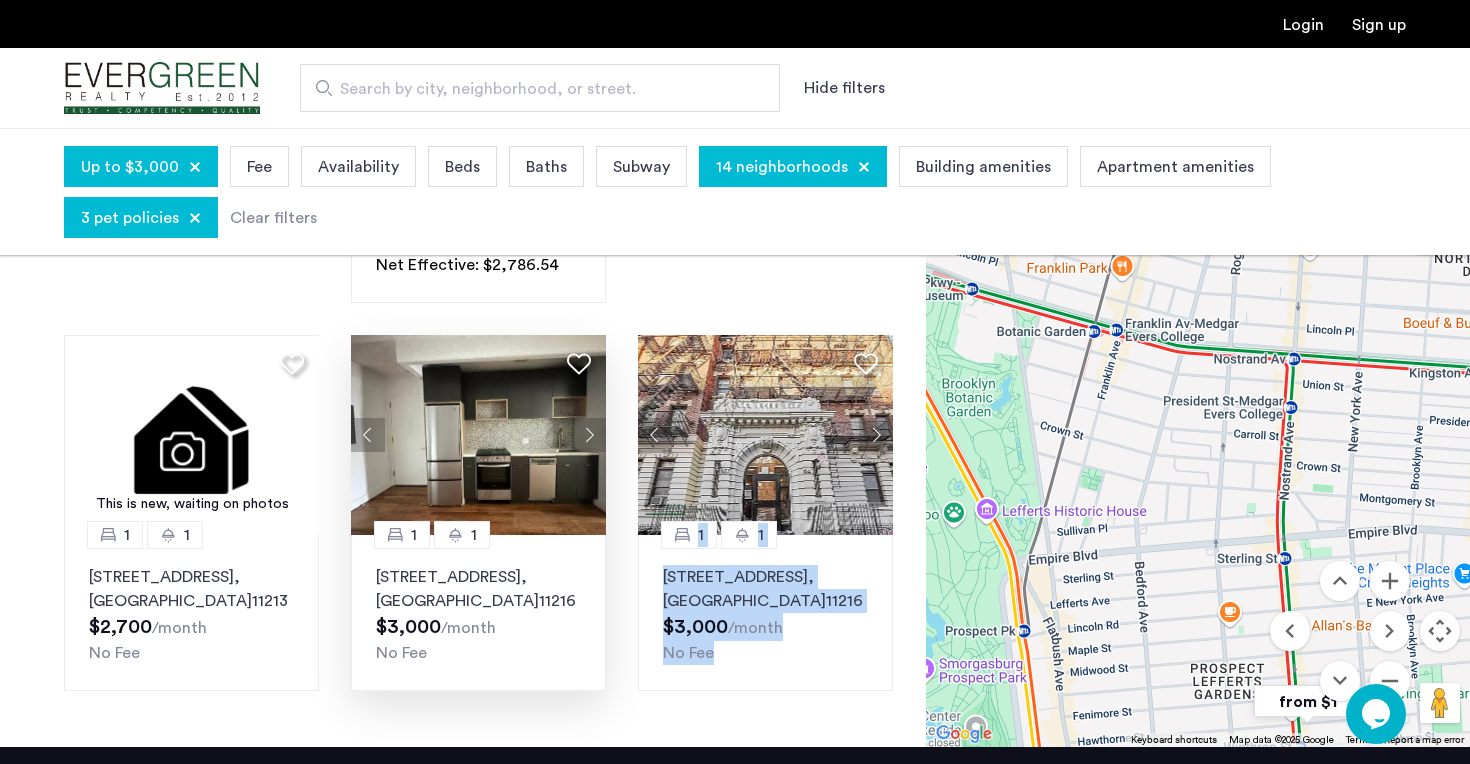 scroll, scrollTop: 1292, scrollLeft: 0, axis: vertical 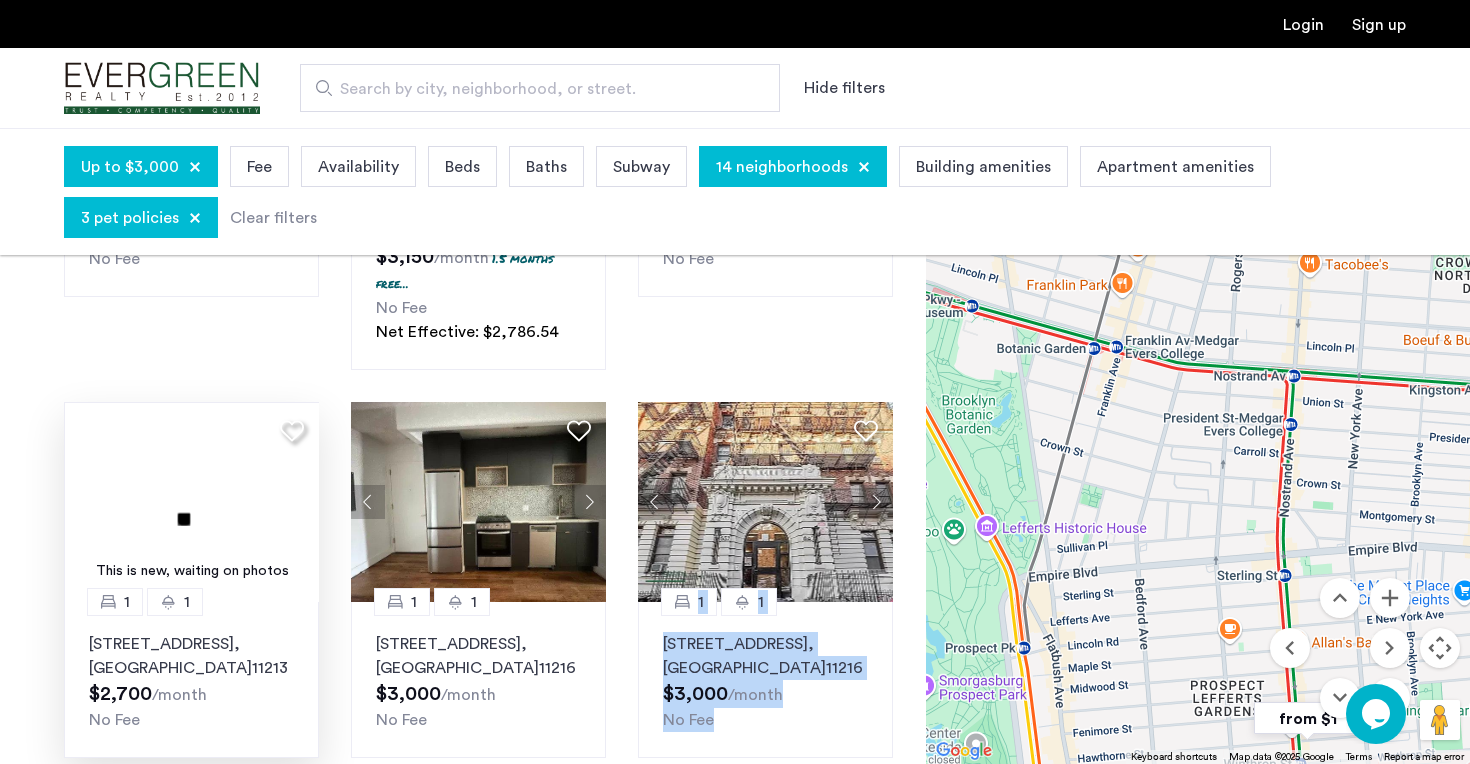 click on "1294 Park Place, Unit 3B, Brooklyn , NY  11213" 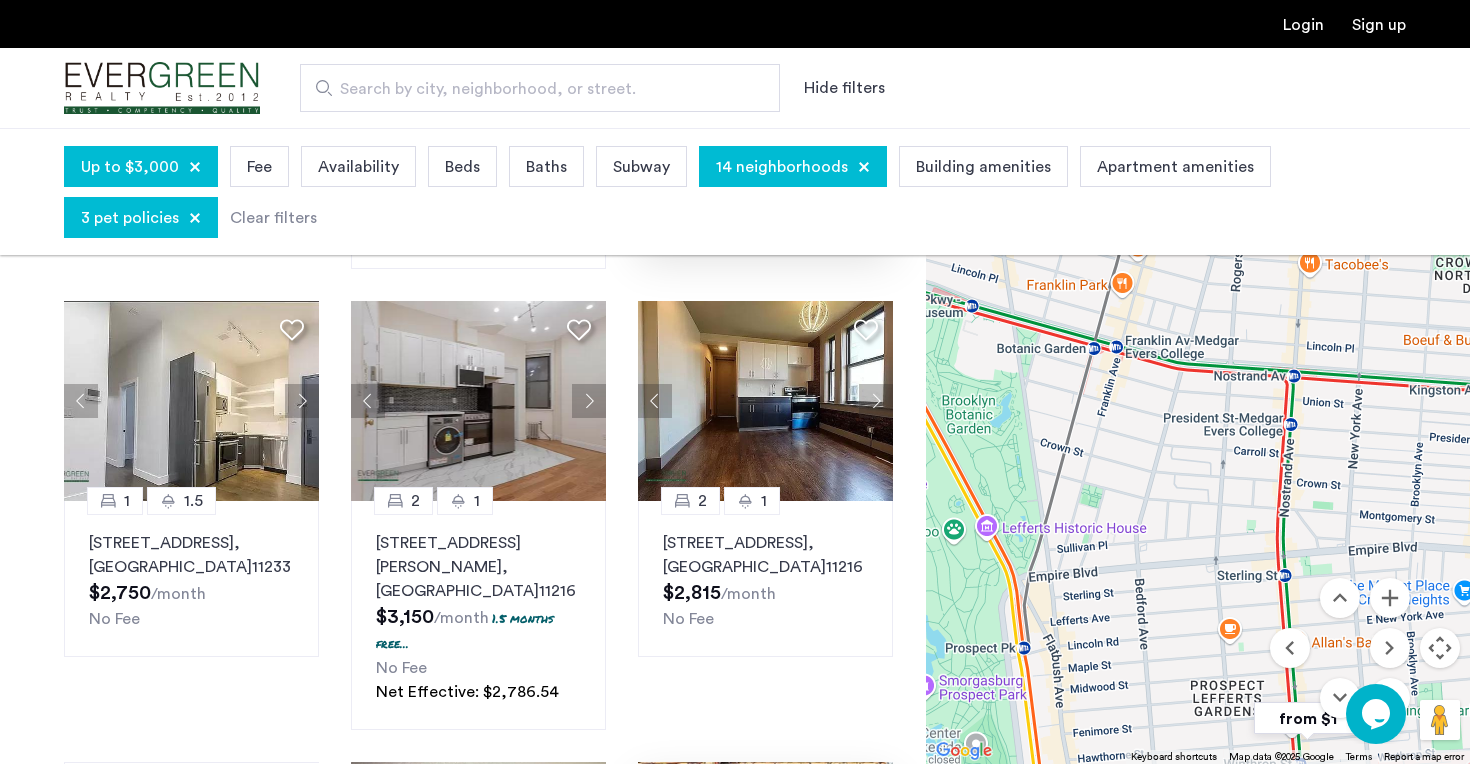 scroll, scrollTop: 917, scrollLeft: 0, axis: vertical 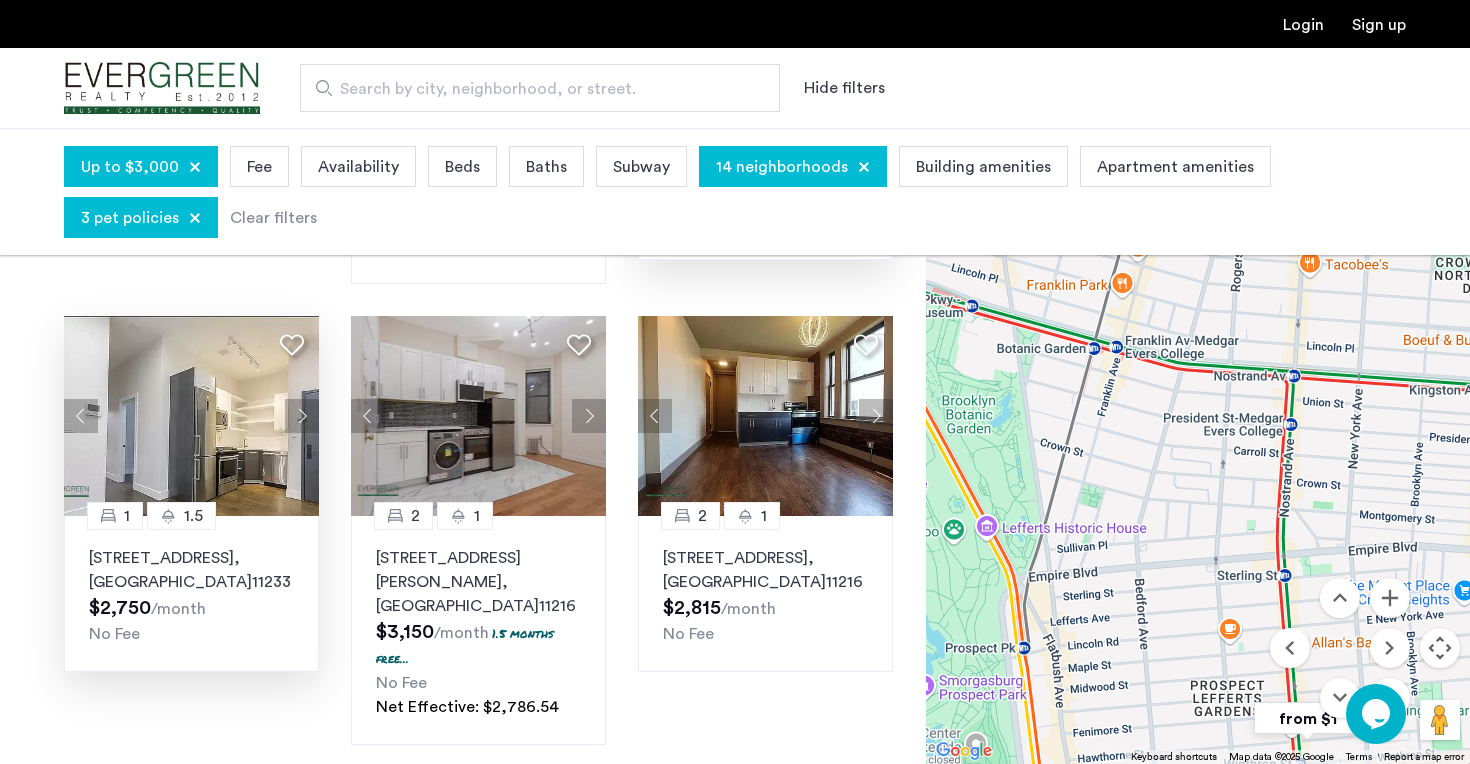 click 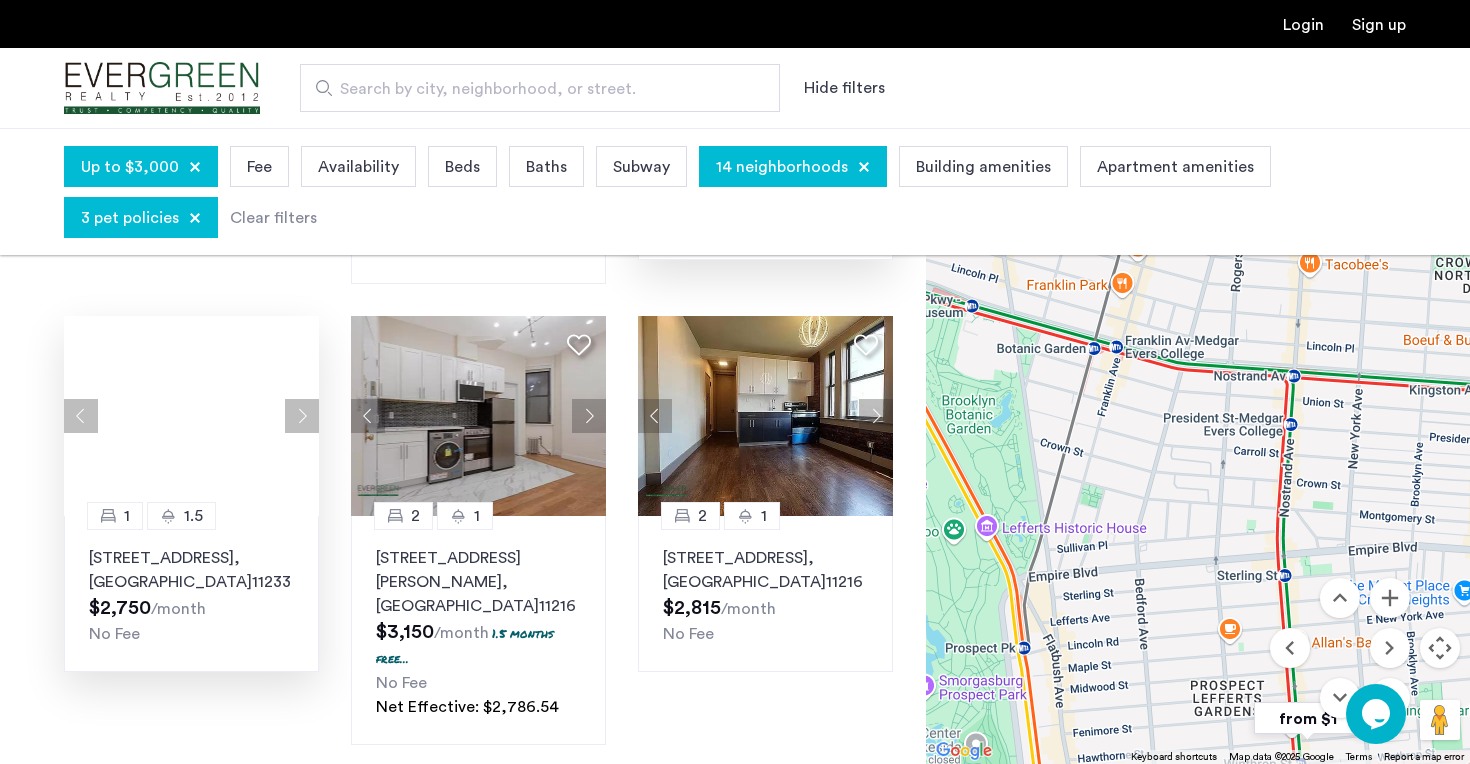 type 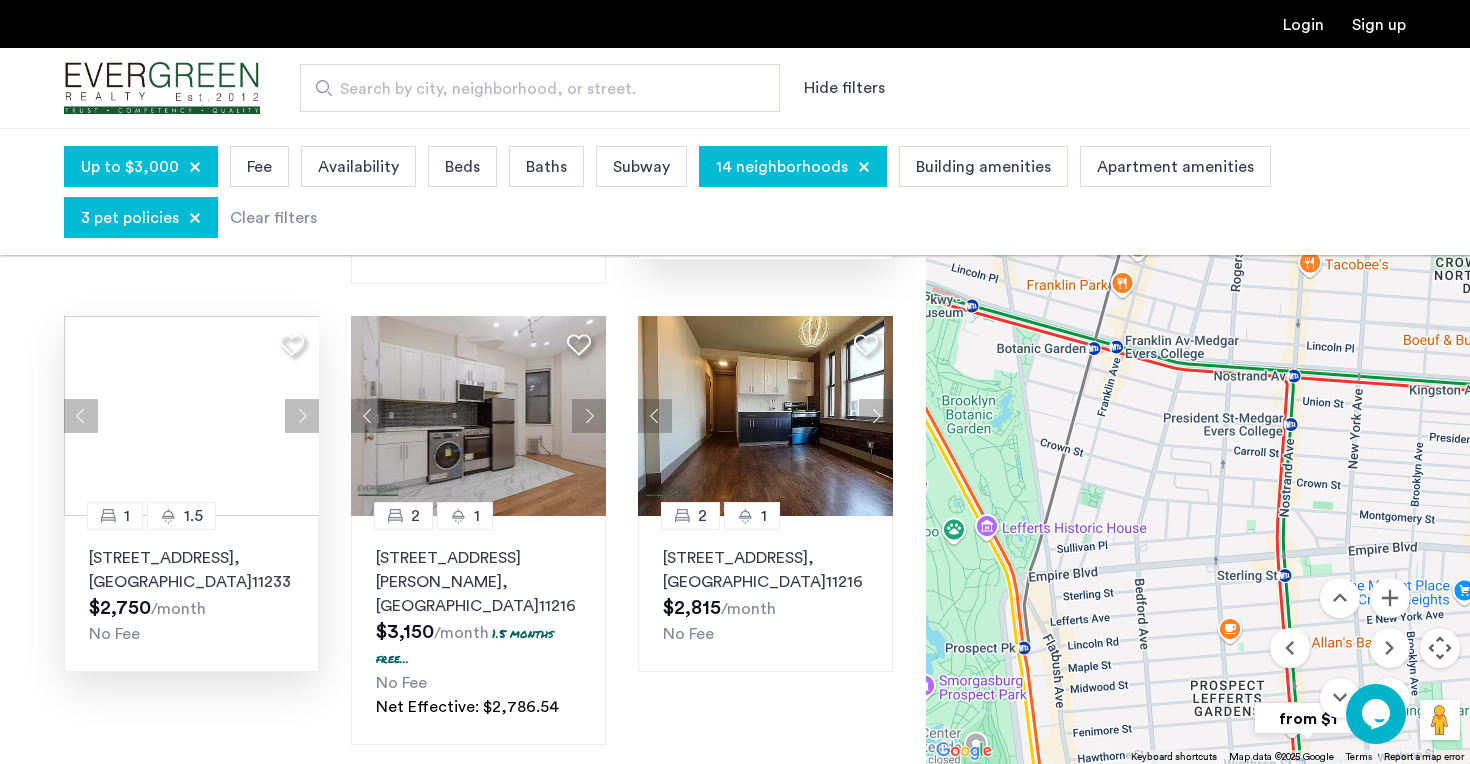 click on "1778 Bergen Street, Unit 1A, Brooklyn , NY  11233" 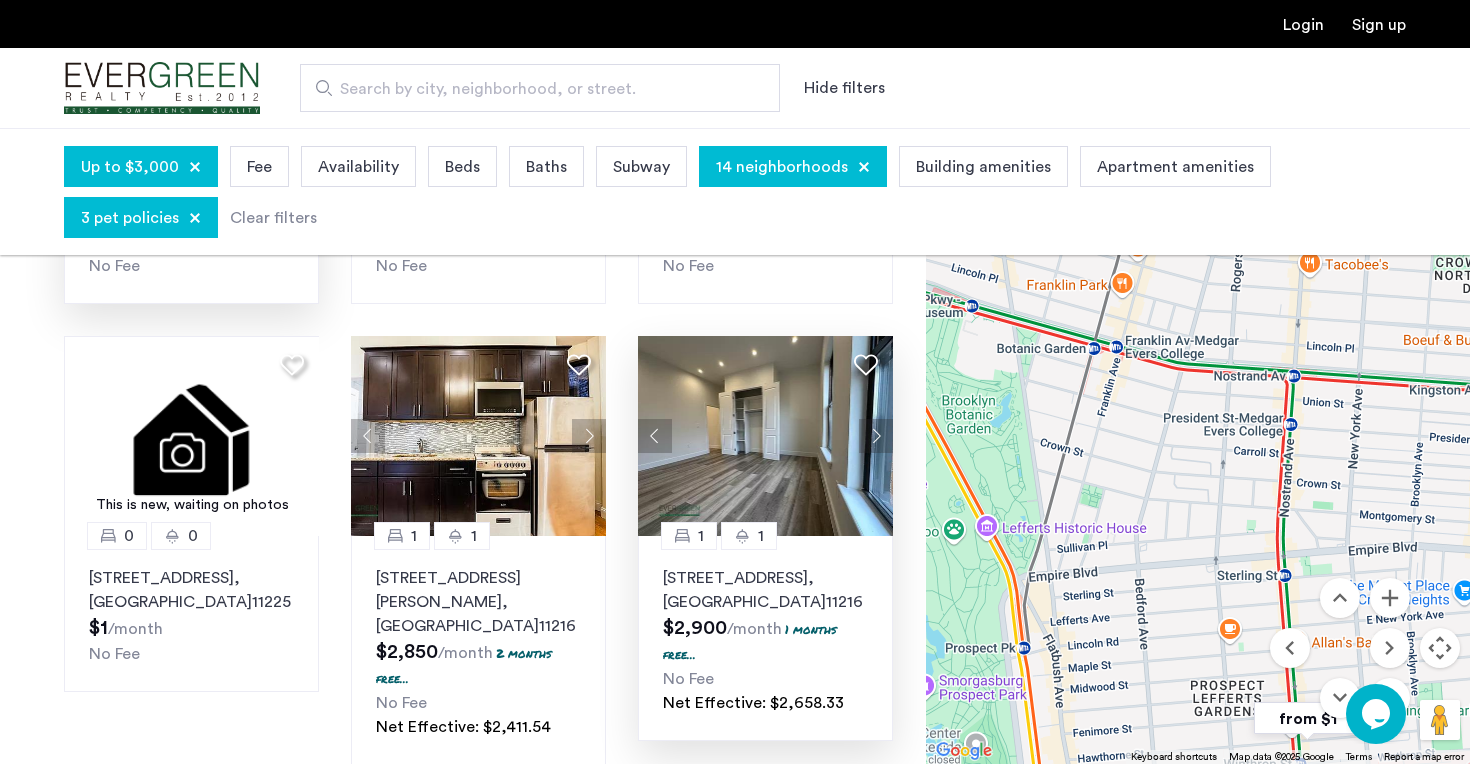 scroll, scrollTop: 421, scrollLeft: 0, axis: vertical 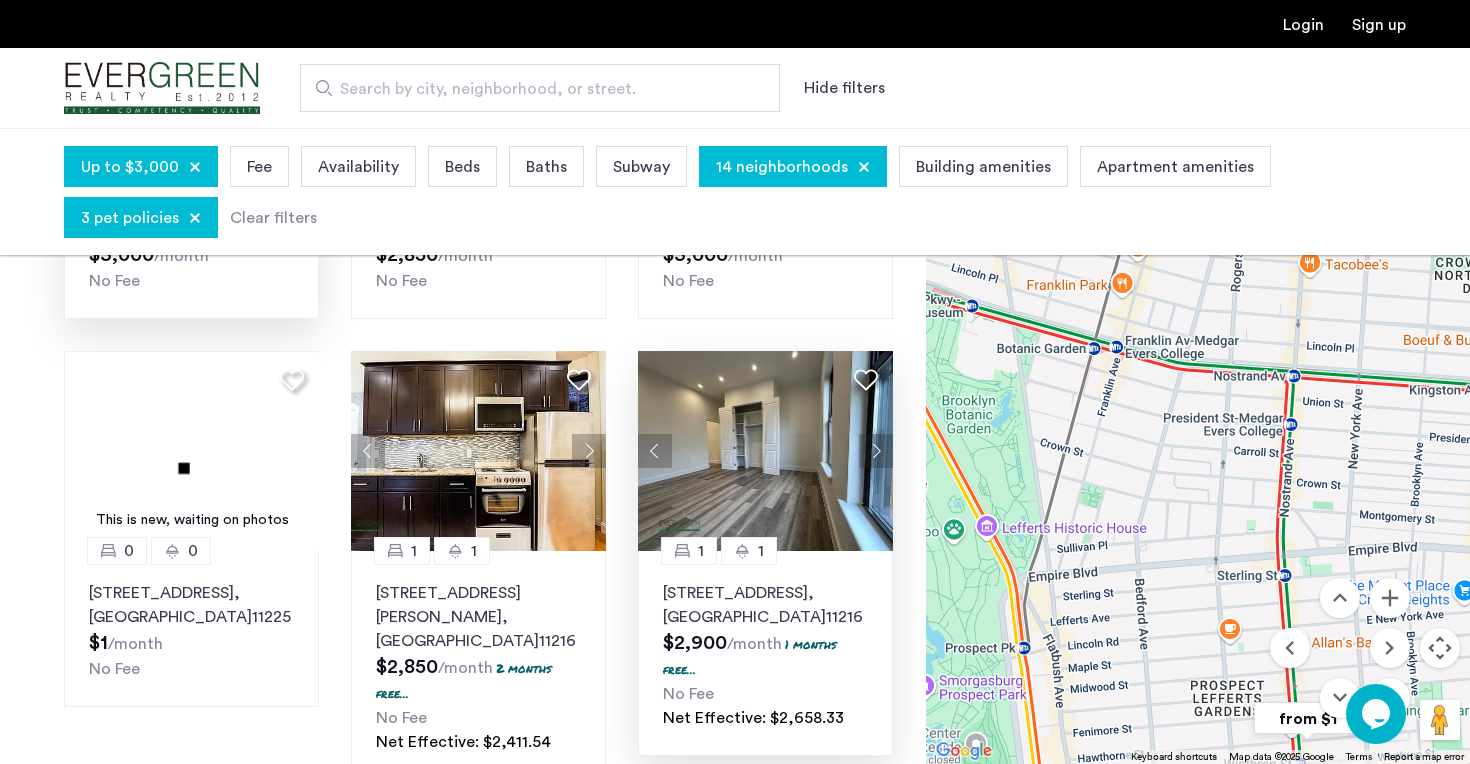 click on "641 Saint Marks Avenue, Unit 4H, Brooklyn , NY  11216" 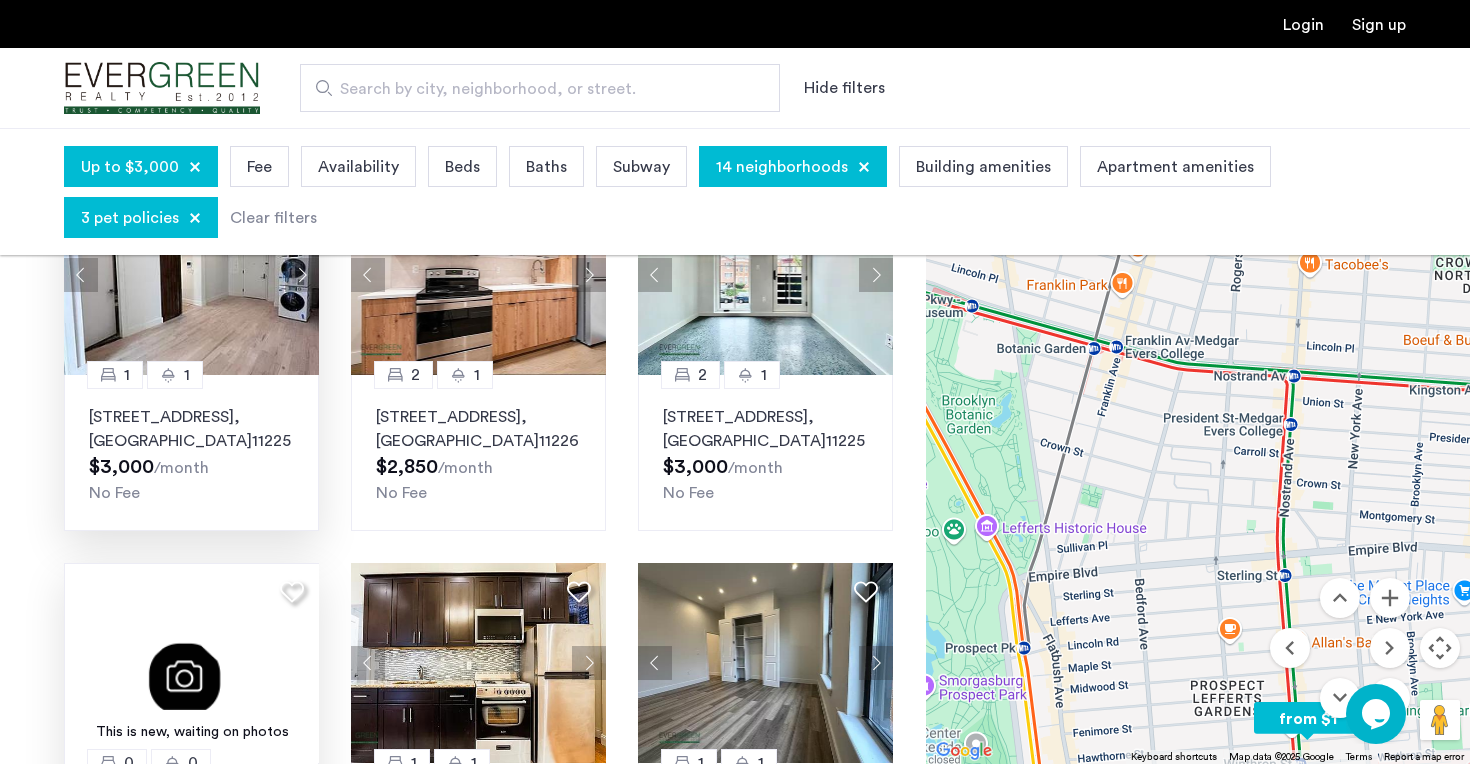 scroll, scrollTop: 36, scrollLeft: 0, axis: vertical 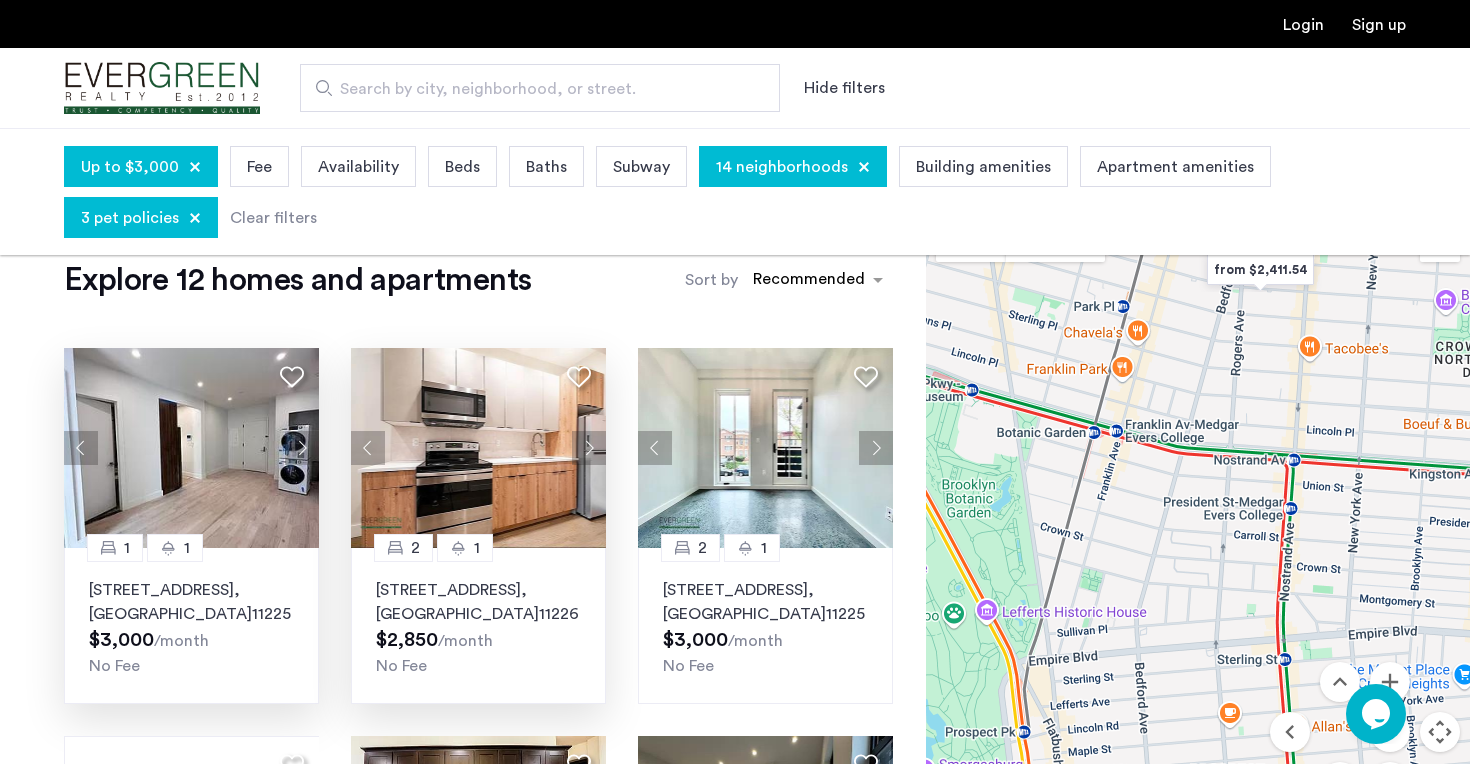 click on "1283 Nostrand Avenue, Unit 4R, Brooklyn , NY  11226" 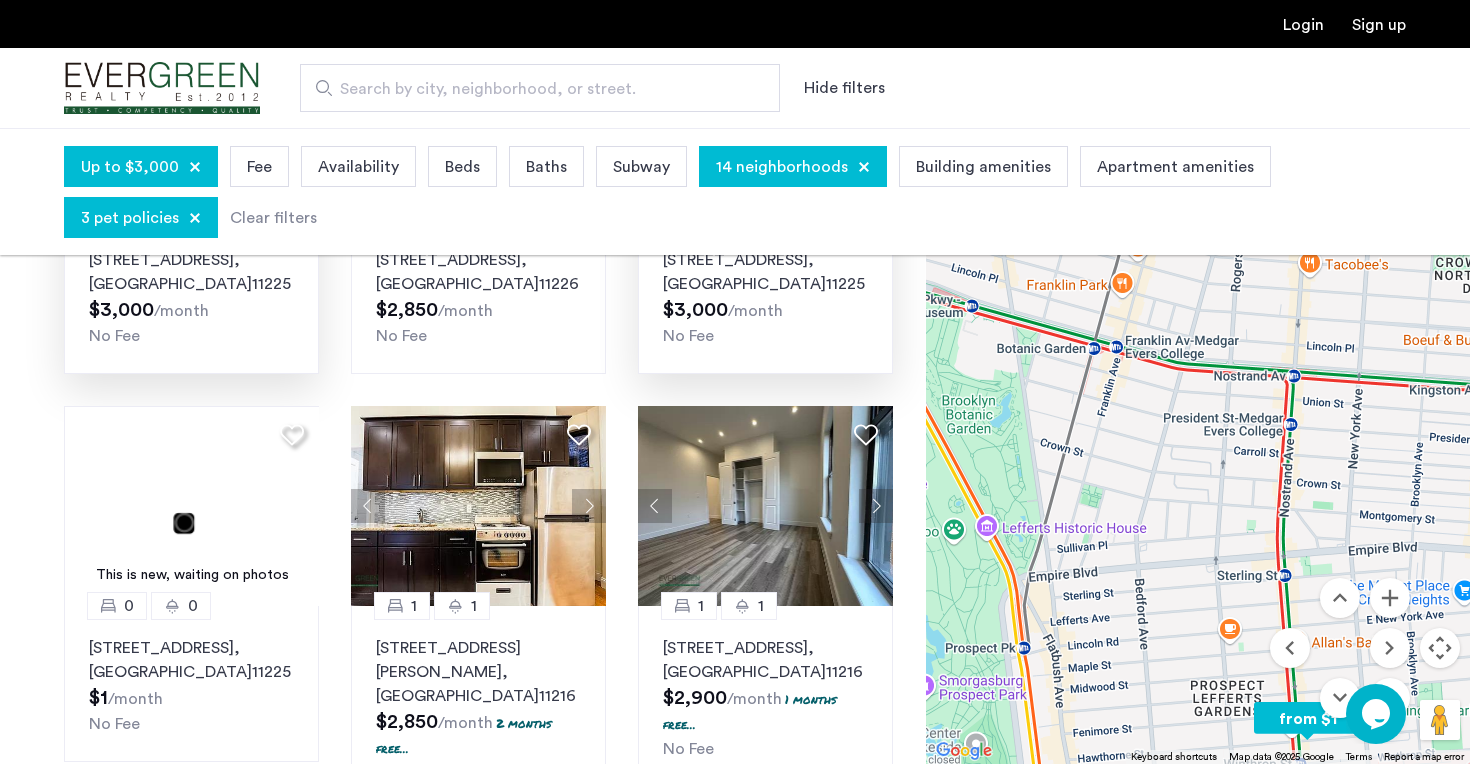 scroll, scrollTop: 96, scrollLeft: 0, axis: vertical 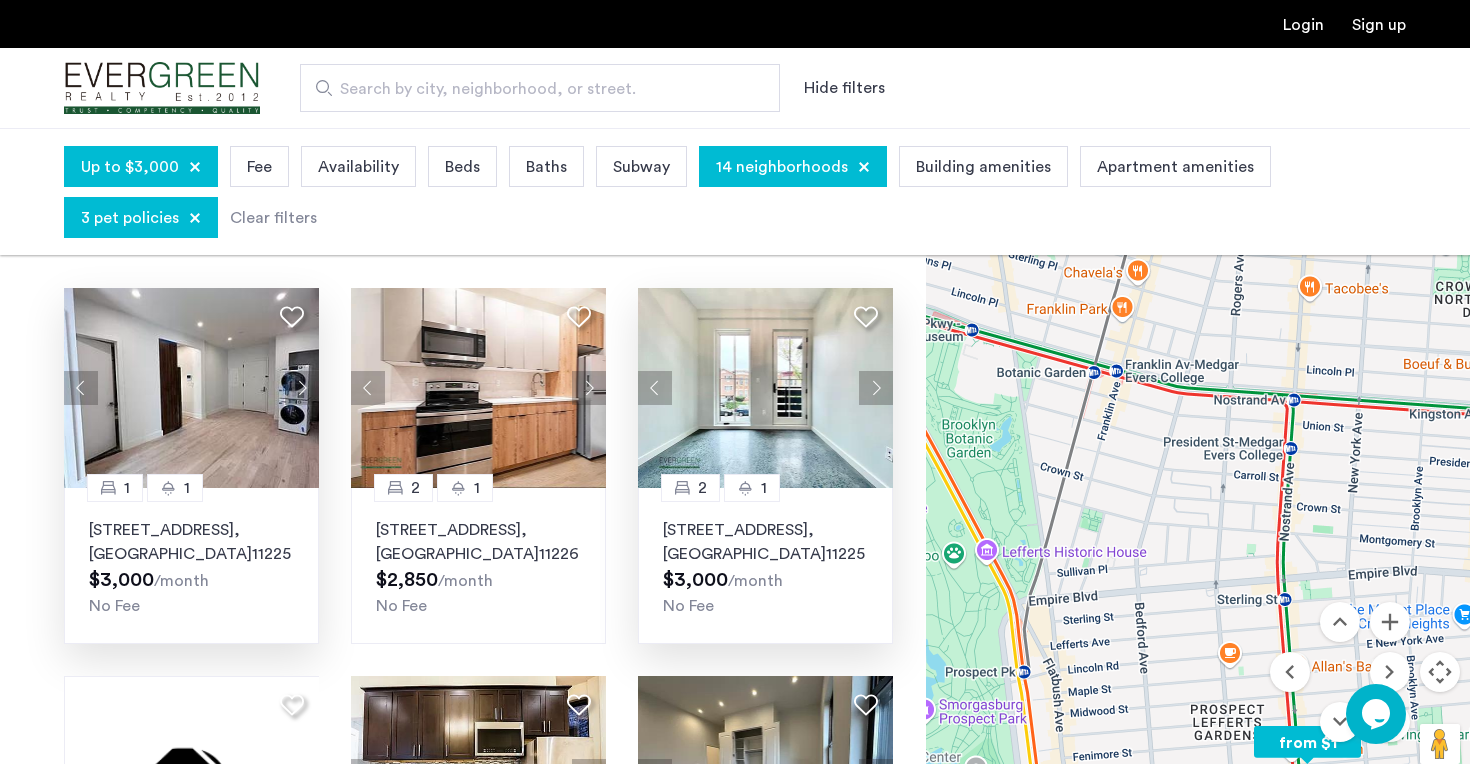 click on "340 Rutland Road, Unit 3F, Brooklyn , NY  11225" 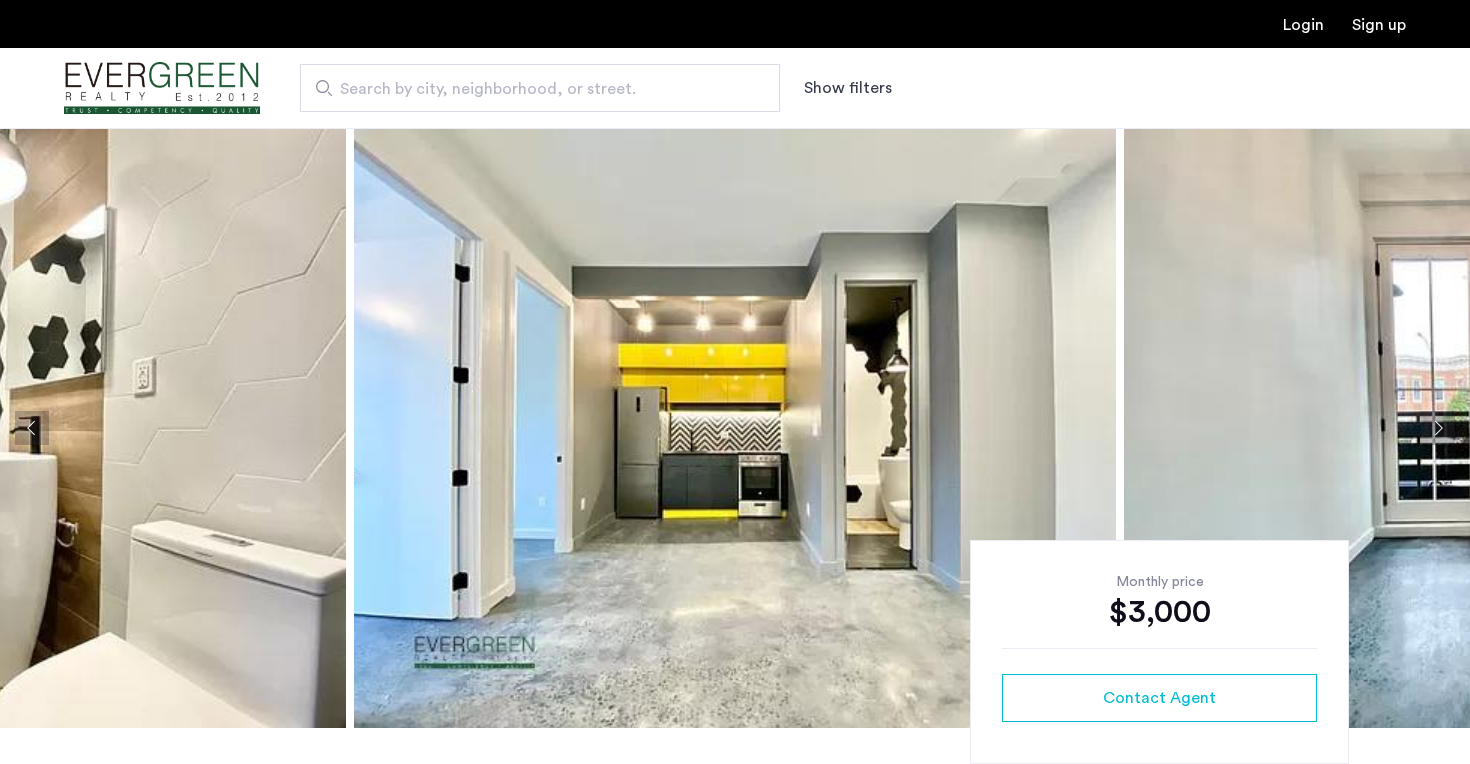 scroll, scrollTop: 0, scrollLeft: 0, axis: both 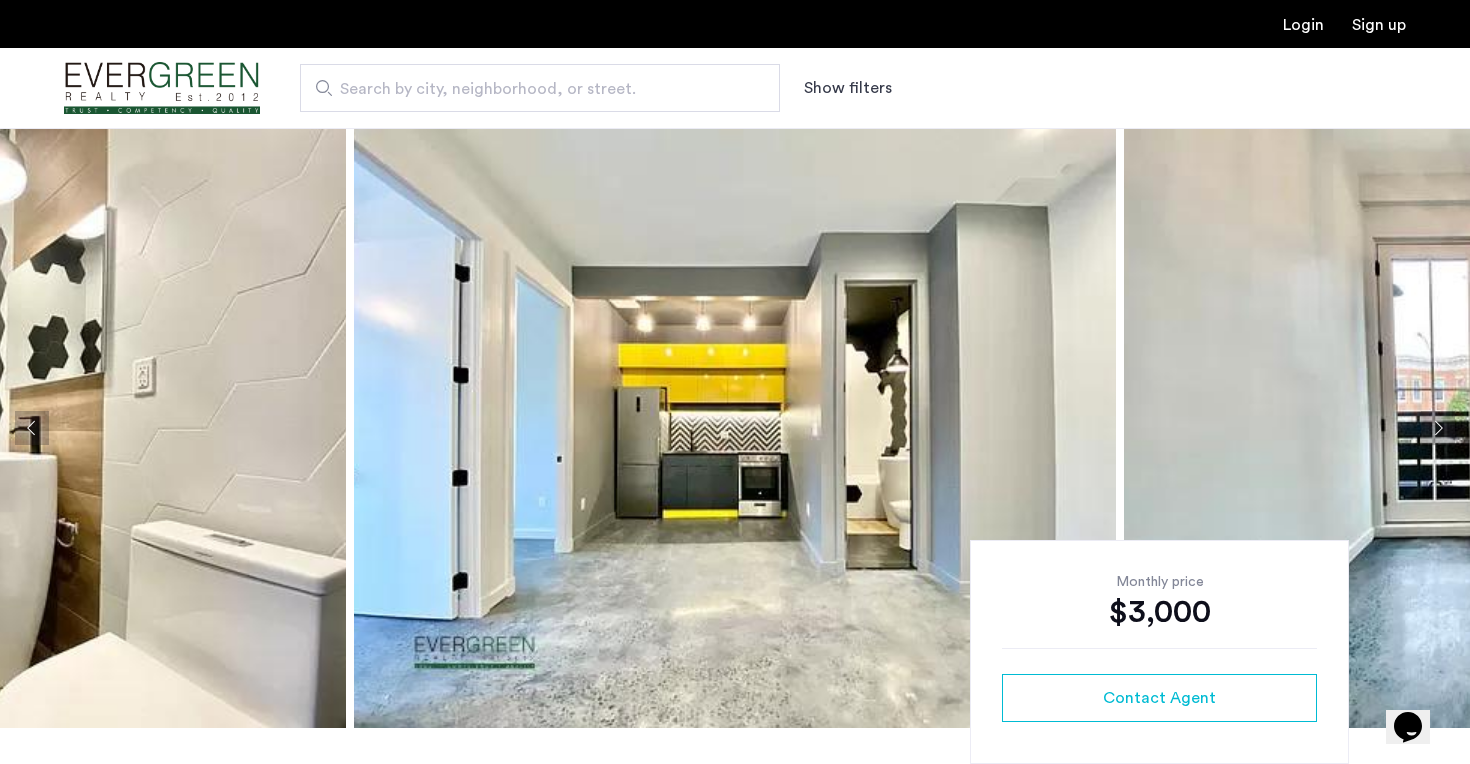 click 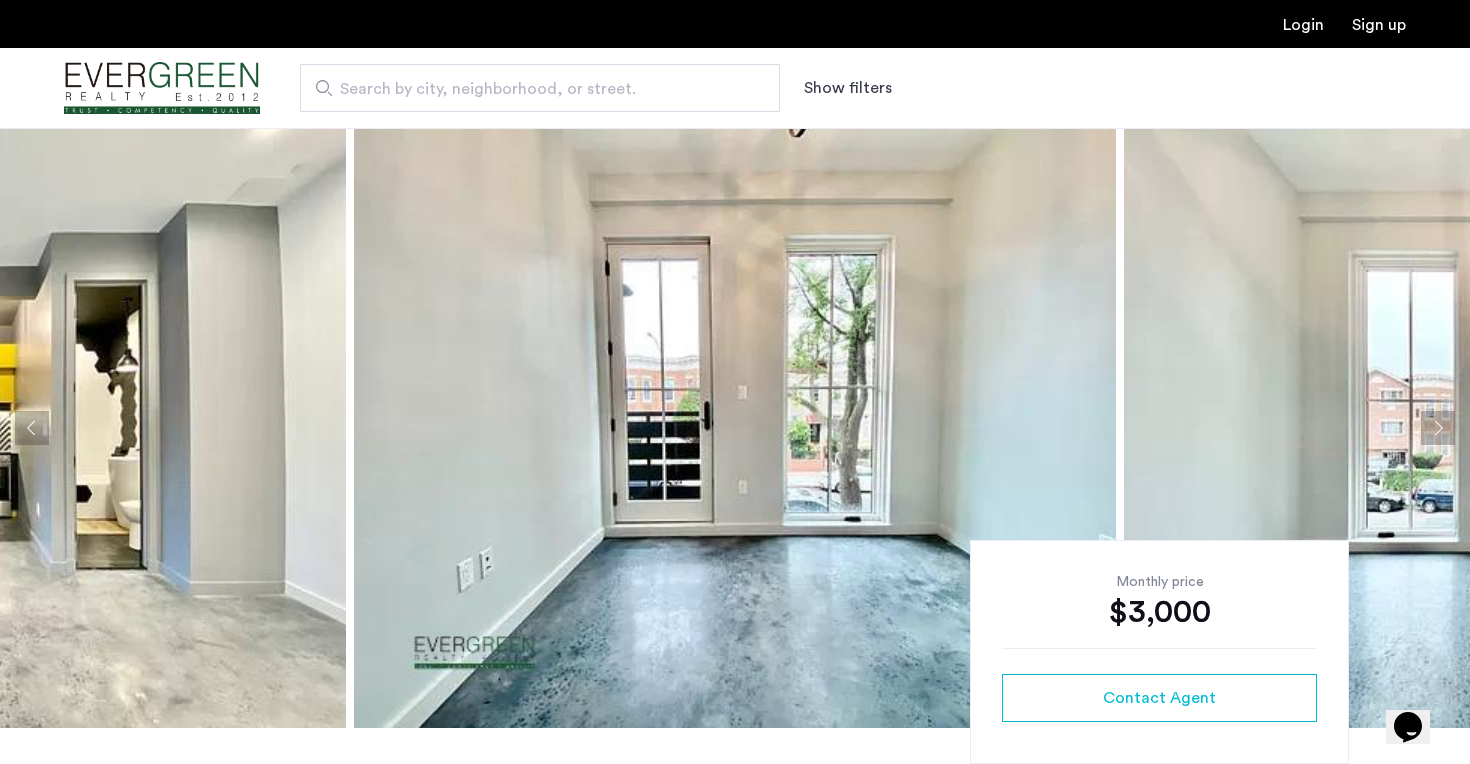 click 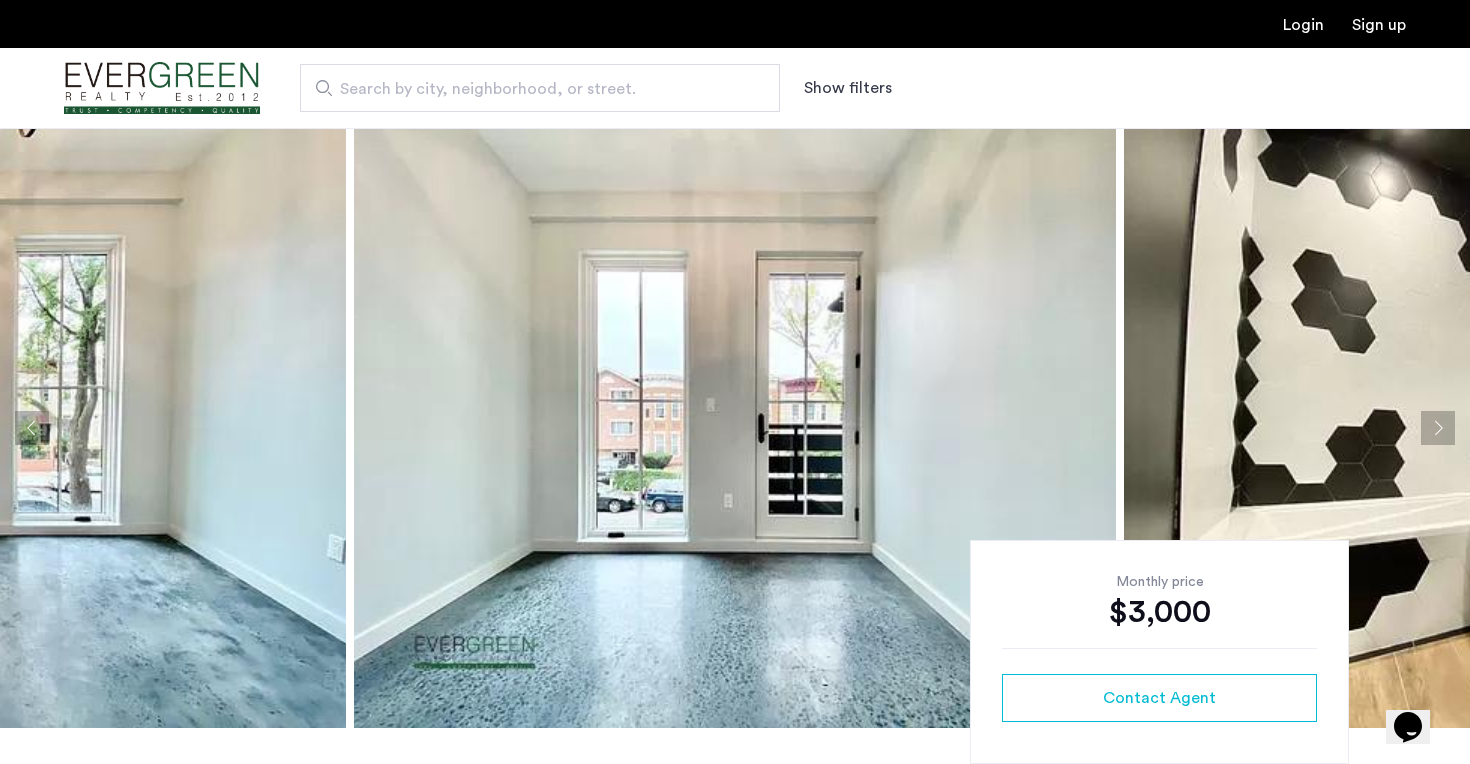 click 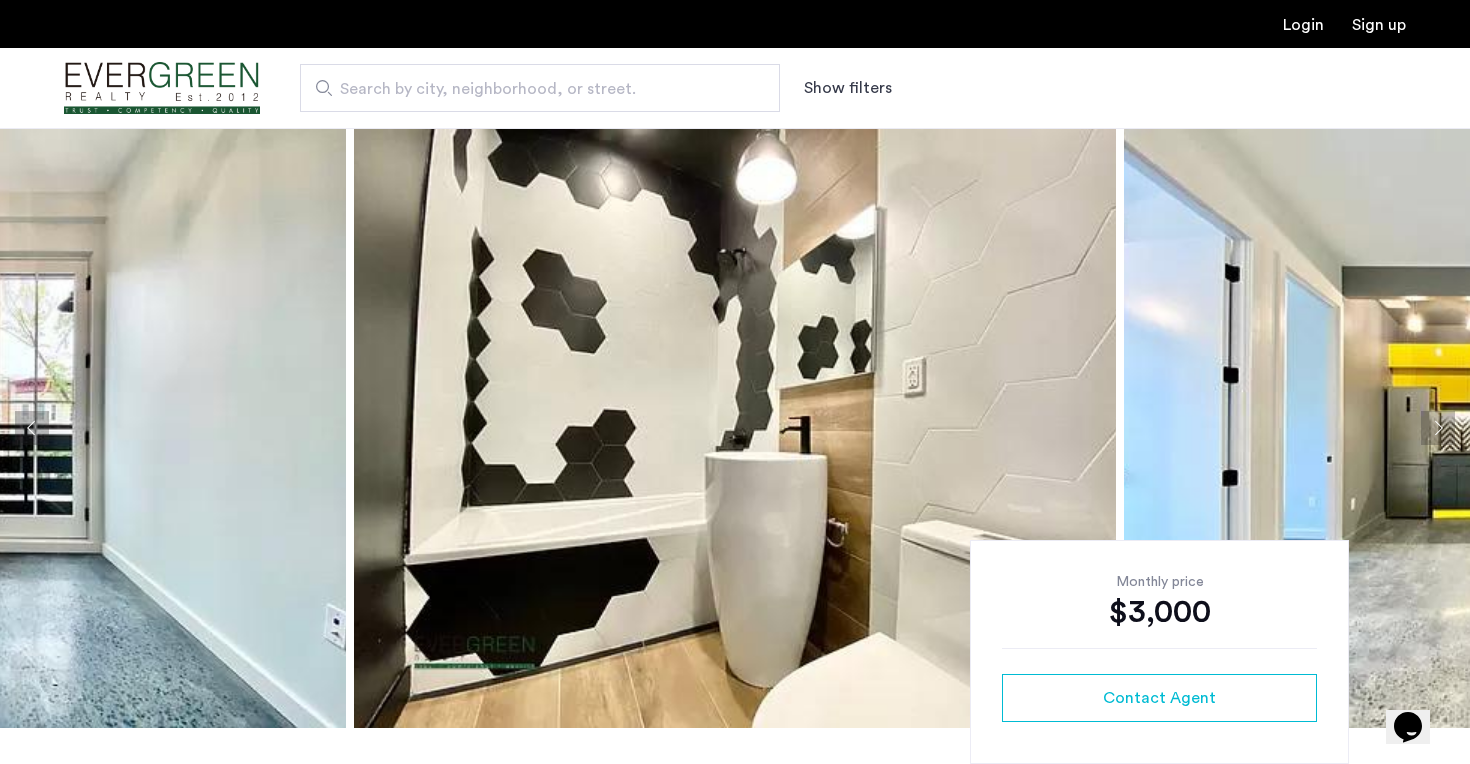 click 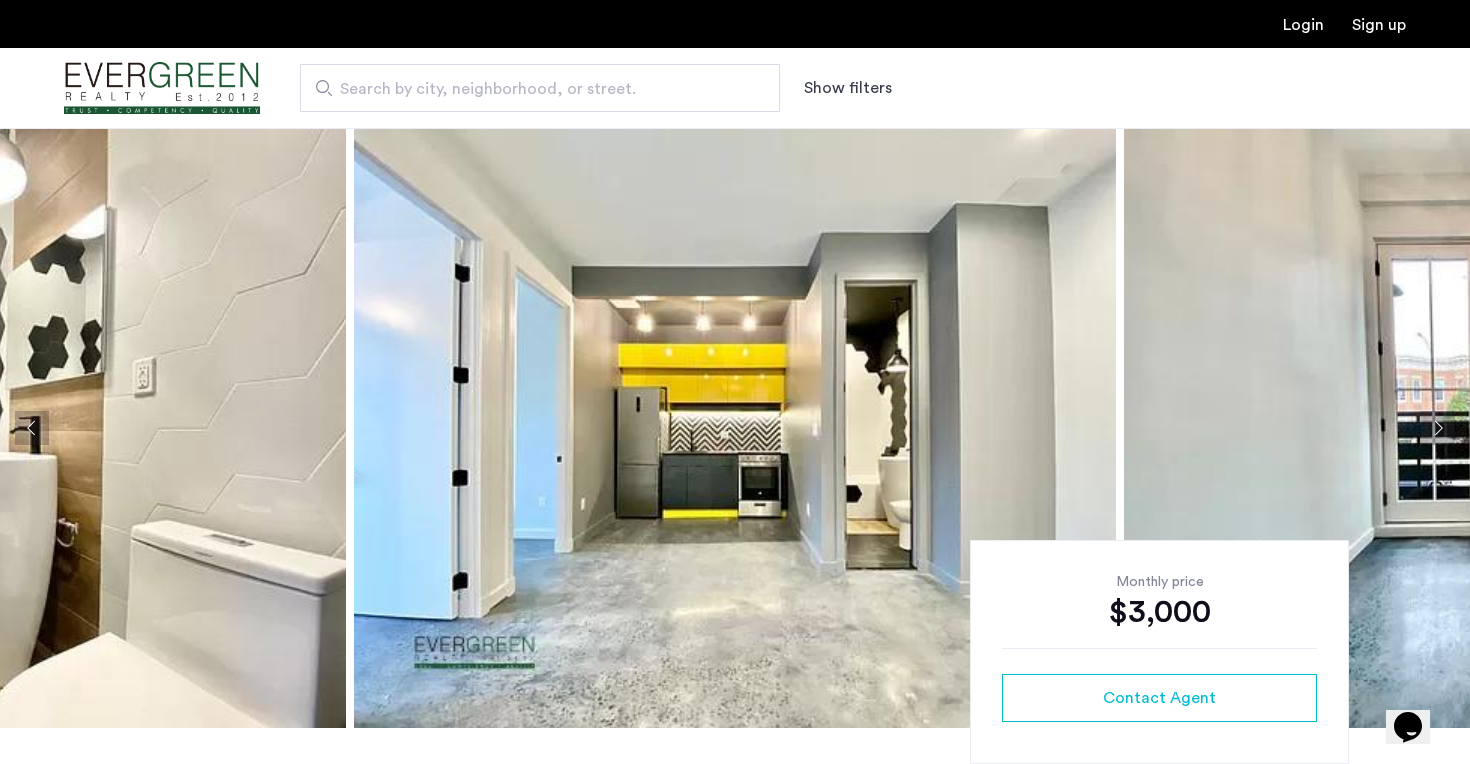 click 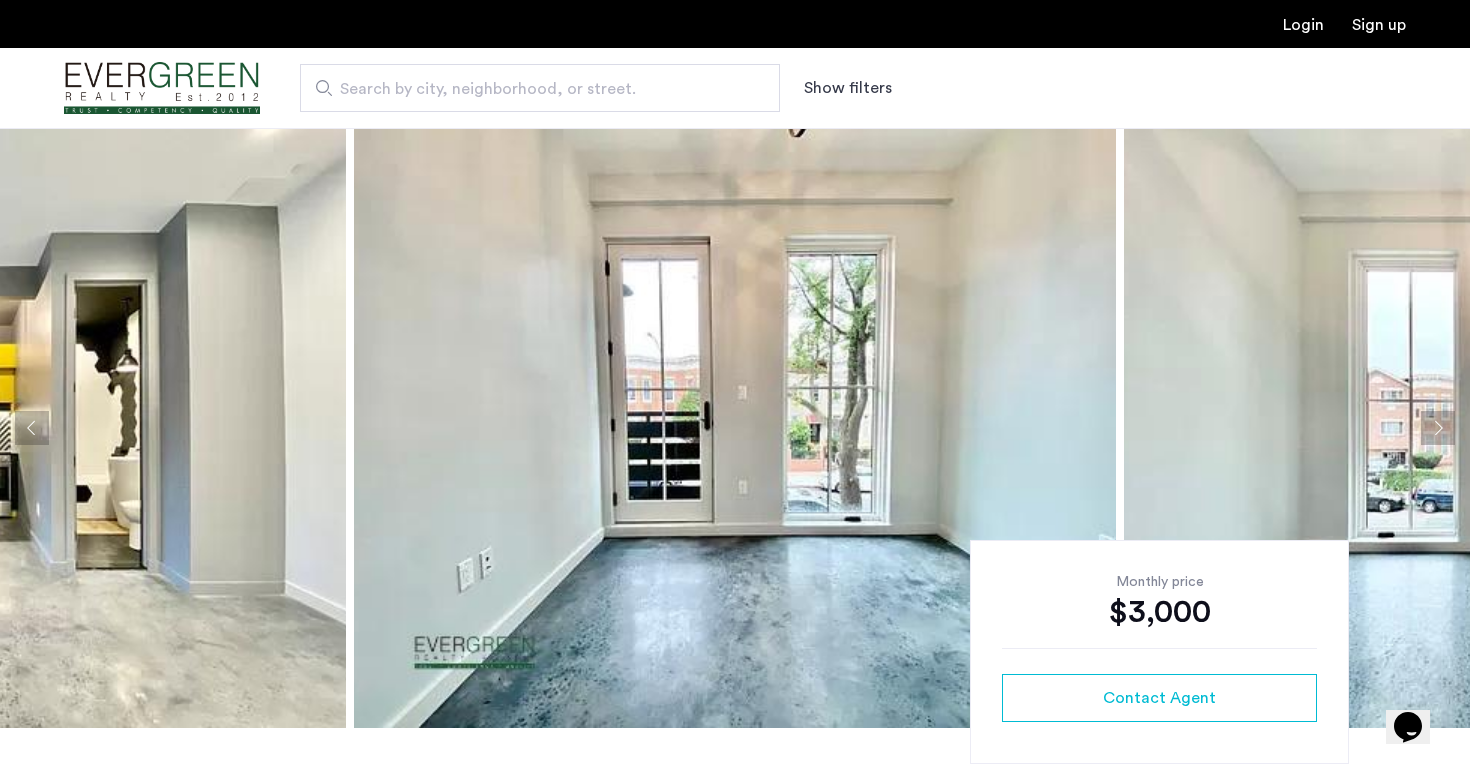 click 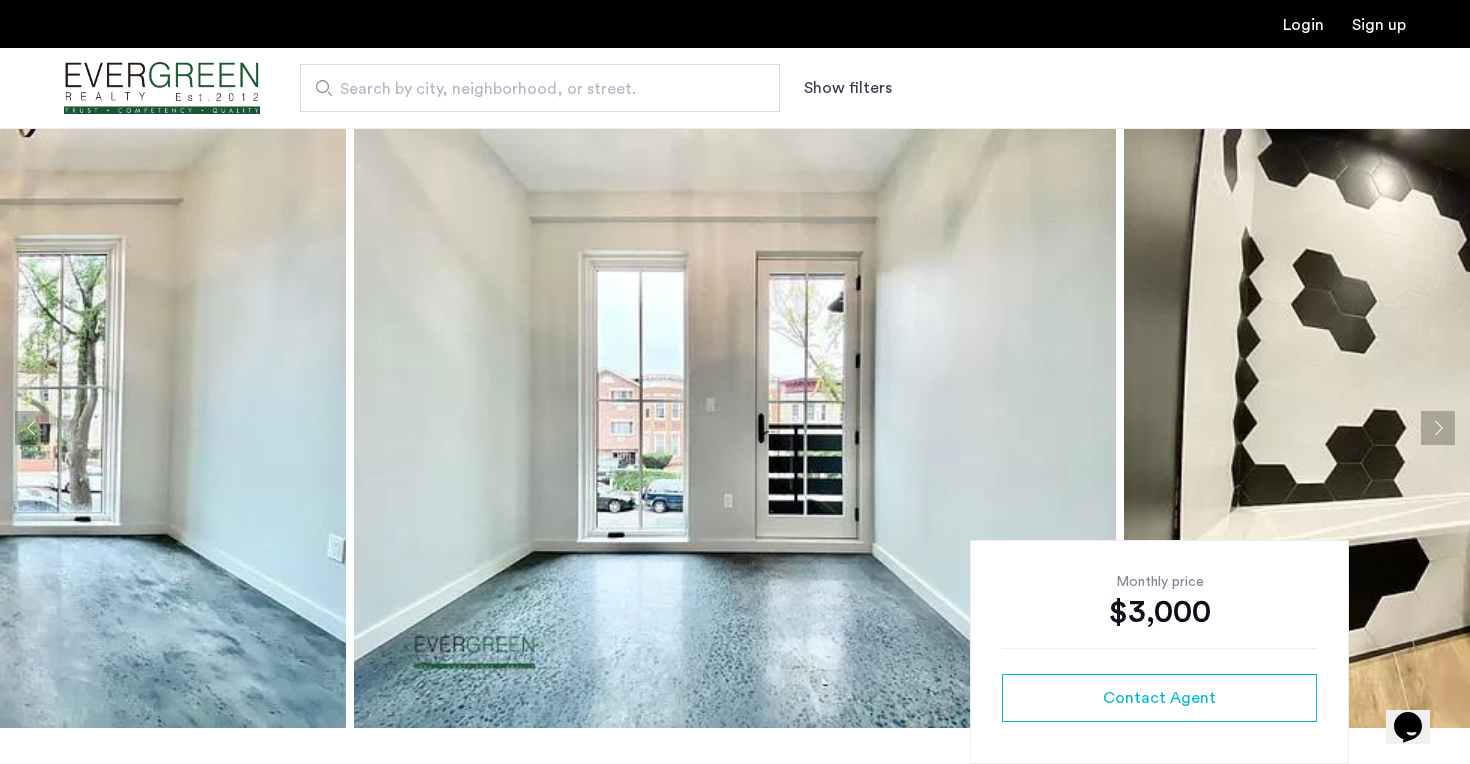 scroll, scrollTop: 451, scrollLeft: 0, axis: vertical 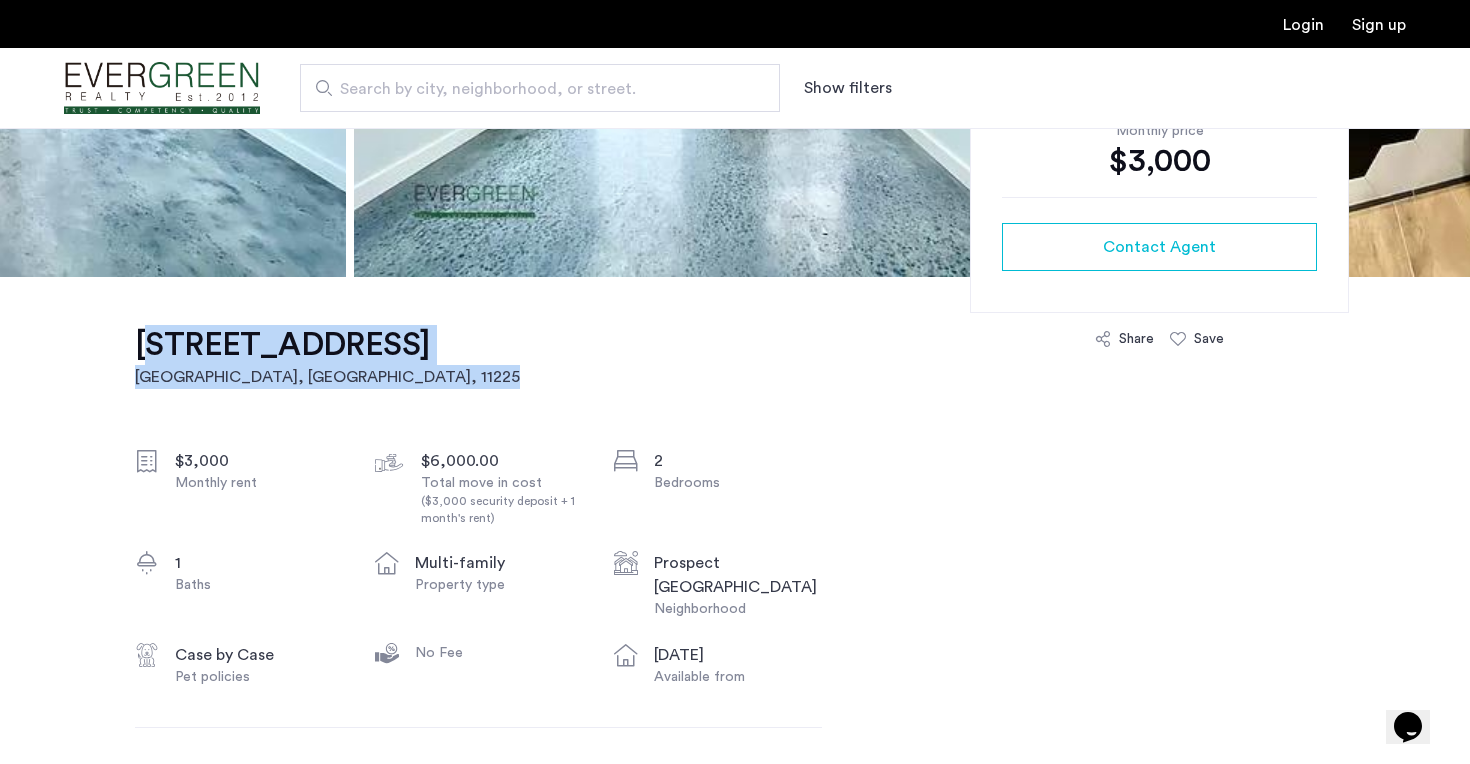 drag, startPoint x: 141, startPoint y: 341, endPoint x: 526, endPoint y: 342, distance: 385.0013 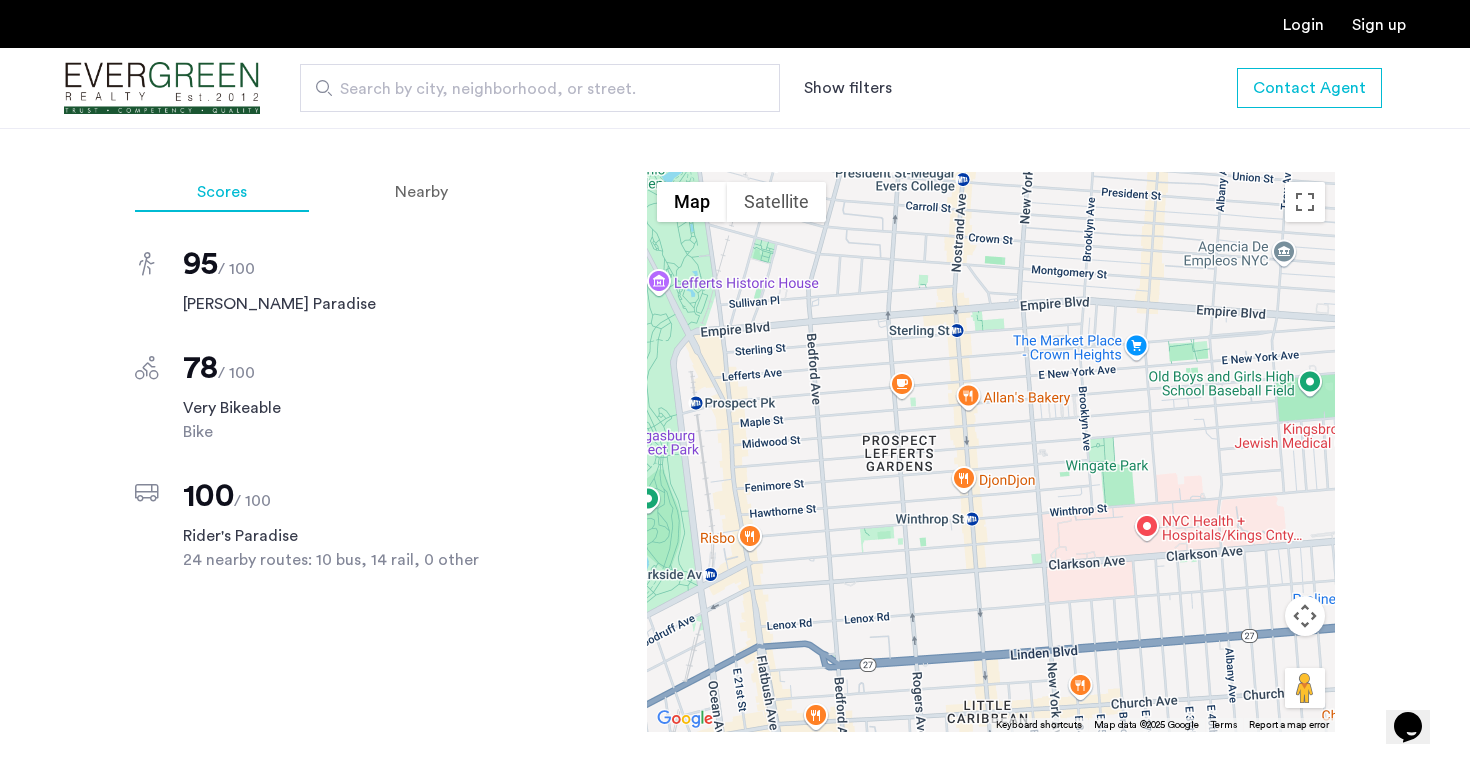 scroll, scrollTop: 1803, scrollLeft: 0, axis: vertical 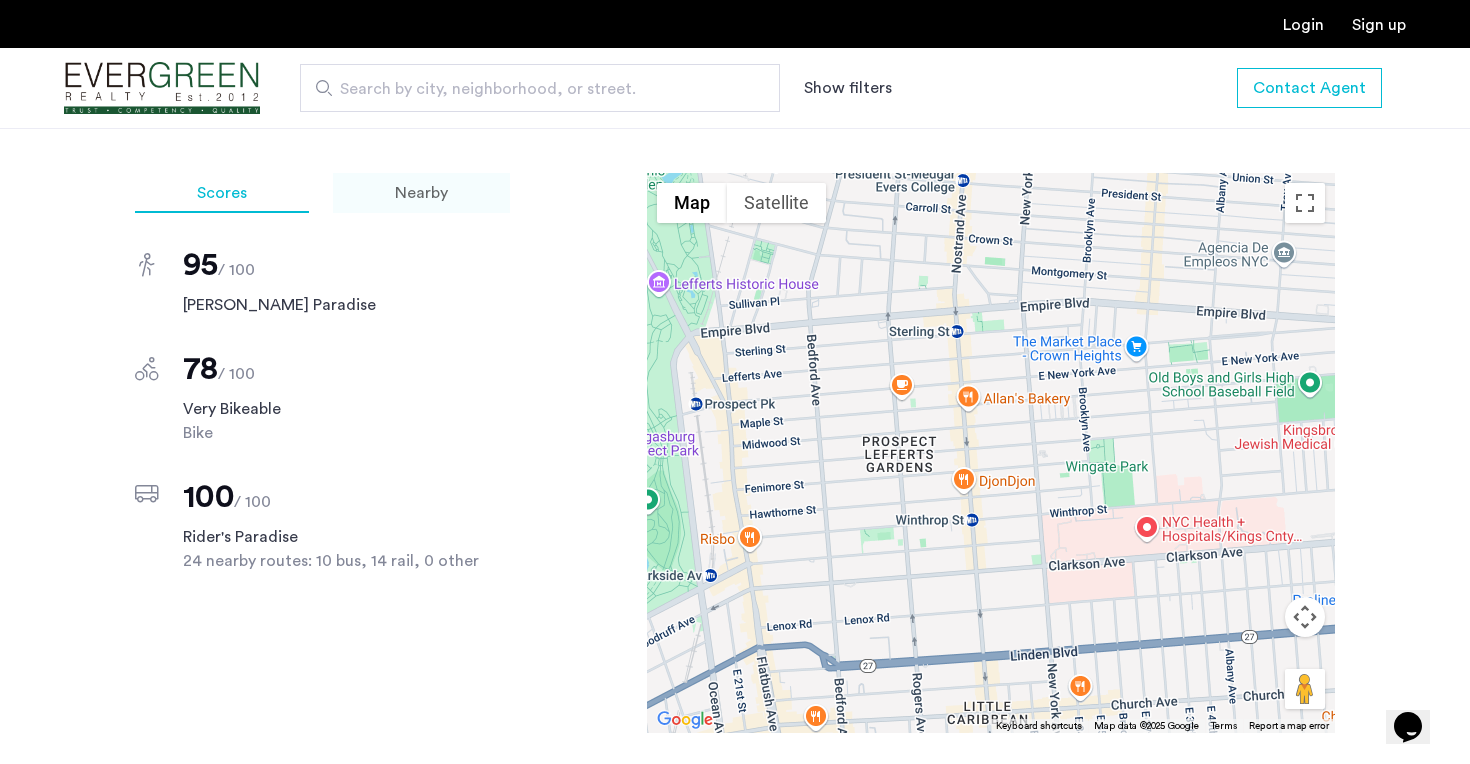 click on "Nearby" at bounding box center (421, 193) 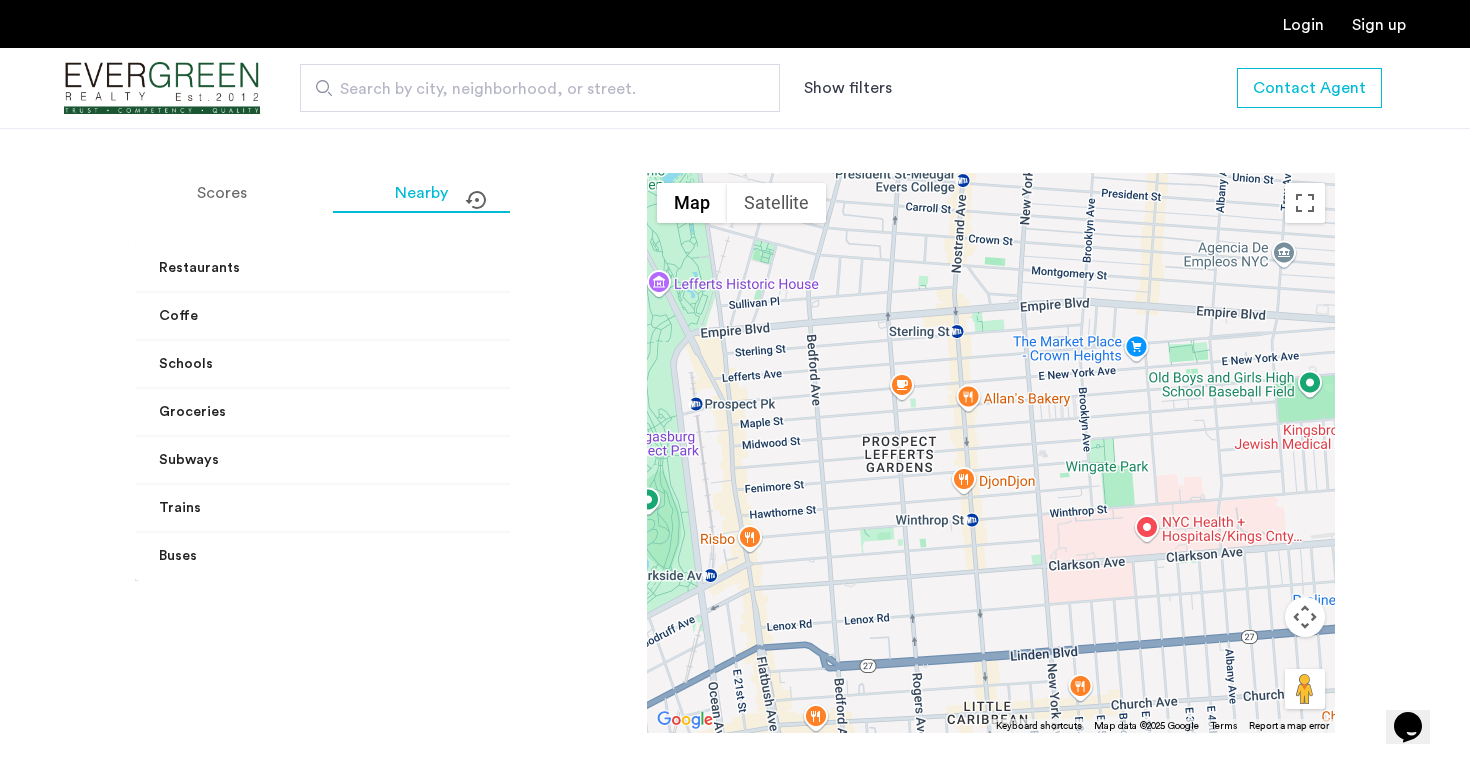 click on "Restaurants" at bounding box center [372, 268] 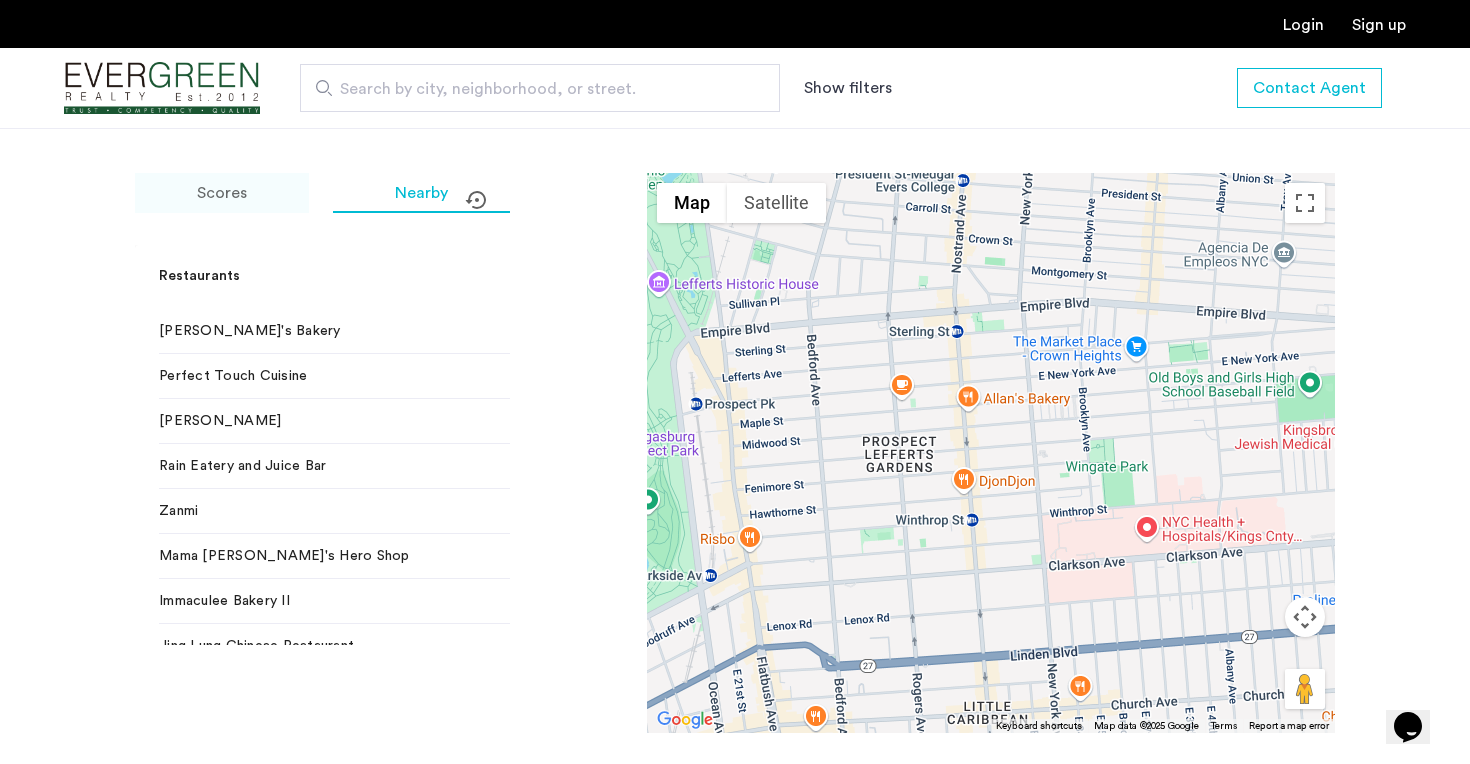 drag, startPoint x: 239, startPoint y: 267, endPoint x: 207, endPoint y: 207, distance: 68 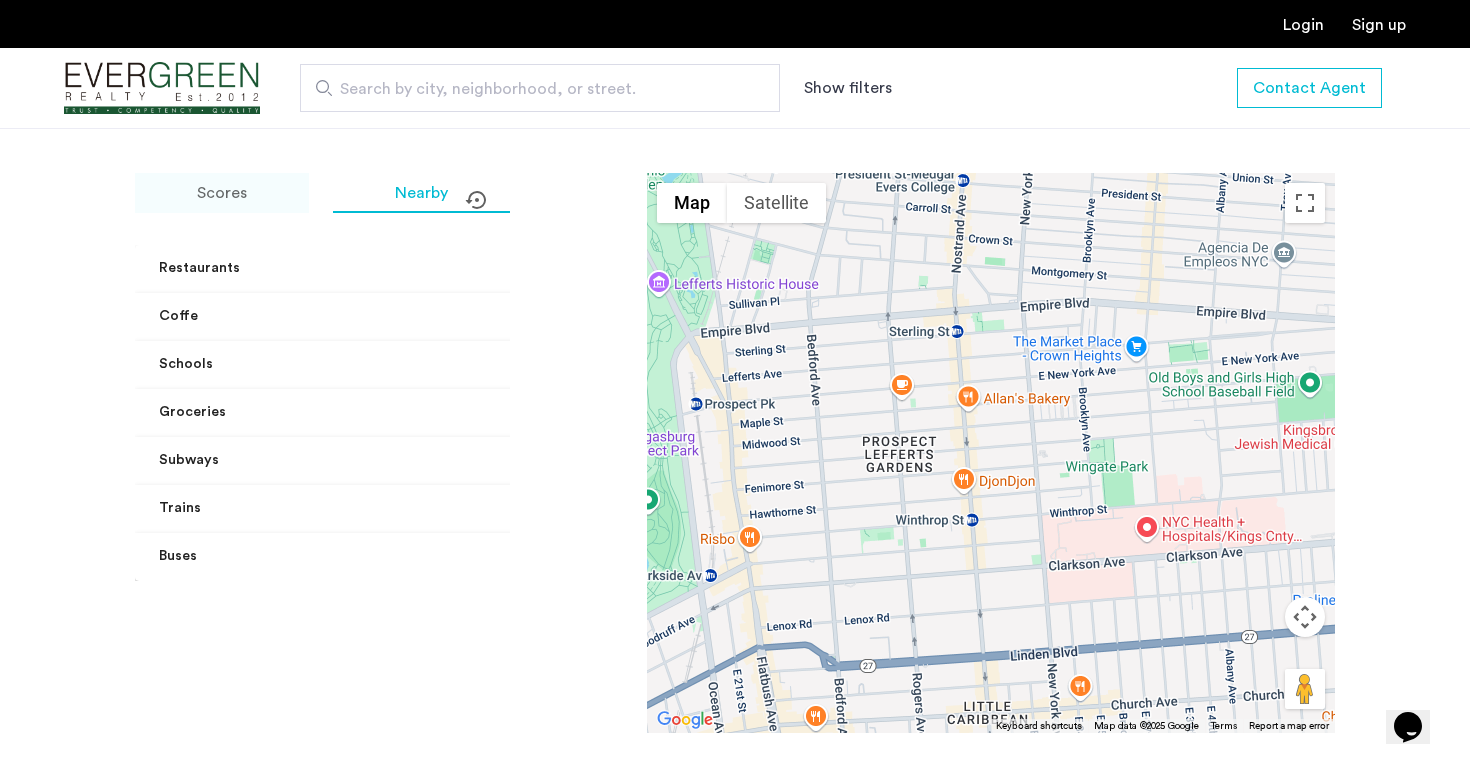 click on "Scores" at bounding box center (222, 193) 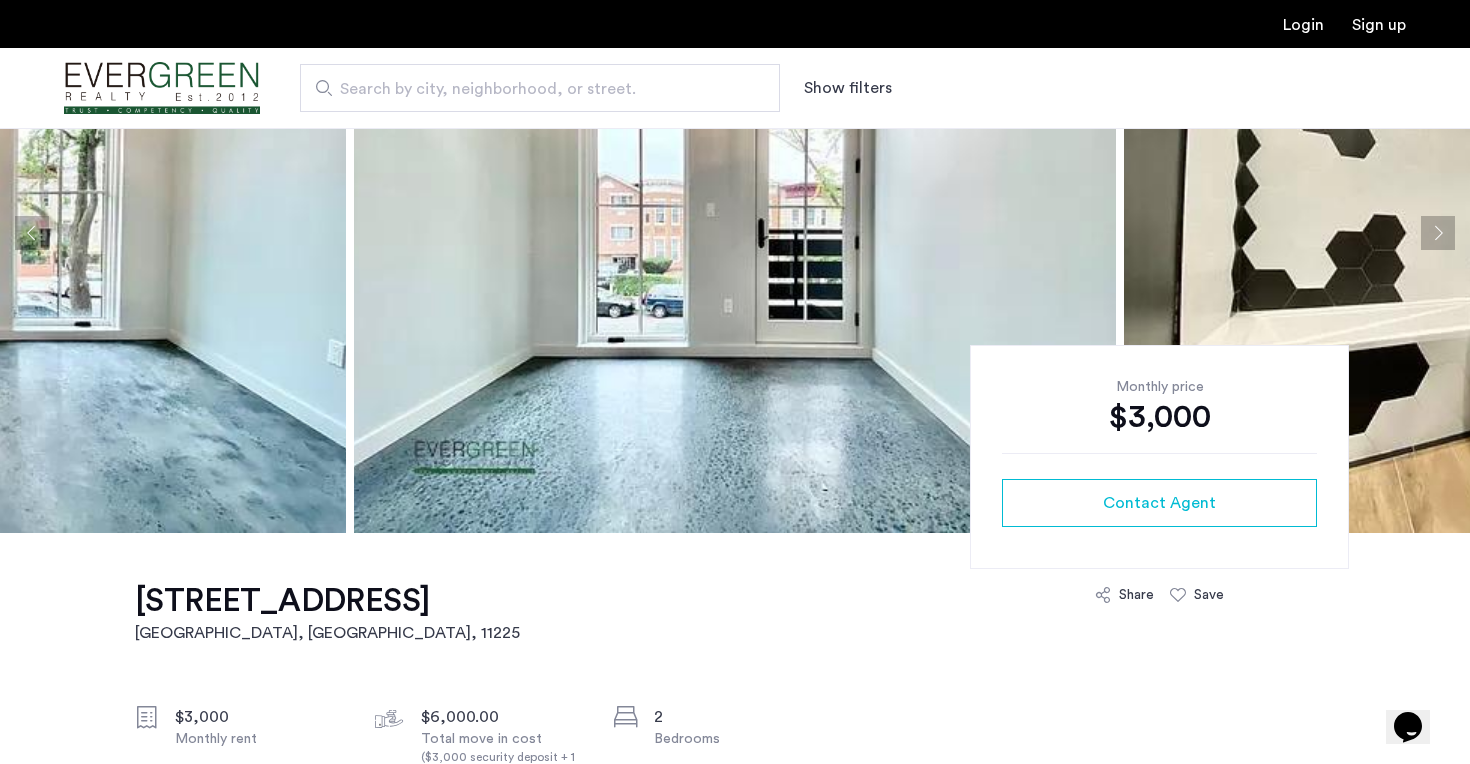 scroll, scrollTop: 0, scrollLeft: 0, axis: both 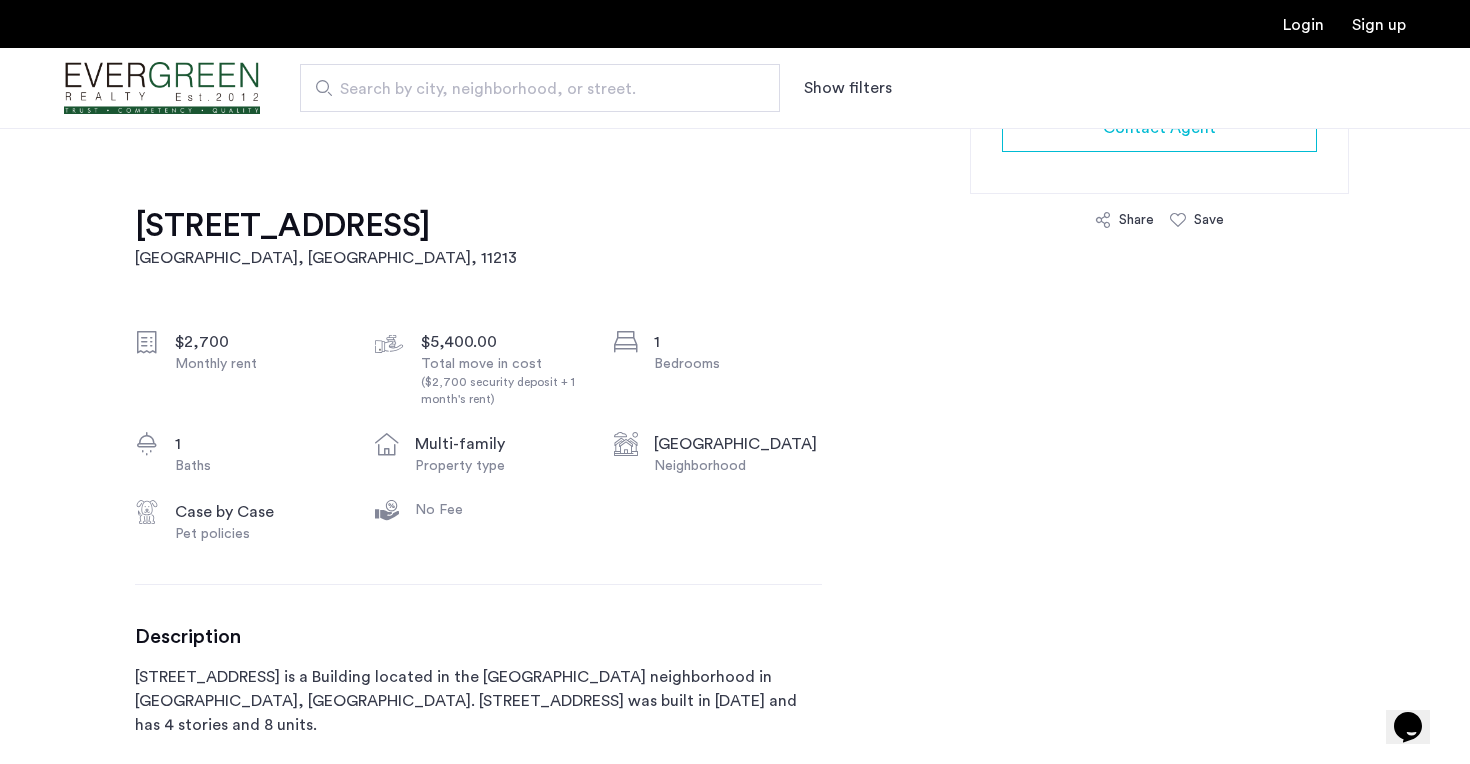 click on "1294 Park Place, Unit 3B" 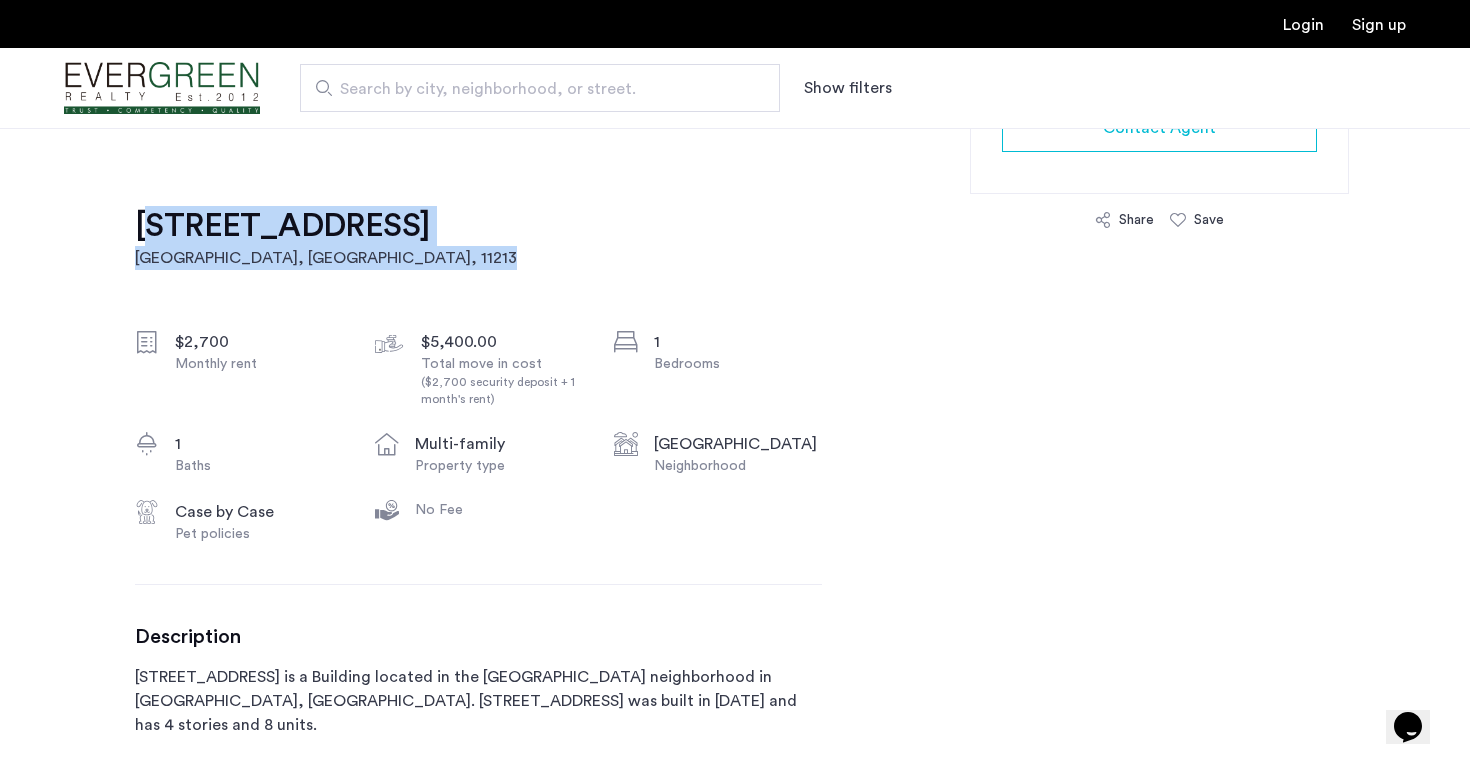 drag, startPoint x: 521, startPoint y: 237, endPoint x: 124, endPoint y: 234, distance: 397.01132 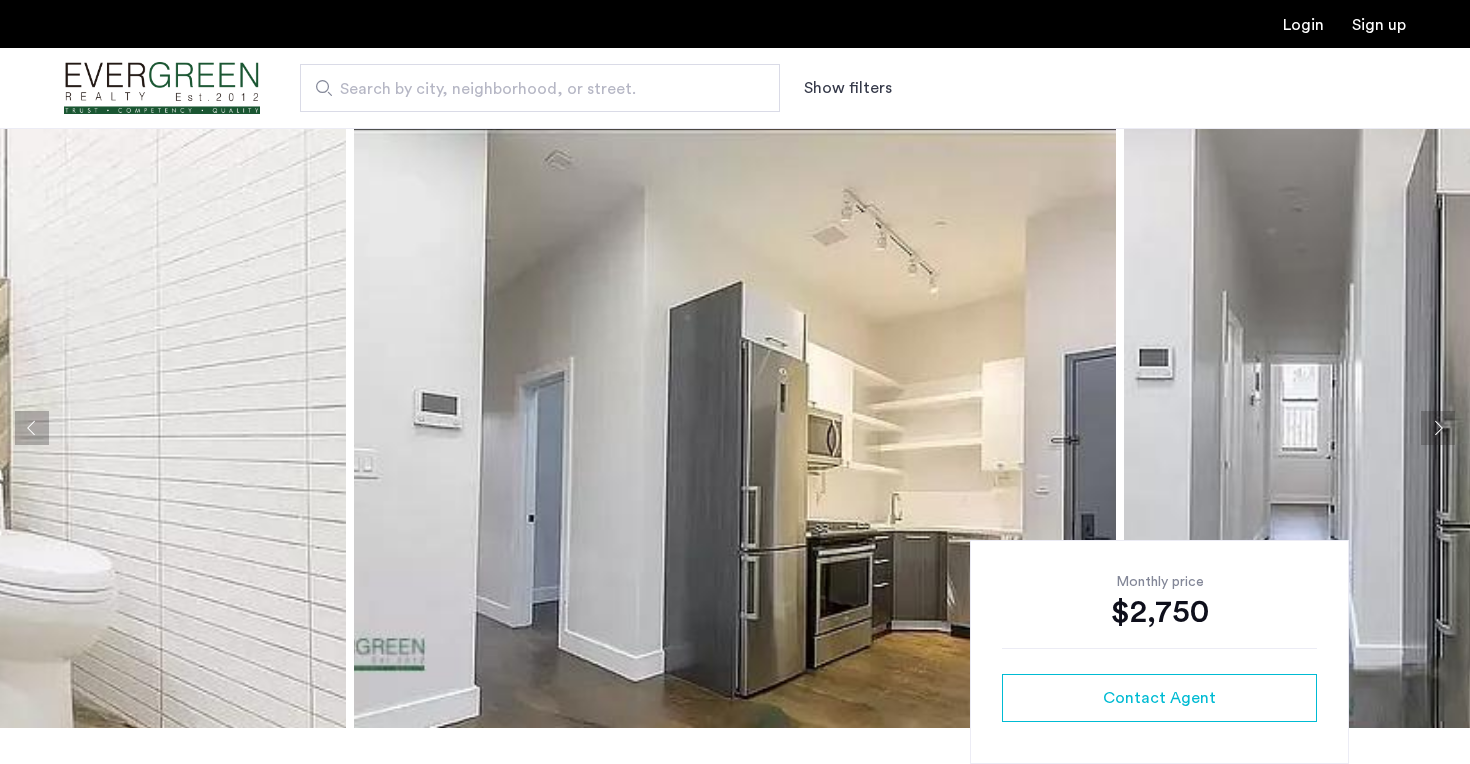 scroll, scrollTop: 0, scrollLeft: 0, axis: both 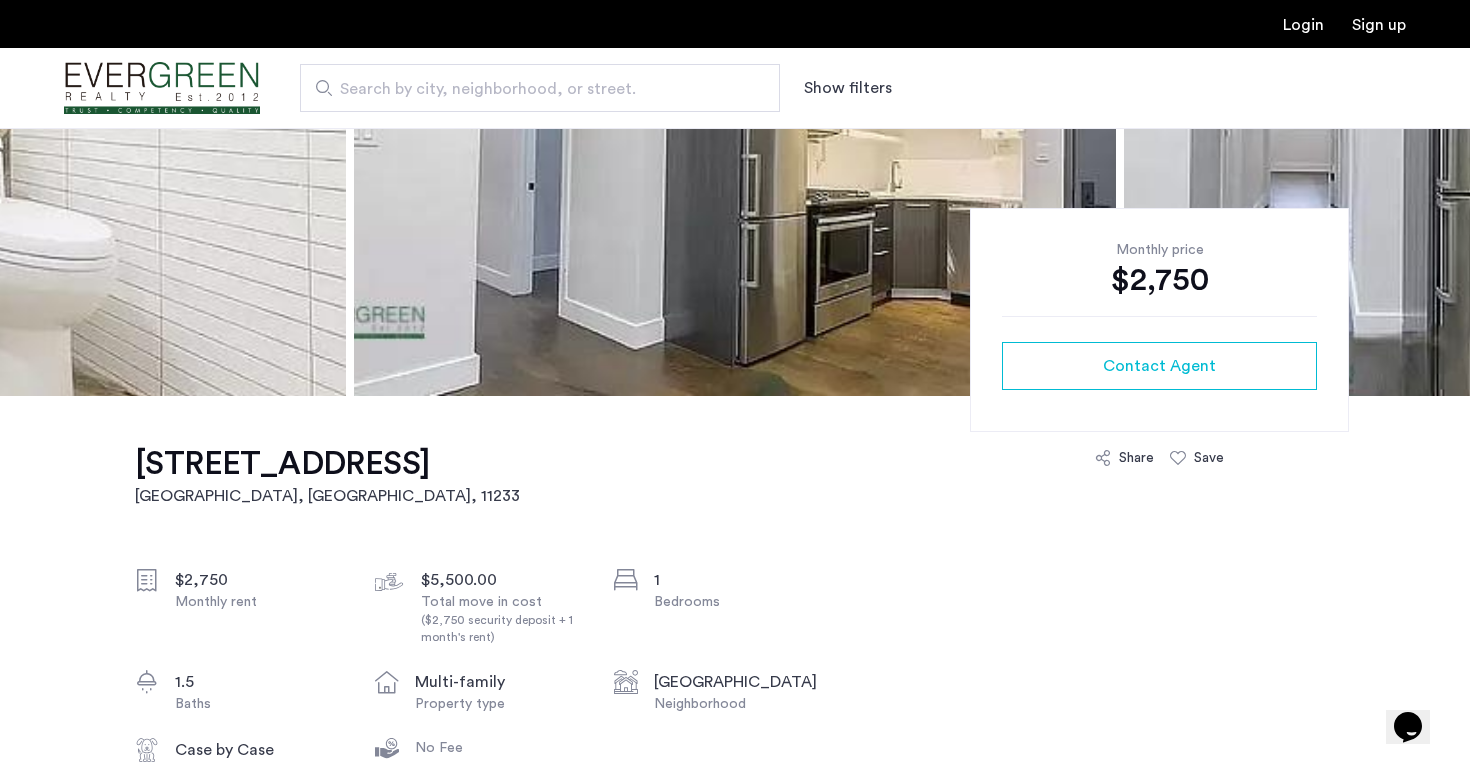 click 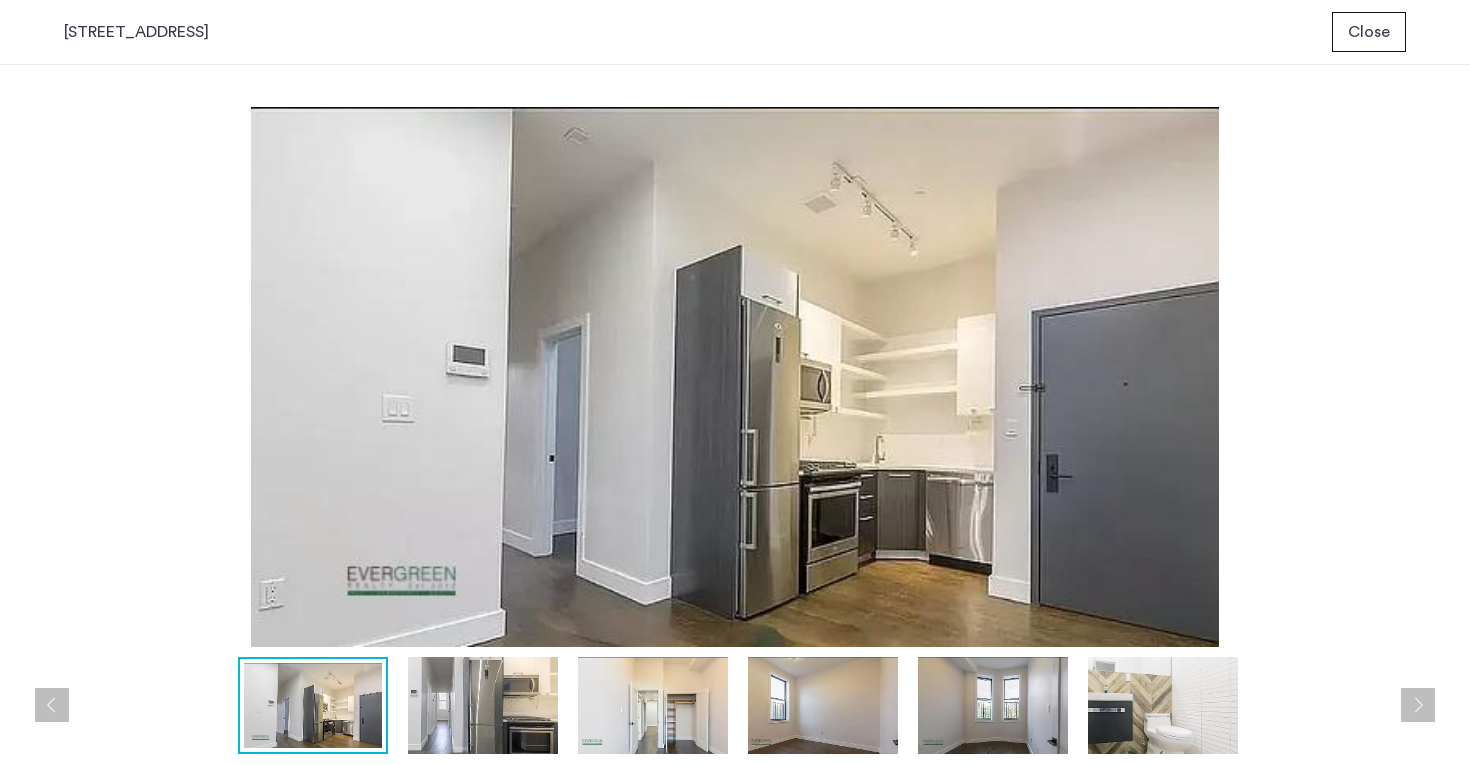 click at bounding box center [993, 705] 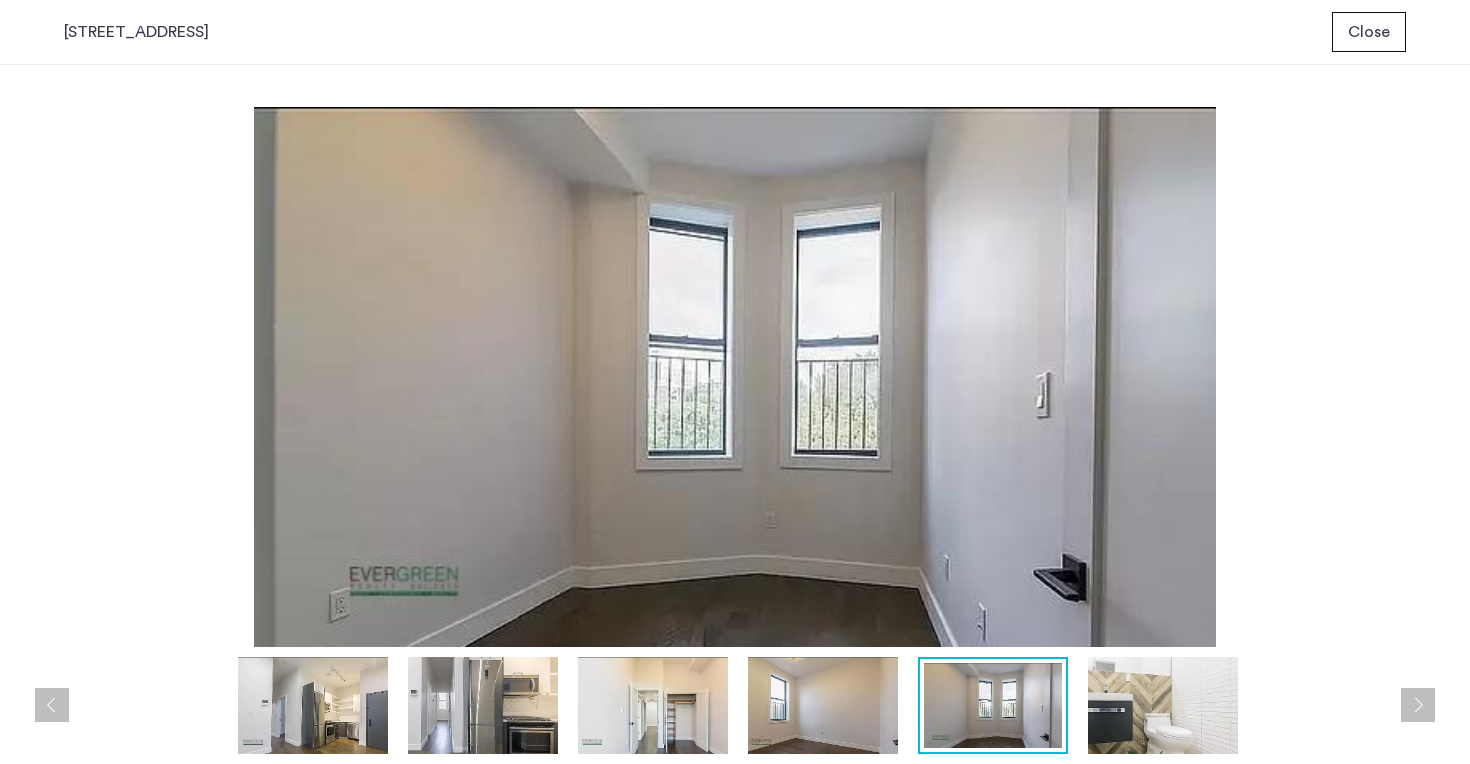 click at bounding box center [1163, 705] 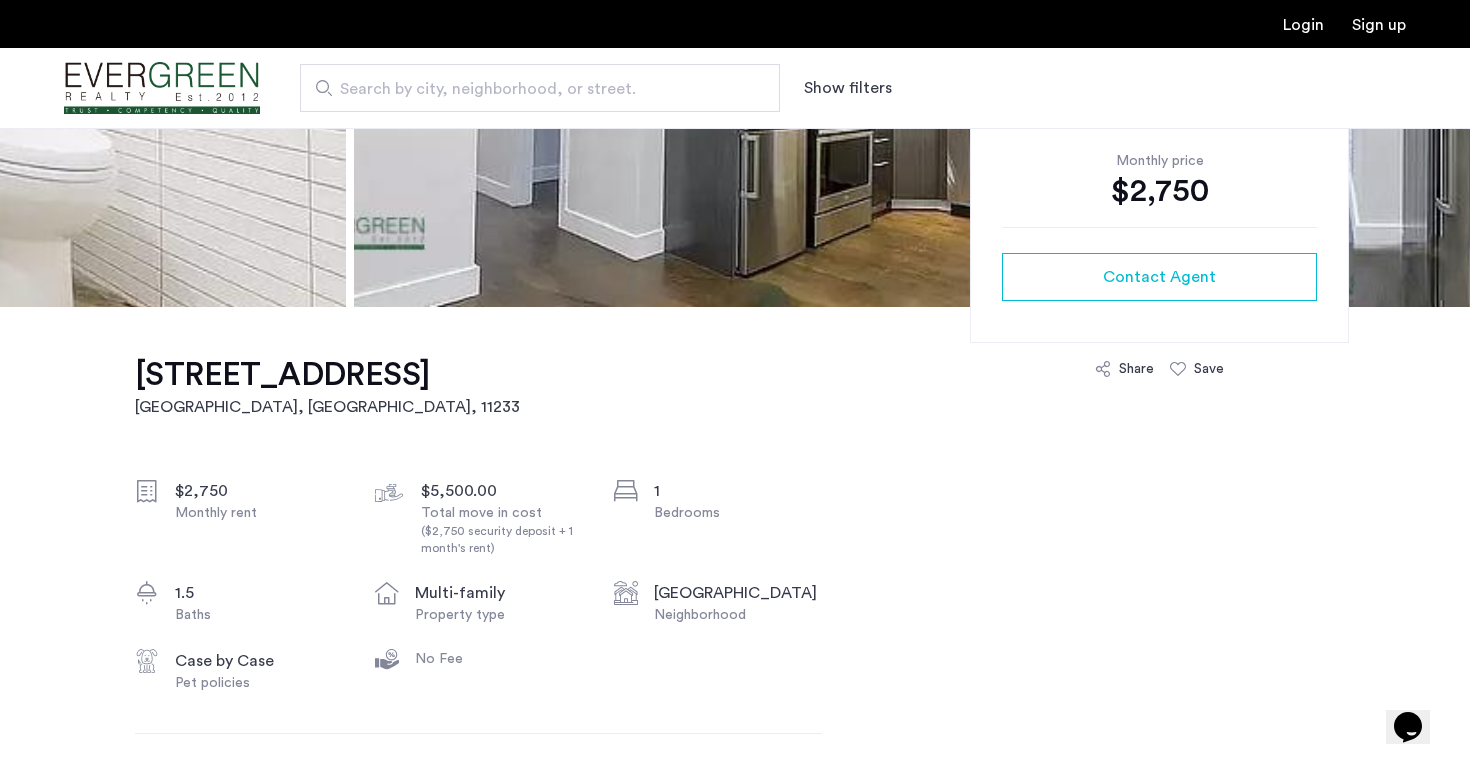 scroll, scrollTop: 947, scrollLeft: 0, axis: vertical 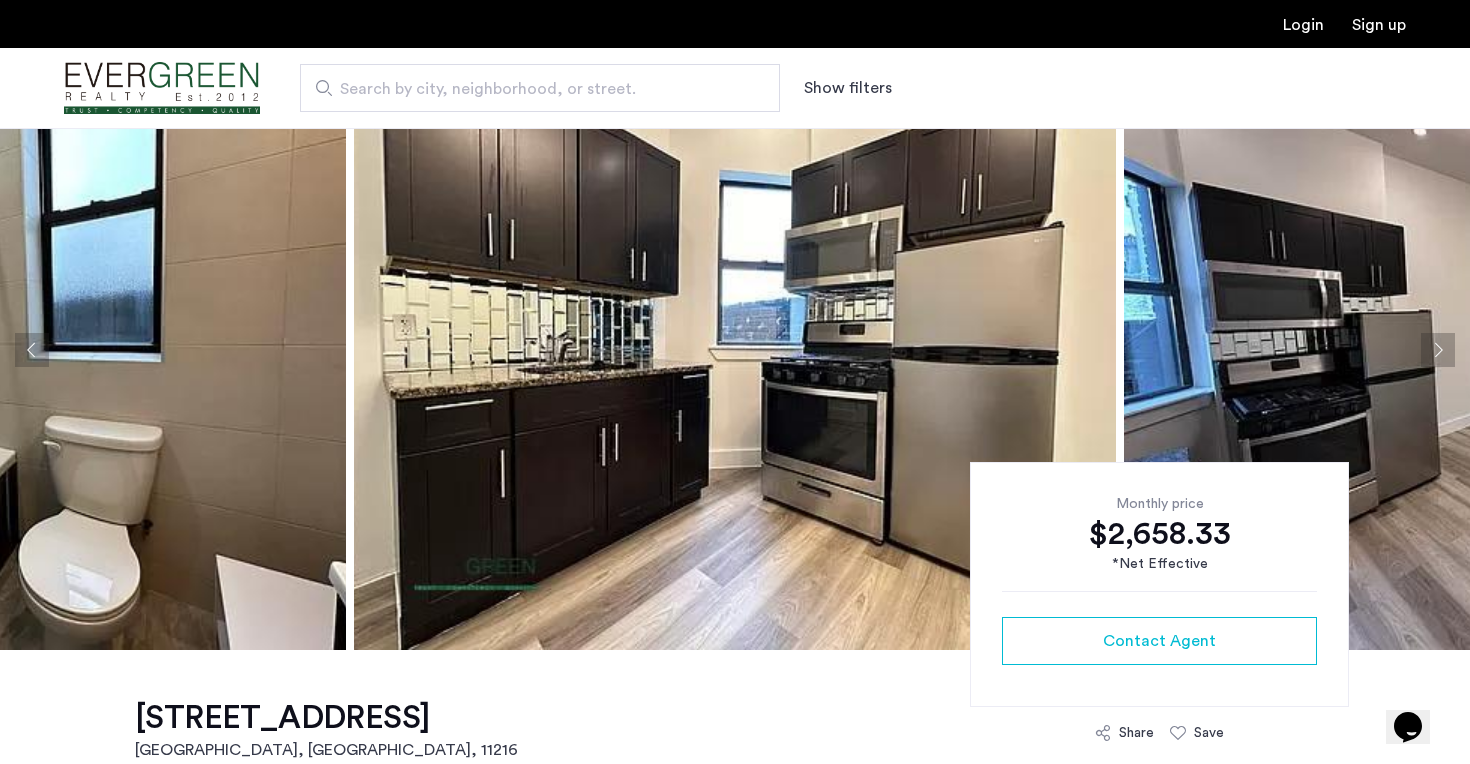 click 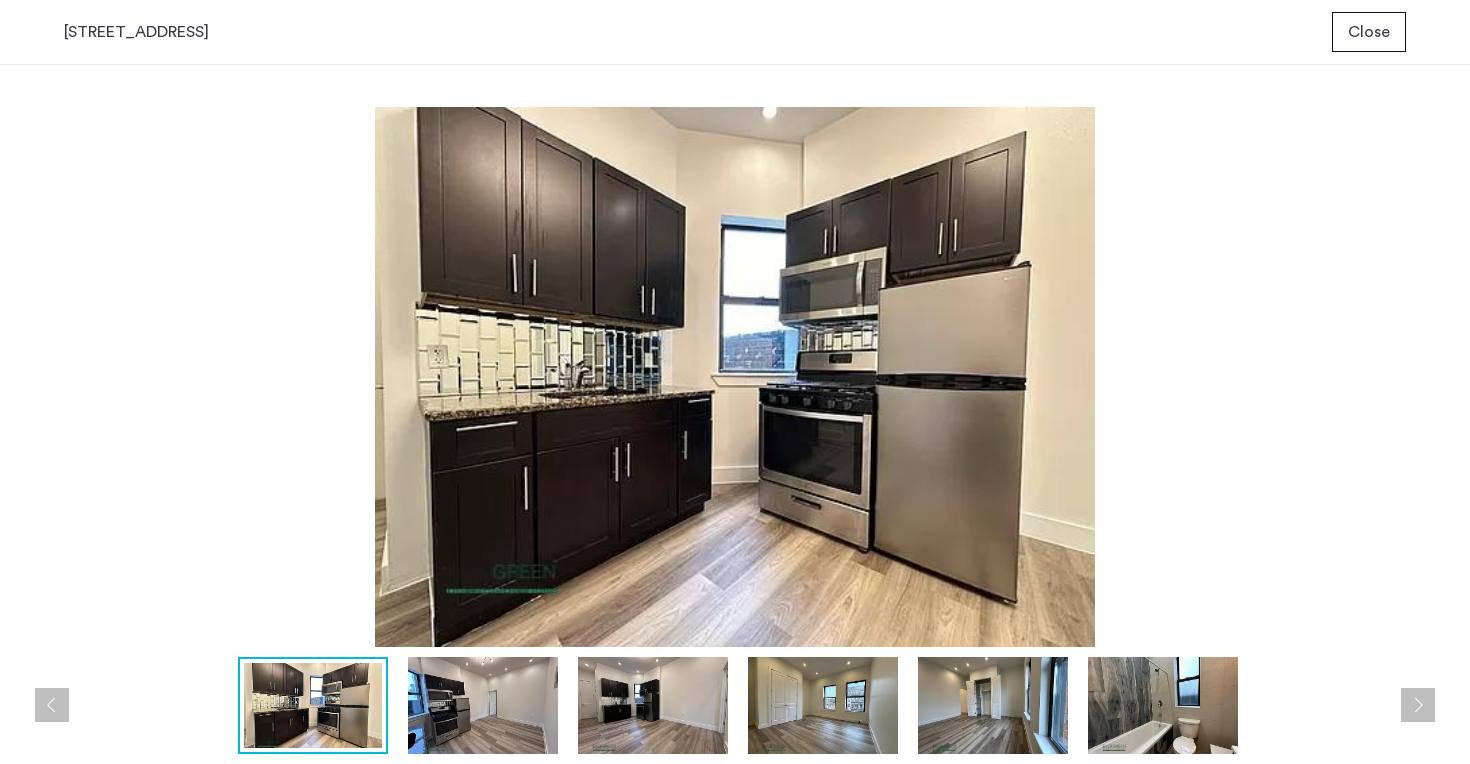 click at bounding box center (823, 705) 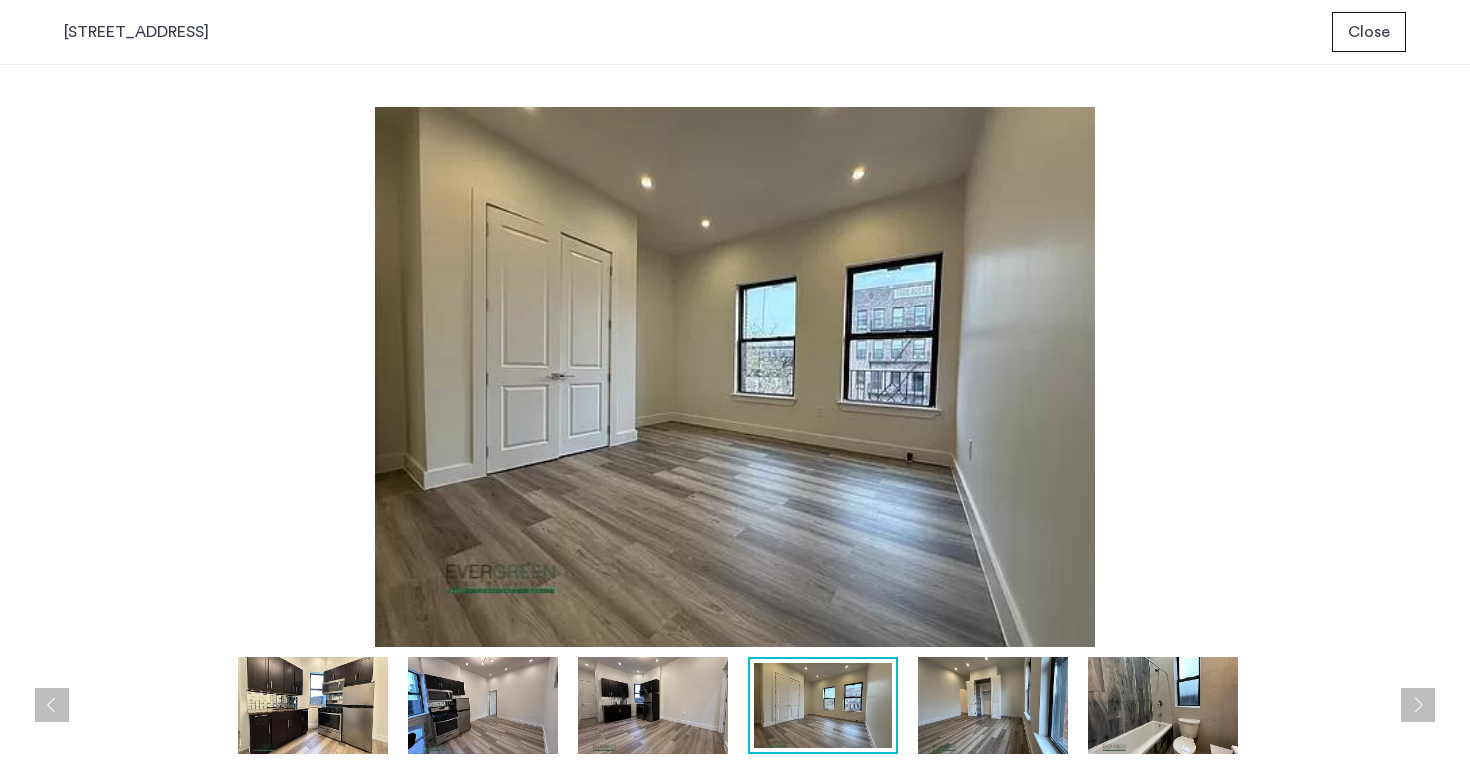click at bounding box center (993, 705) 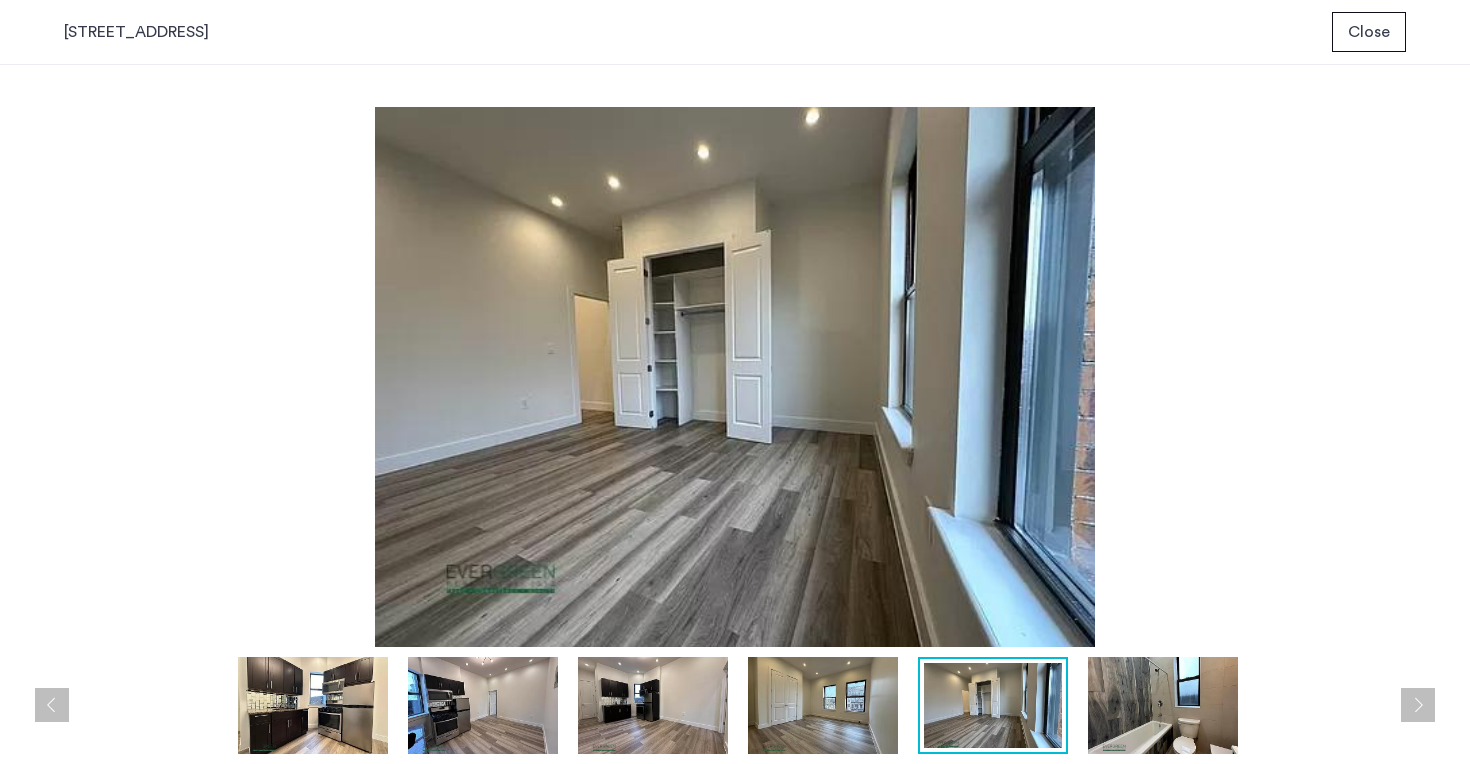click at bounding box center [1163, 705] 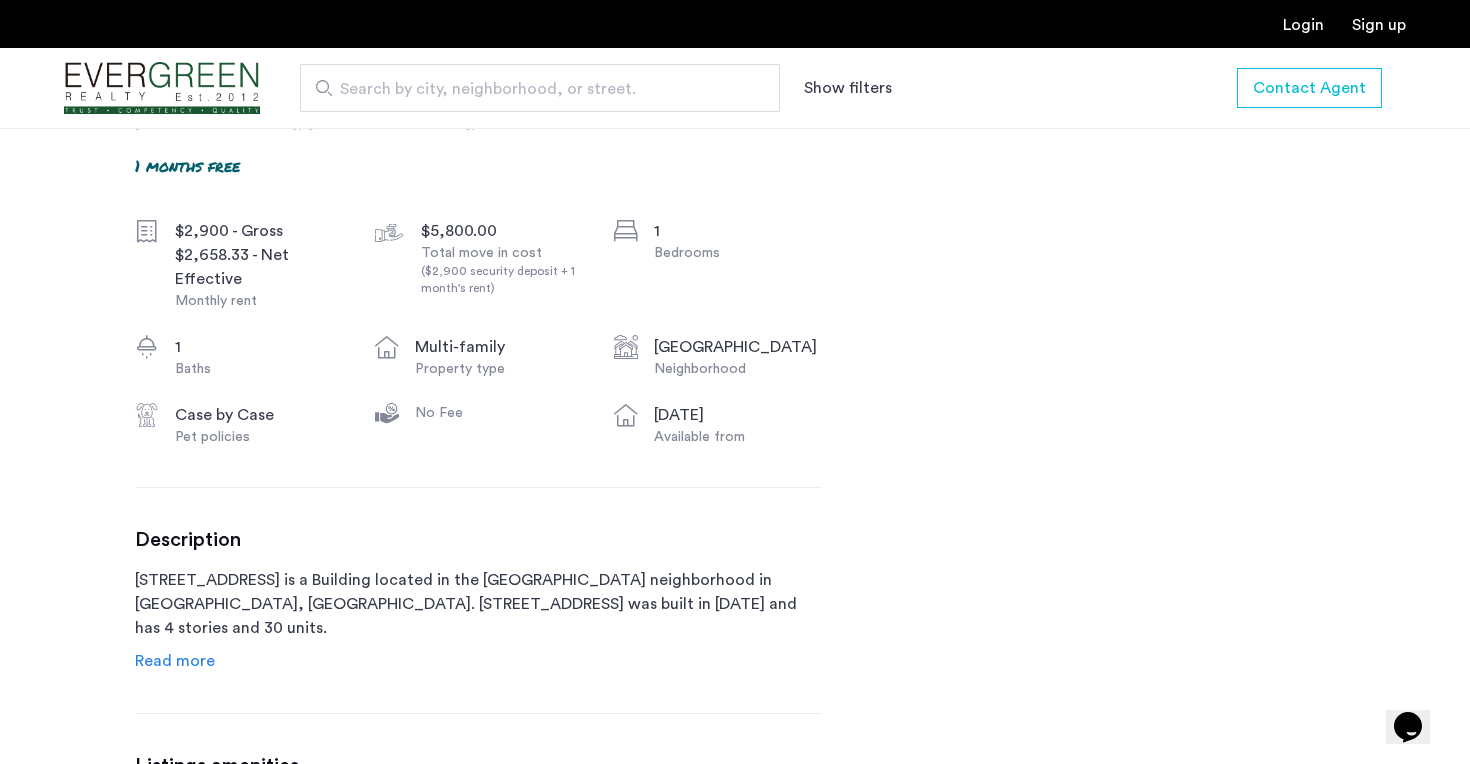 scroll, scrollTop: 894, scrollLeft: 0, axis: vertical 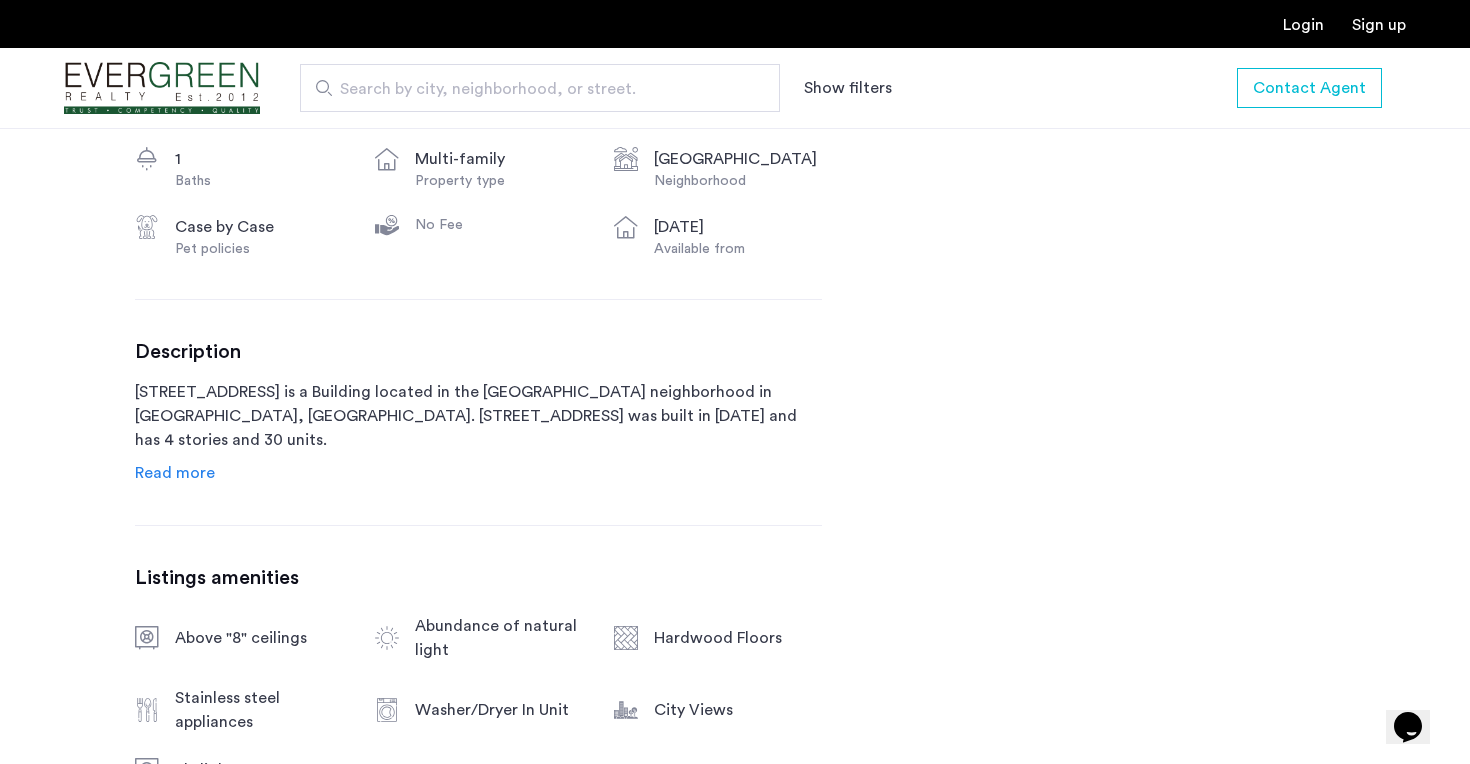 click on "Read more" 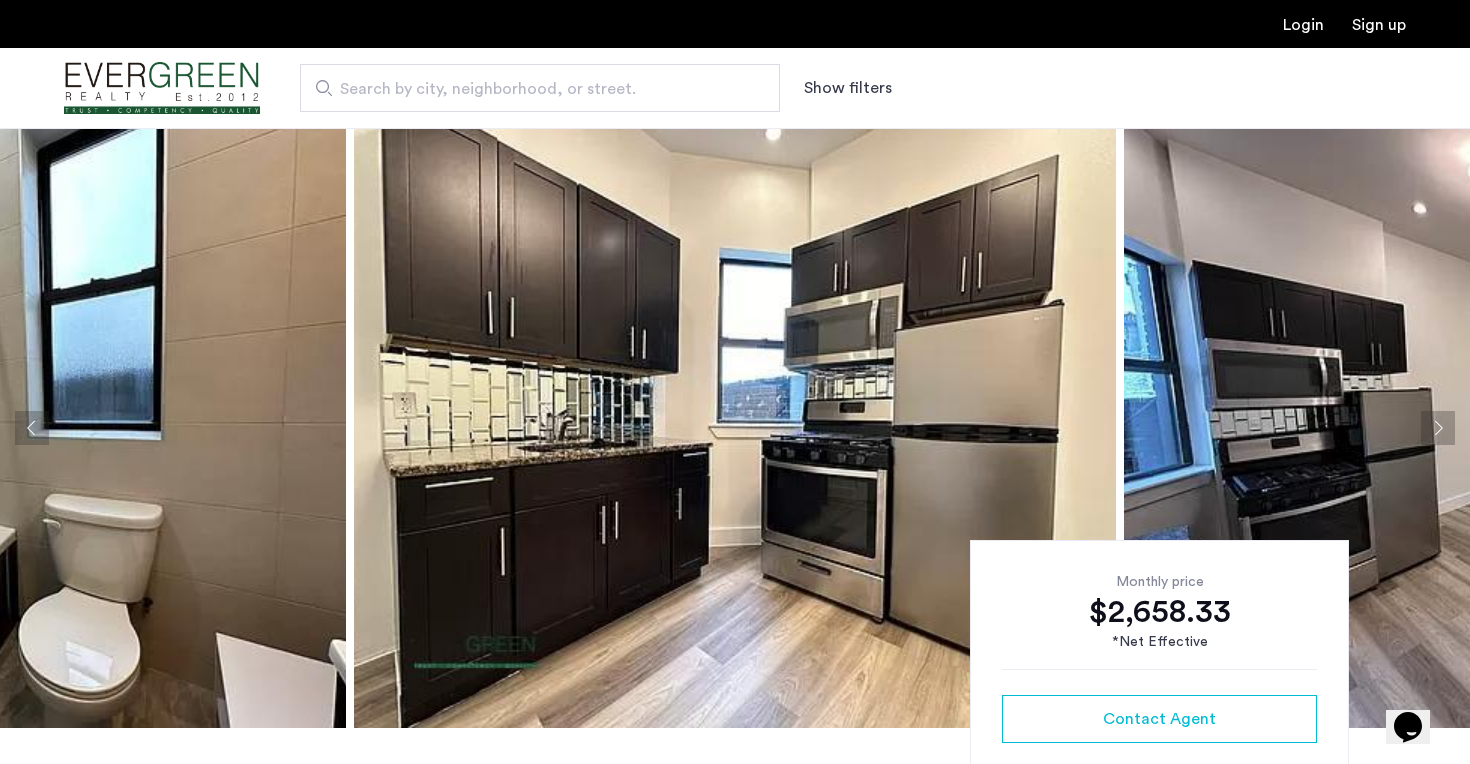 scroll, scrollTop: 197, scrollLeft: 0, axis: vertical 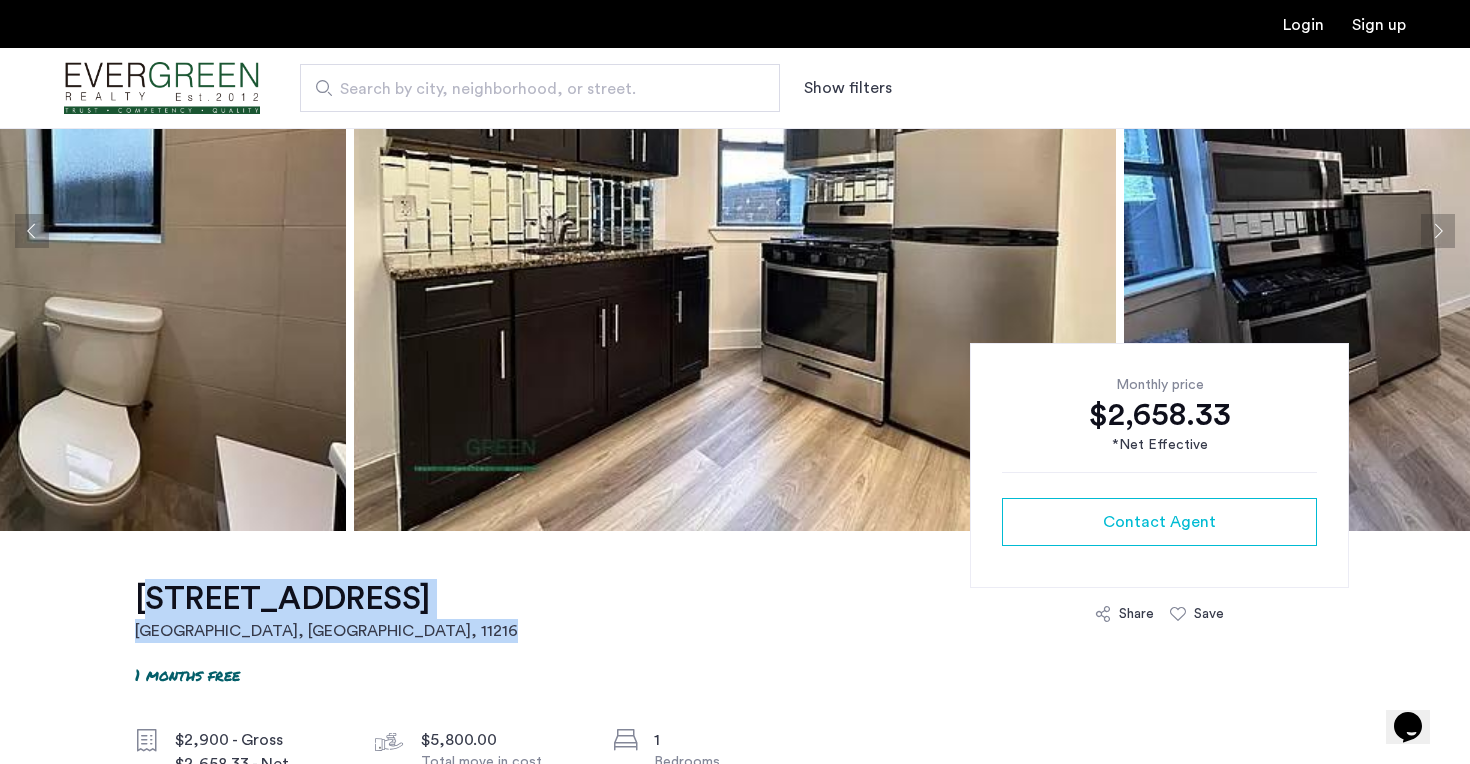 drag, startPoint x: 93, startPoint y: 580, endPoint x: 309, endPoint y: 639, distance: 223.91293 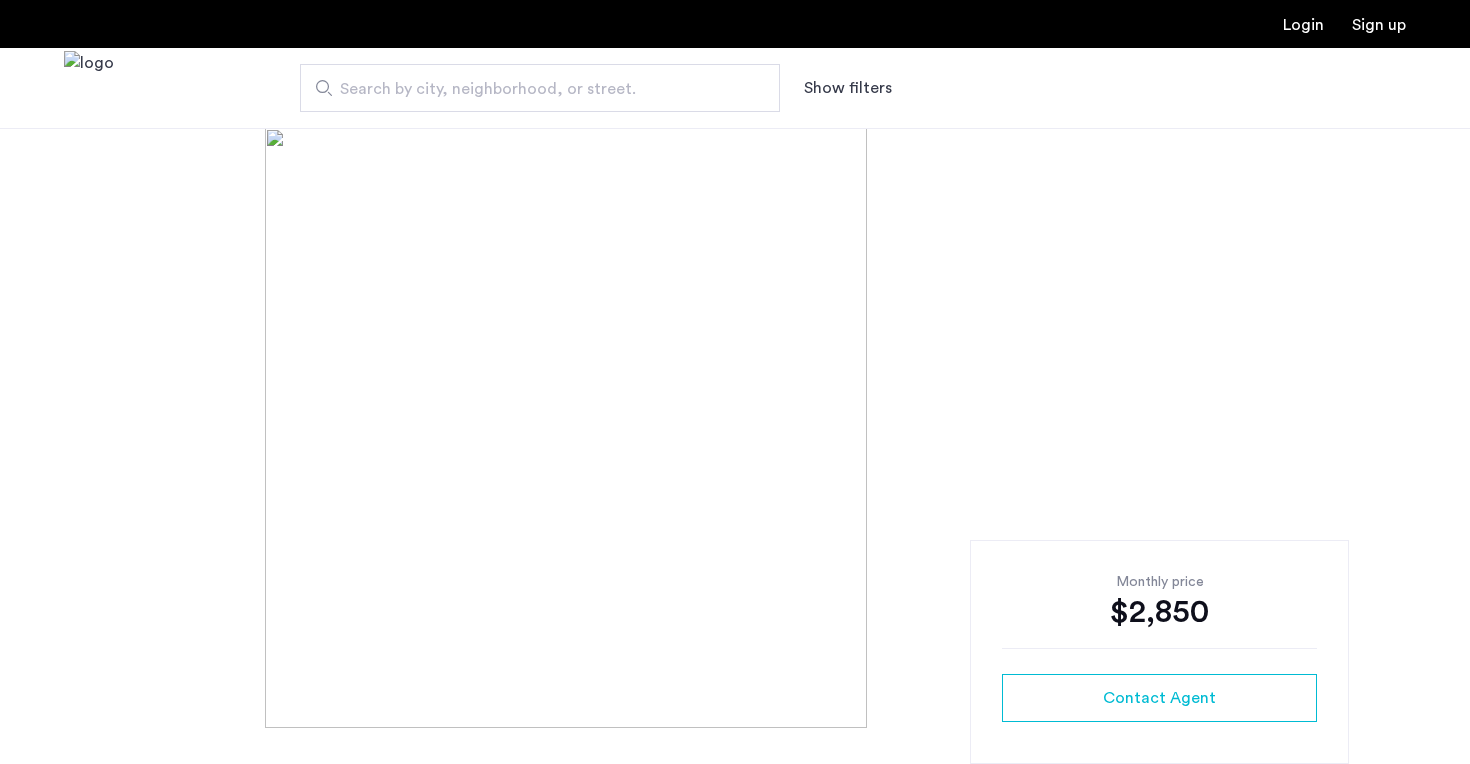 scroll, scrollTop: 0, scrollLeft: 0, axis: both 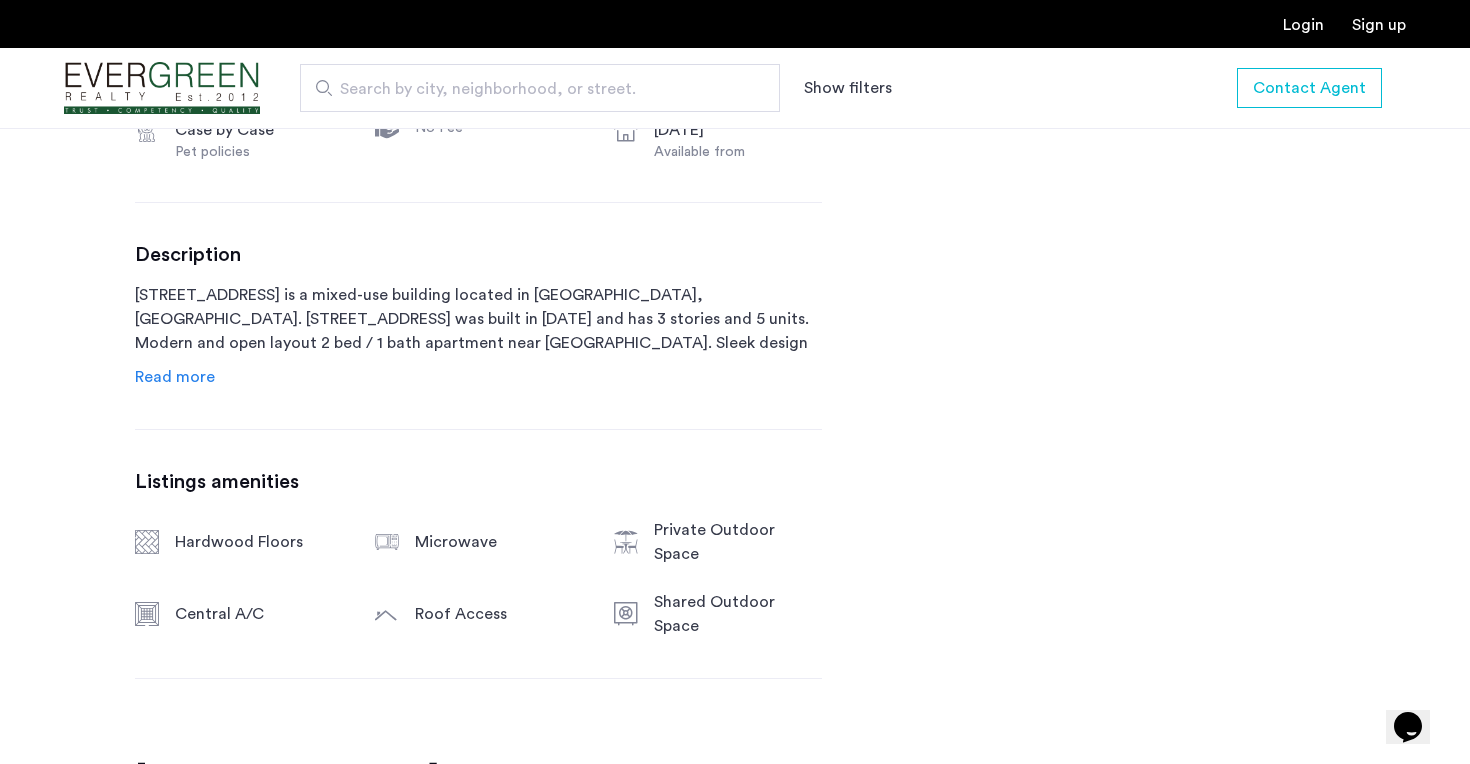 click on "Read more" 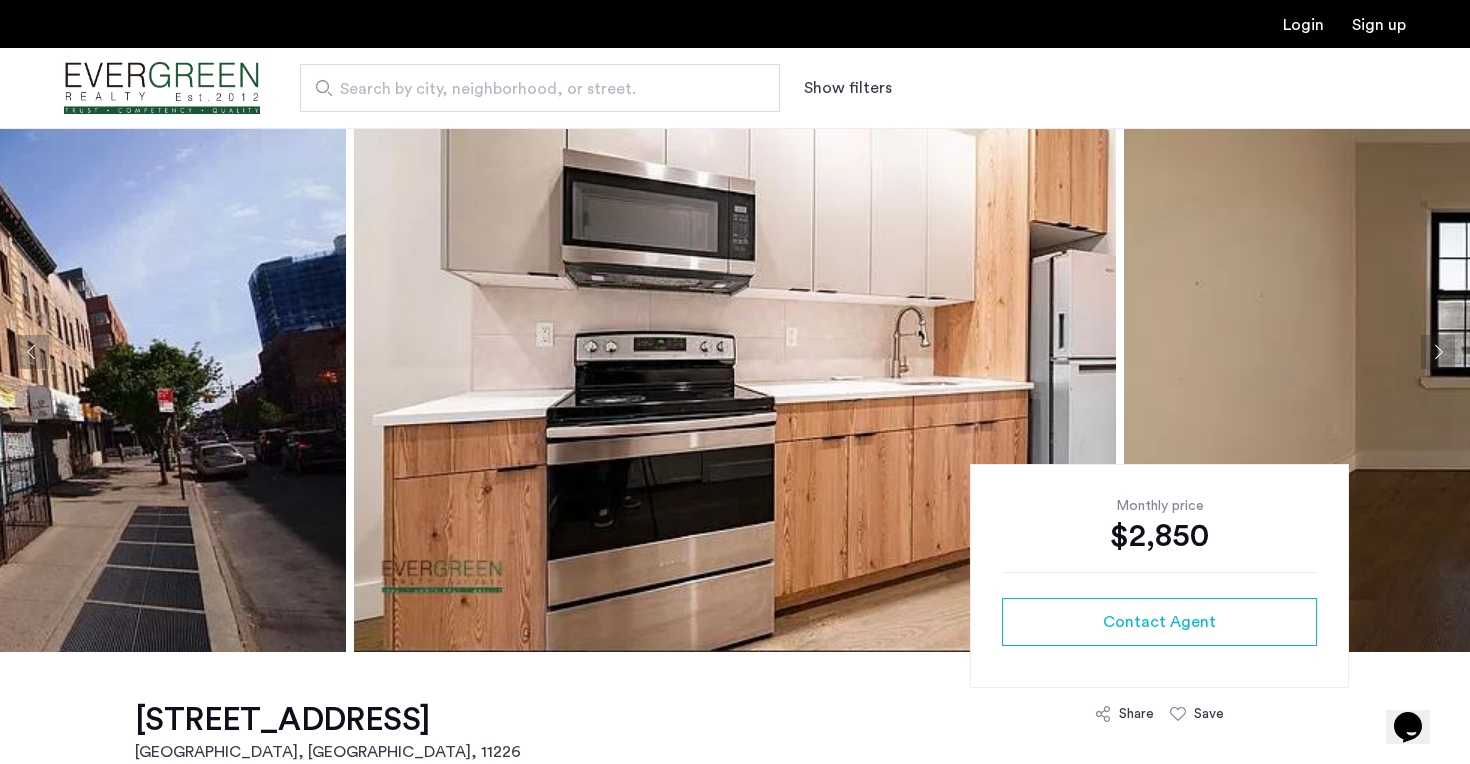 scroll, scrollTop: 0, scrollLeft: 0, axis: both 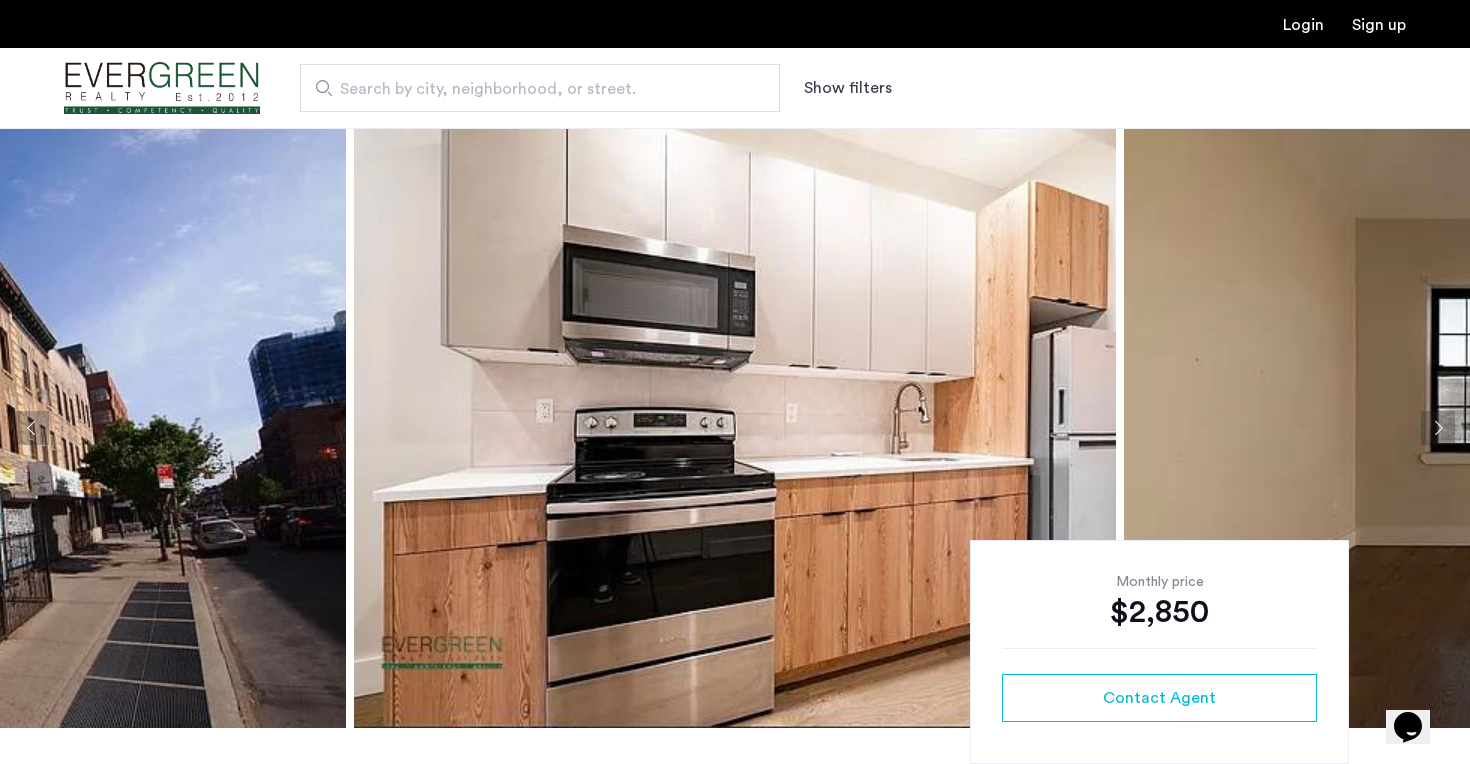 click 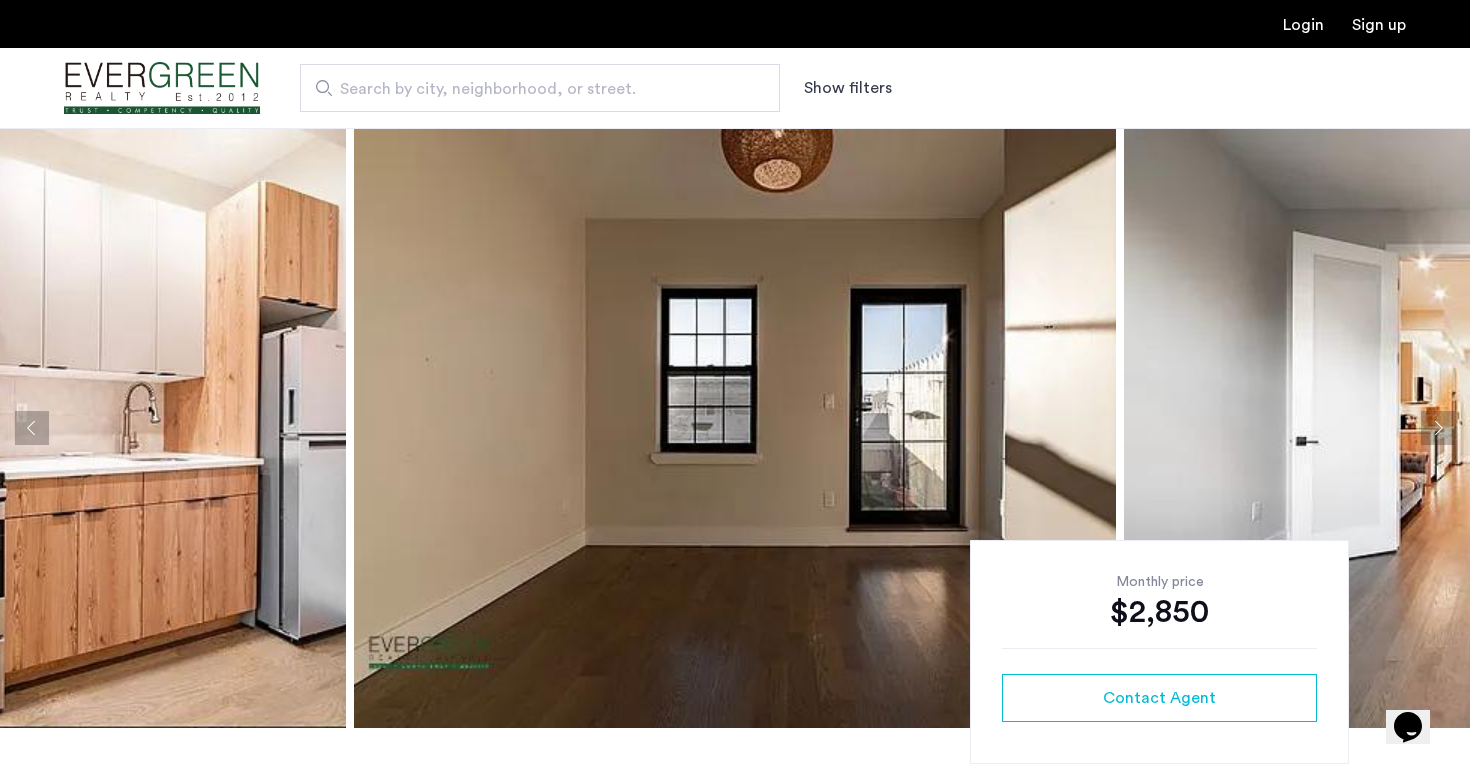 click 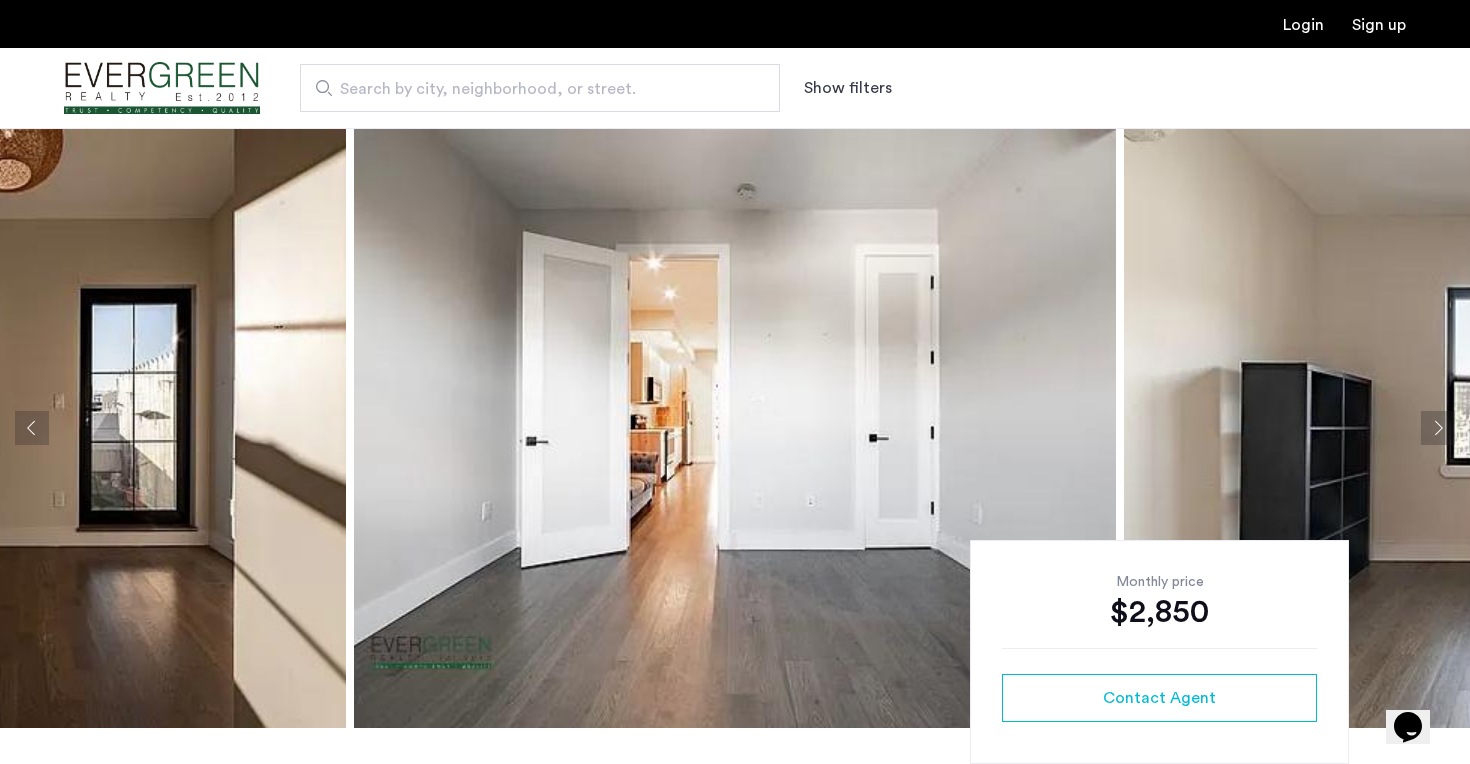 click 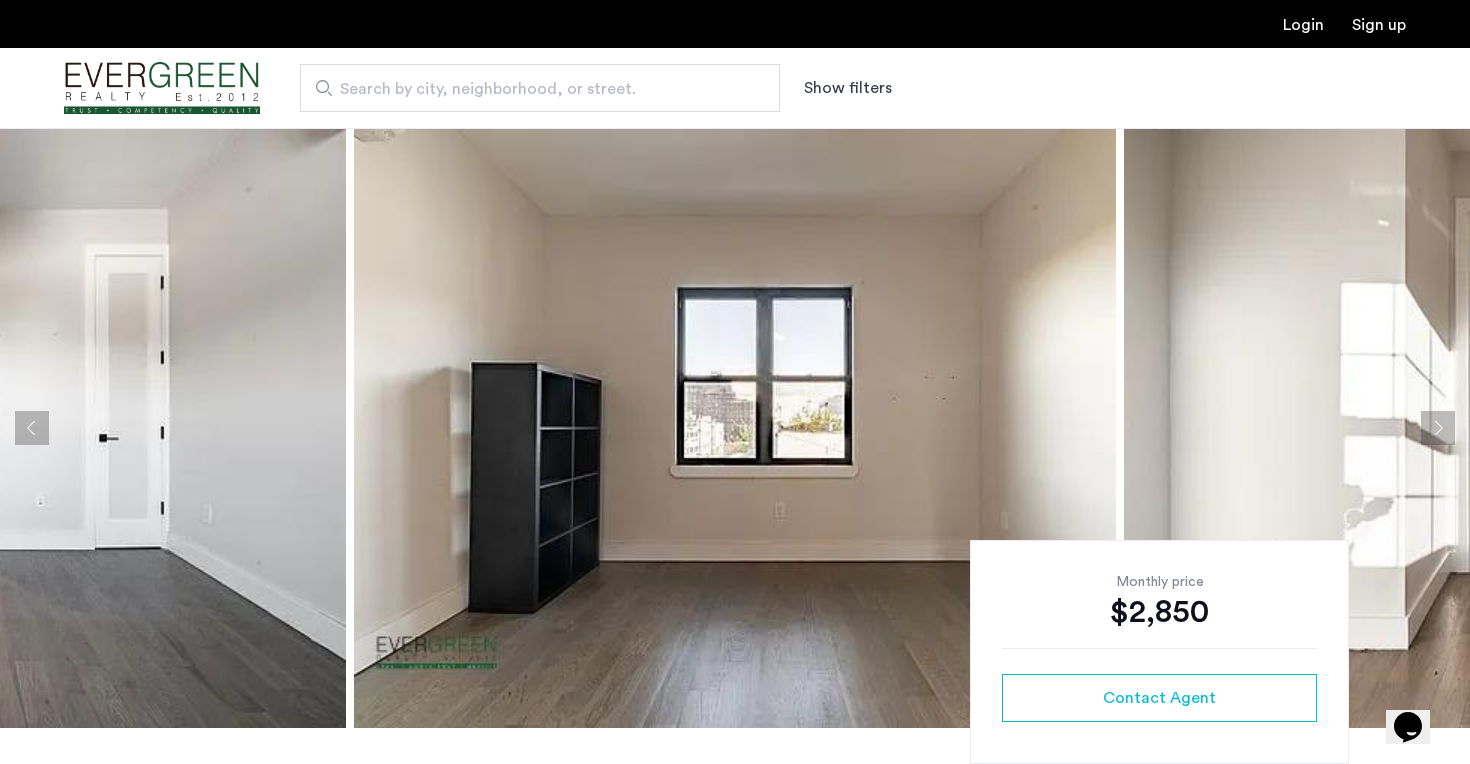 click 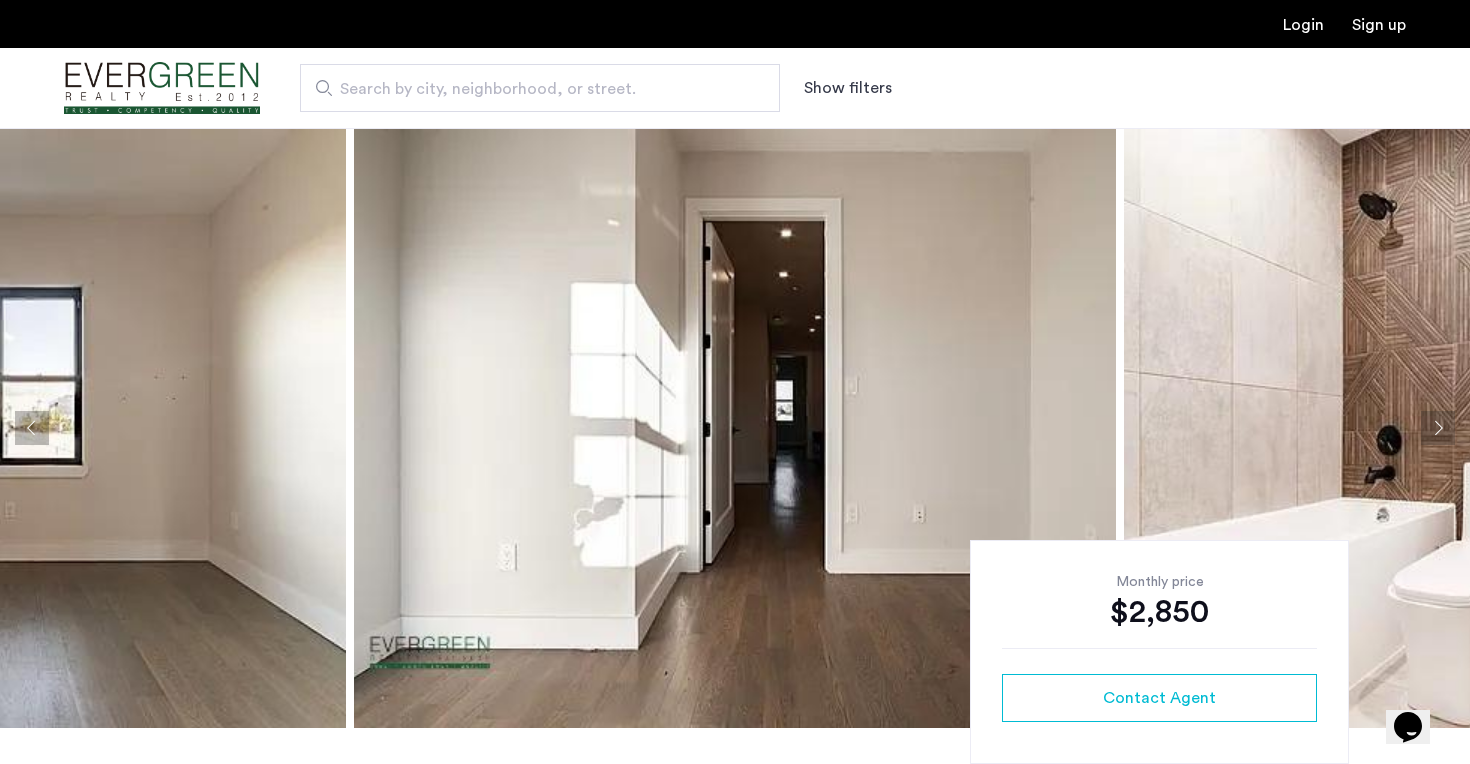 click 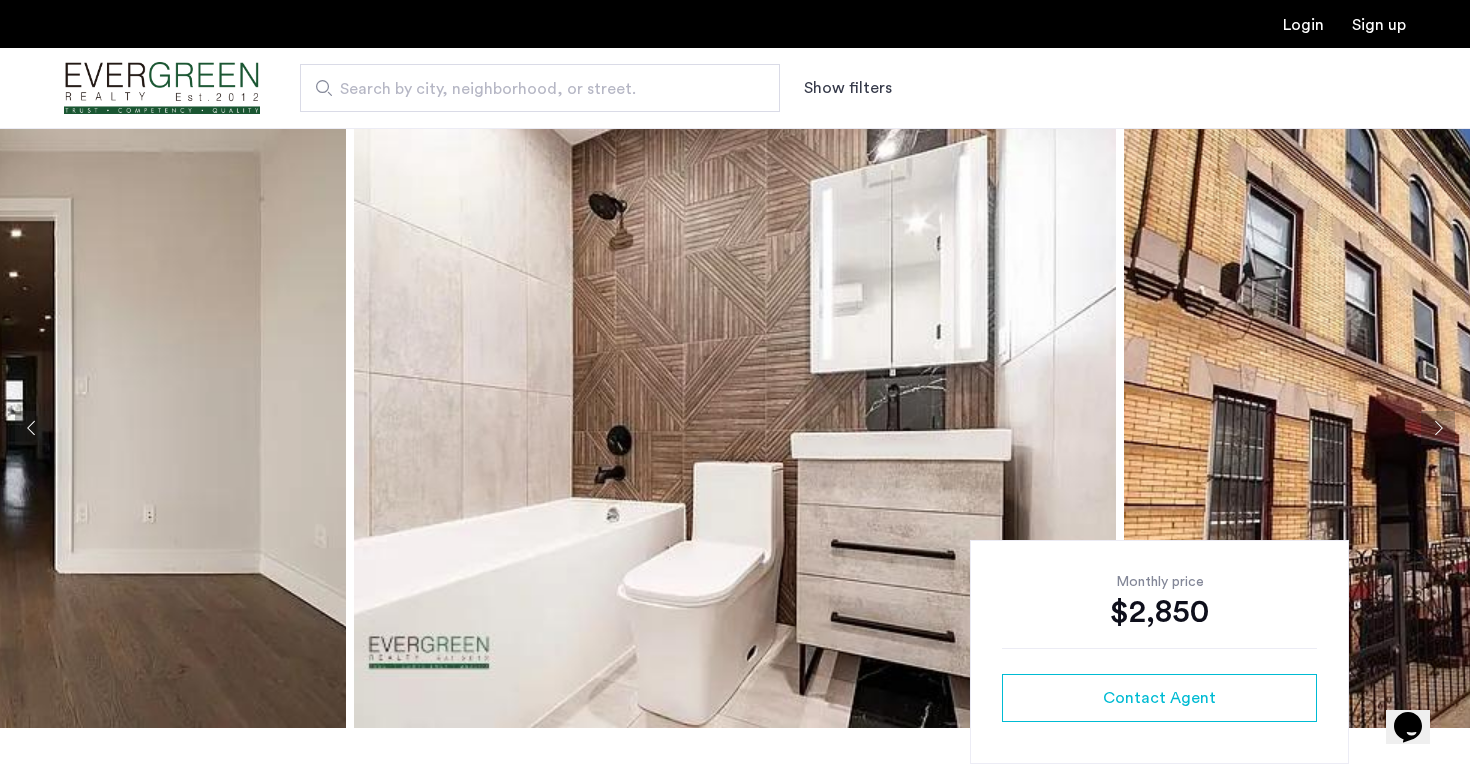 click 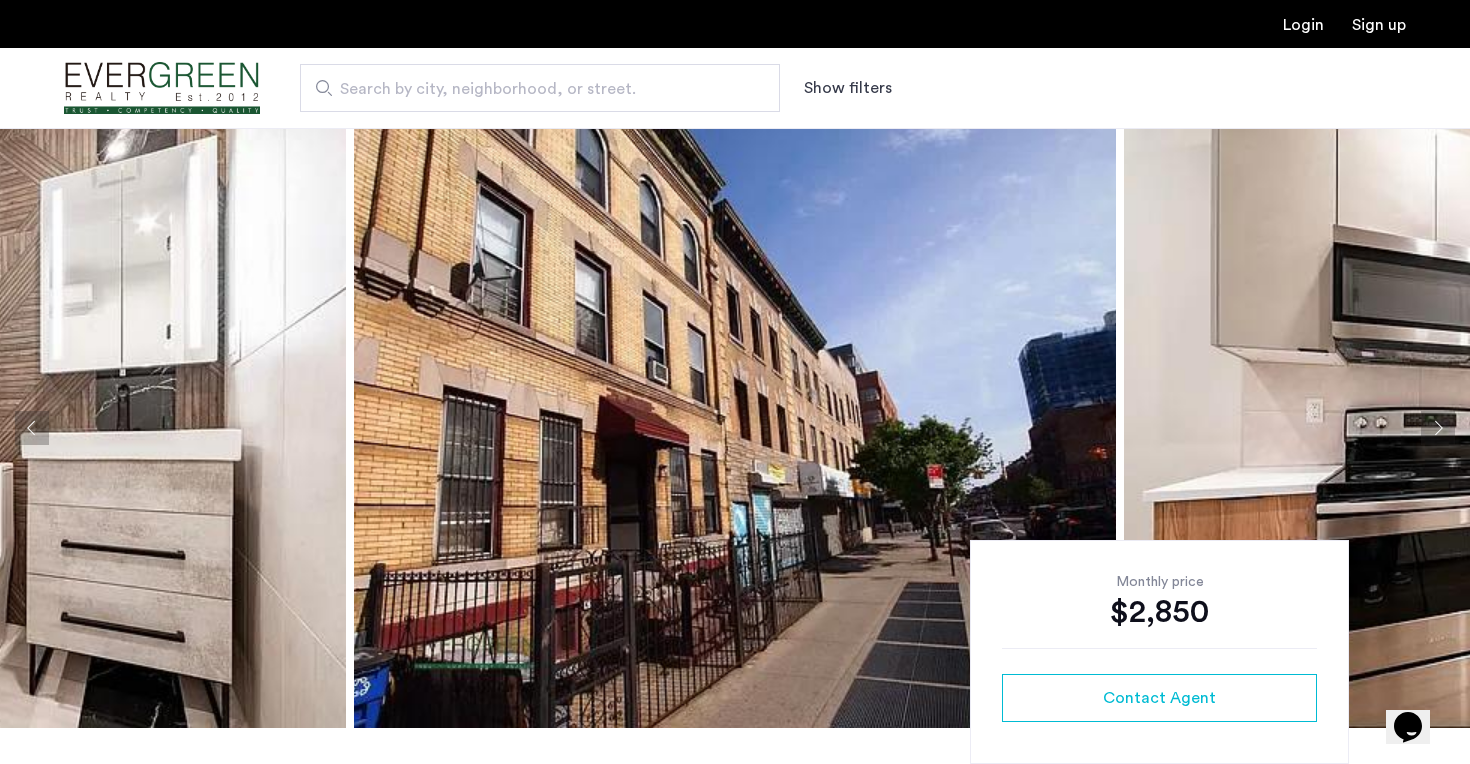 click 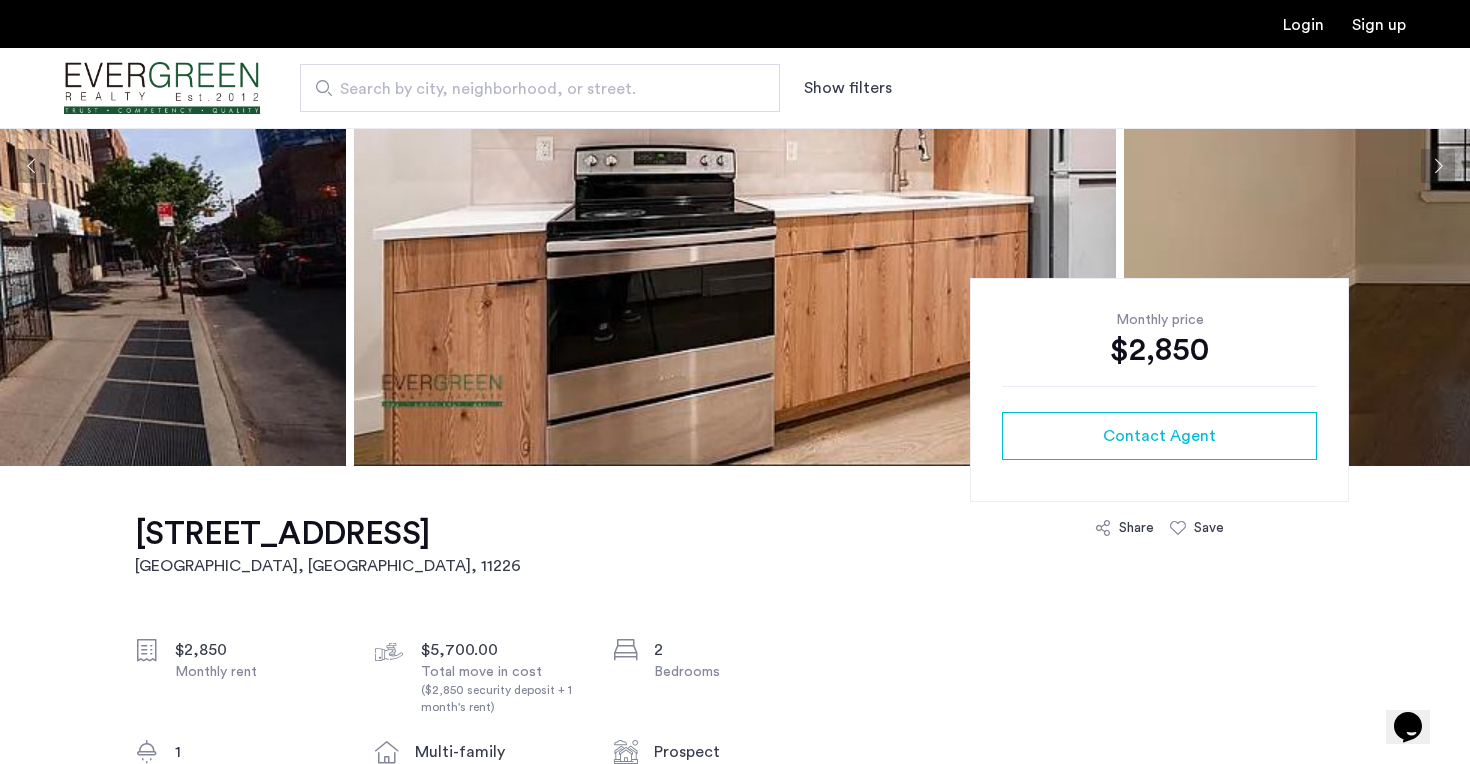 scroll, scrollTop: 565, scrollLeft: 0, axis: vertical 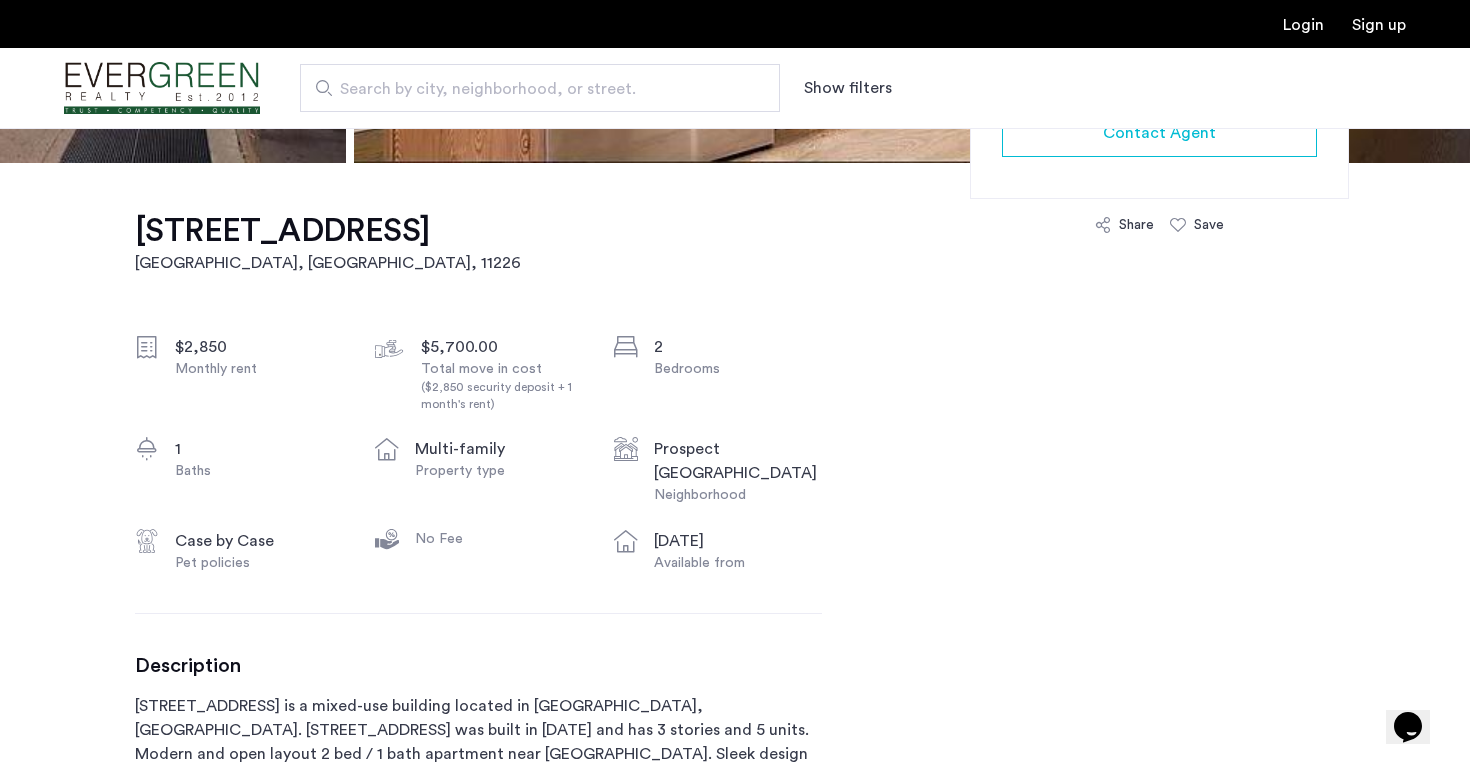 drag, startPoint x: 165, startPoint y: 233, endPoint x: 562, endPoint y: 233, distance: 397 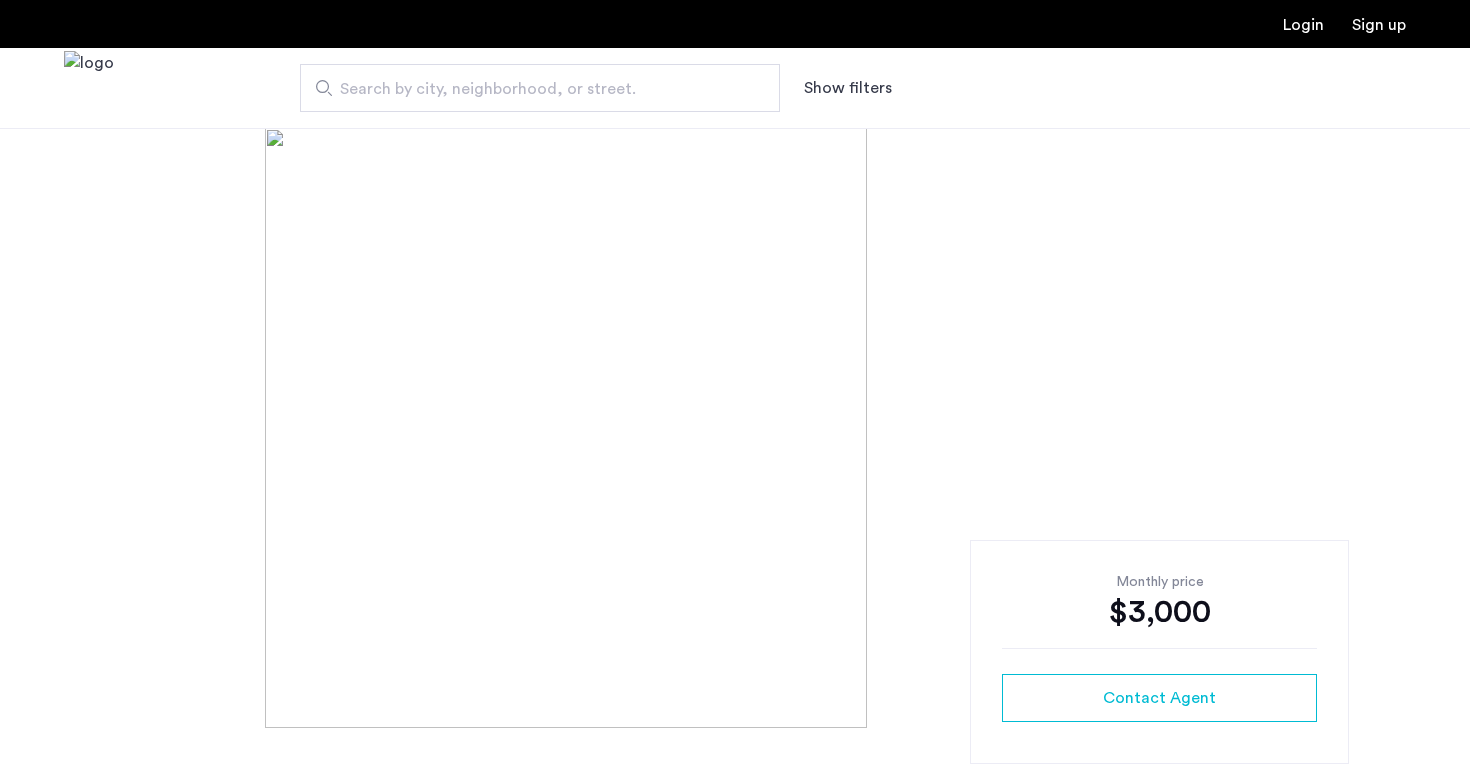 scroll, scrollTop: 0, scrollLeft: 0, axis: both 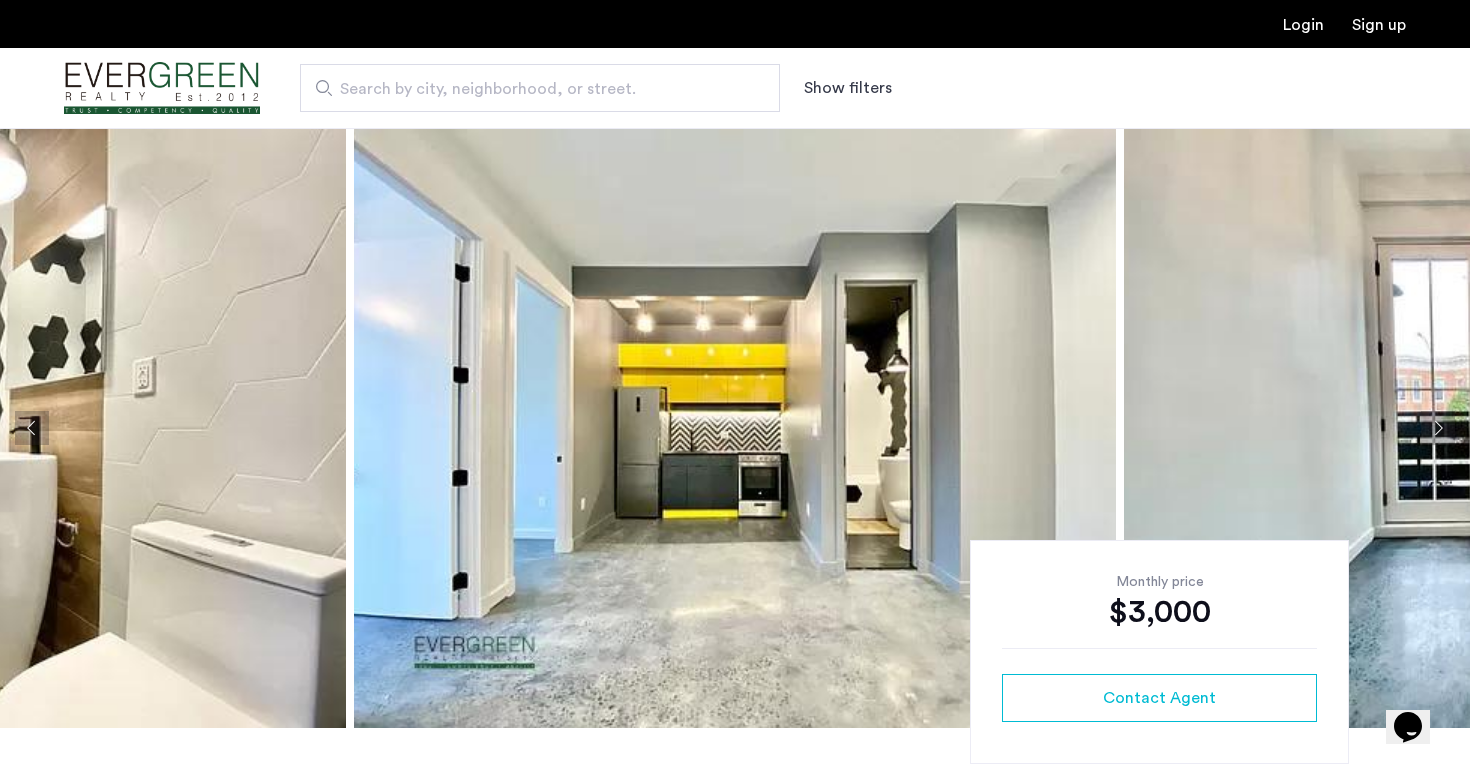 click 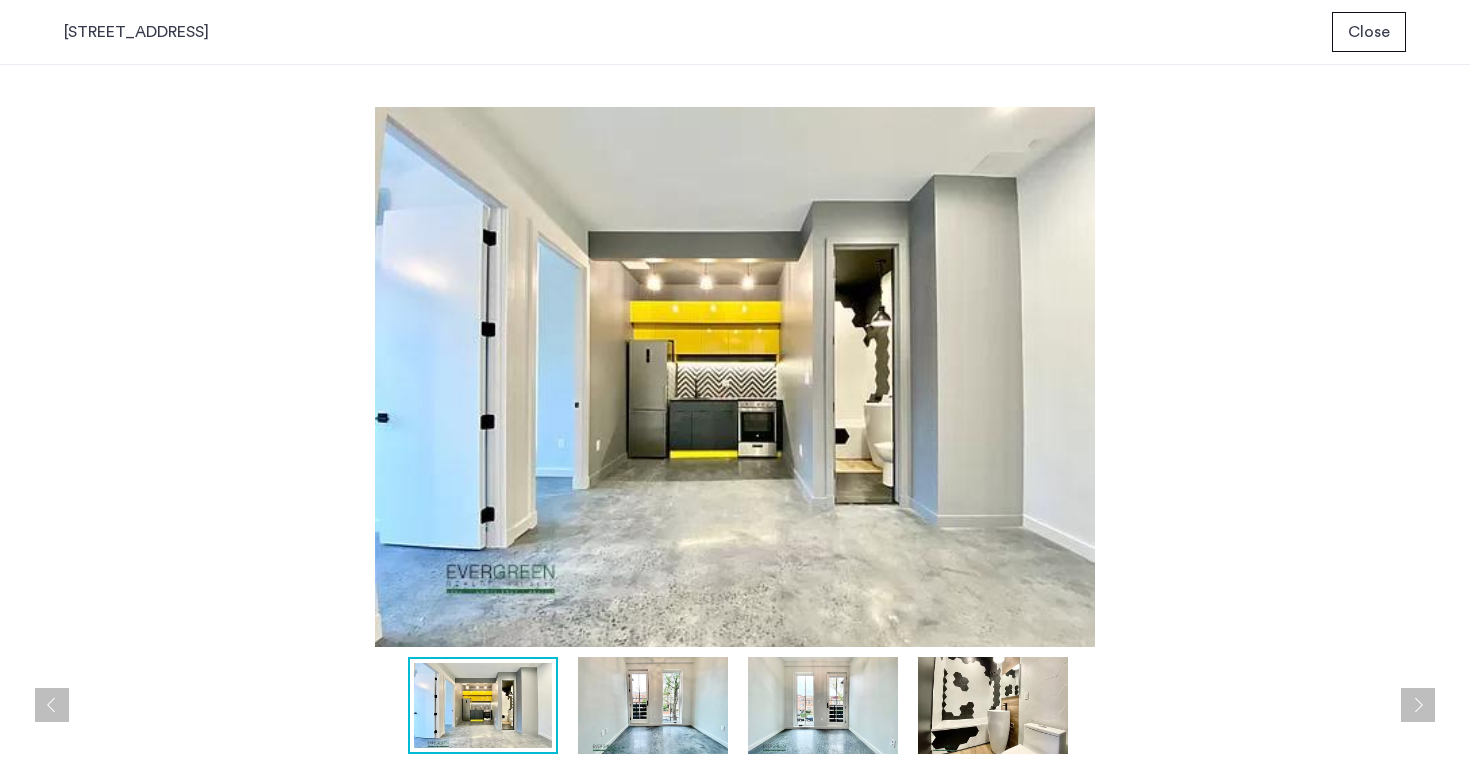 click at bounding box center [653, 705] 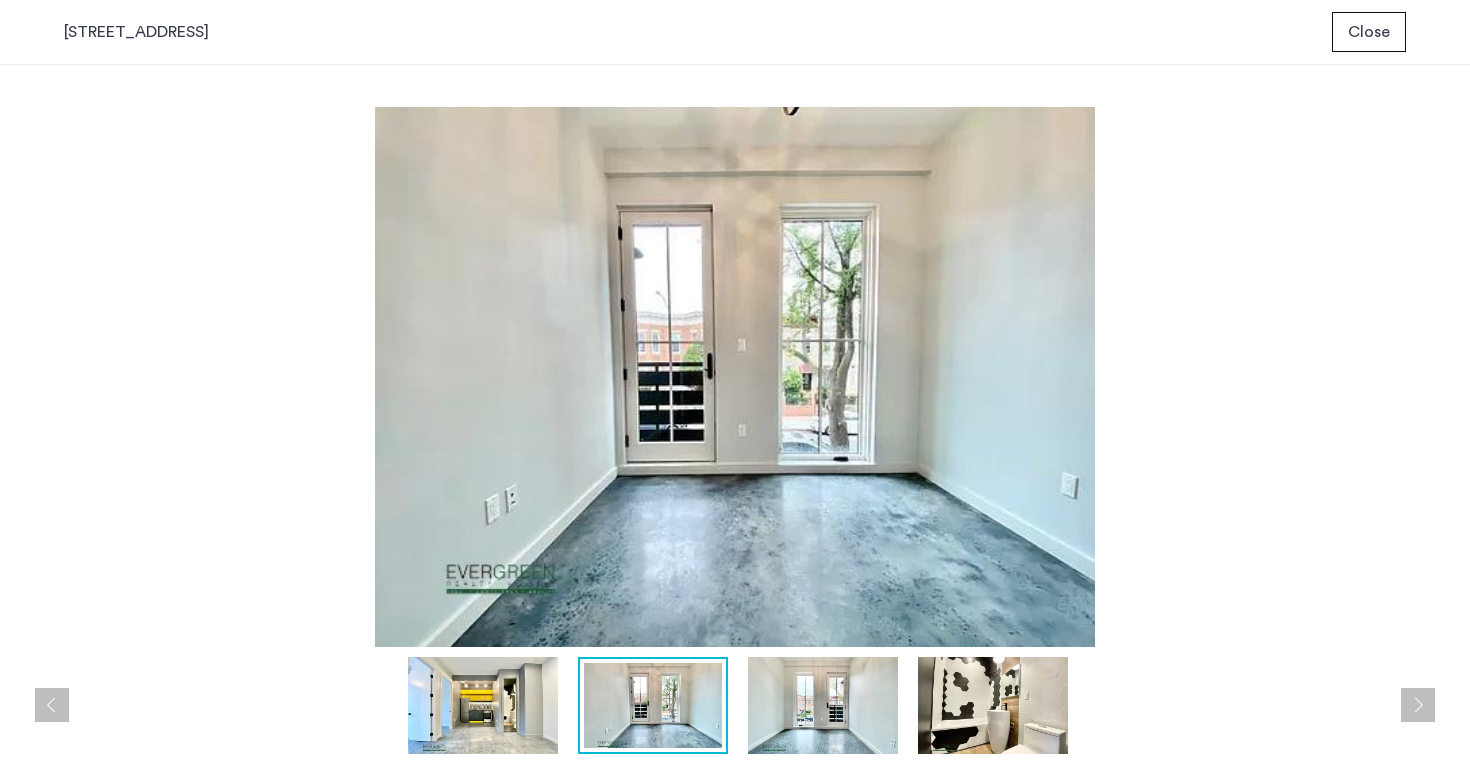 click at bounding box center [823, 705] 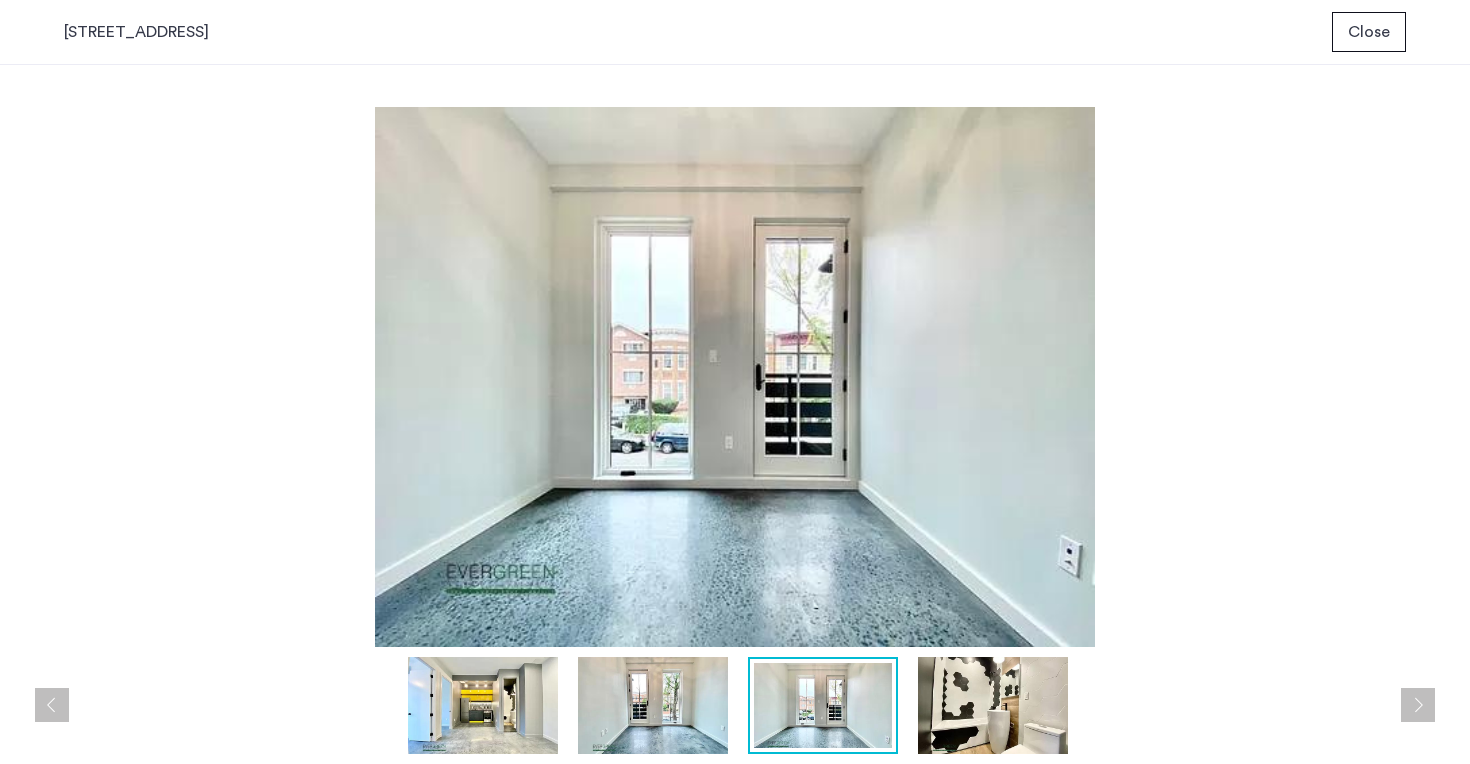click at bounding box center [993, 705] 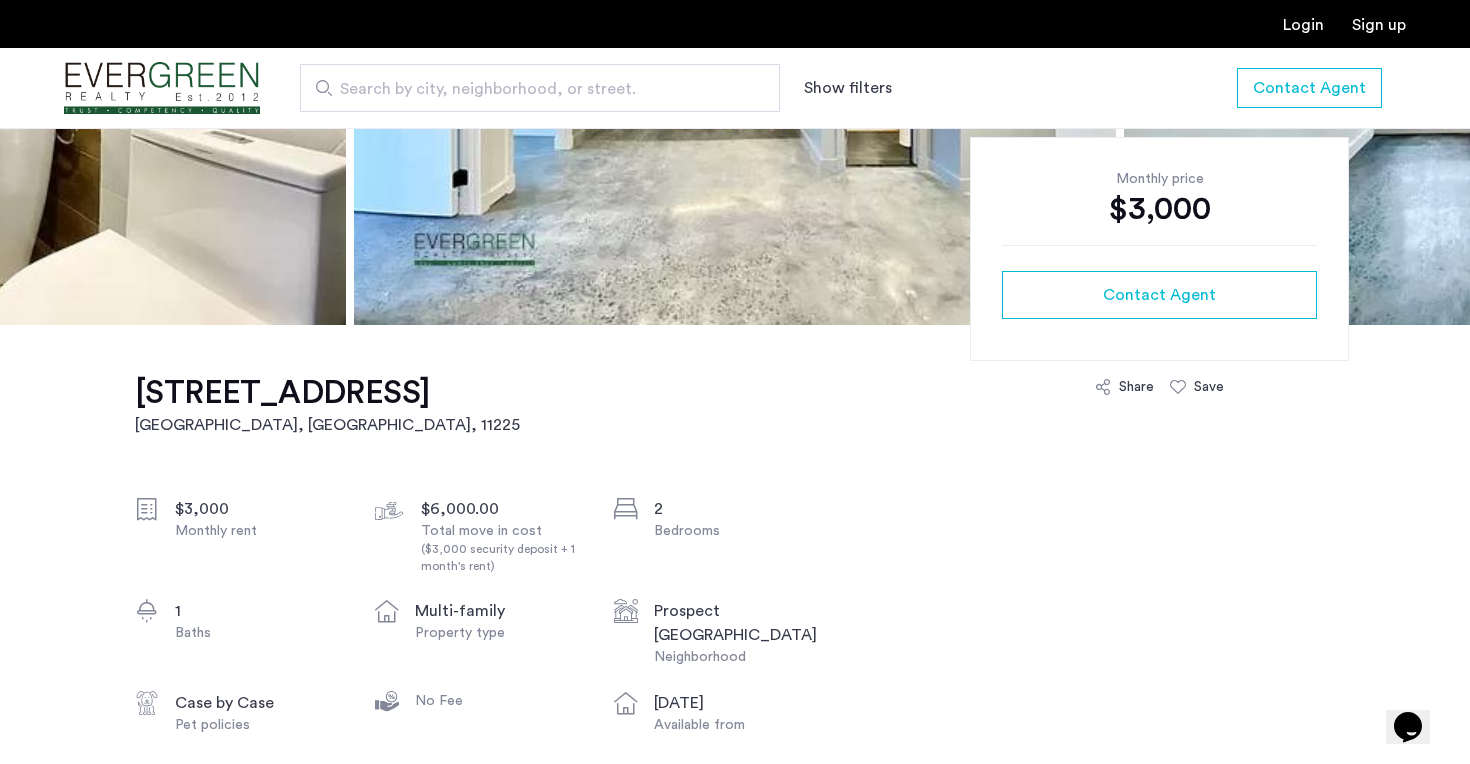 scroll, scrollTop: 823, scrollLeft: 0, axis: vertical 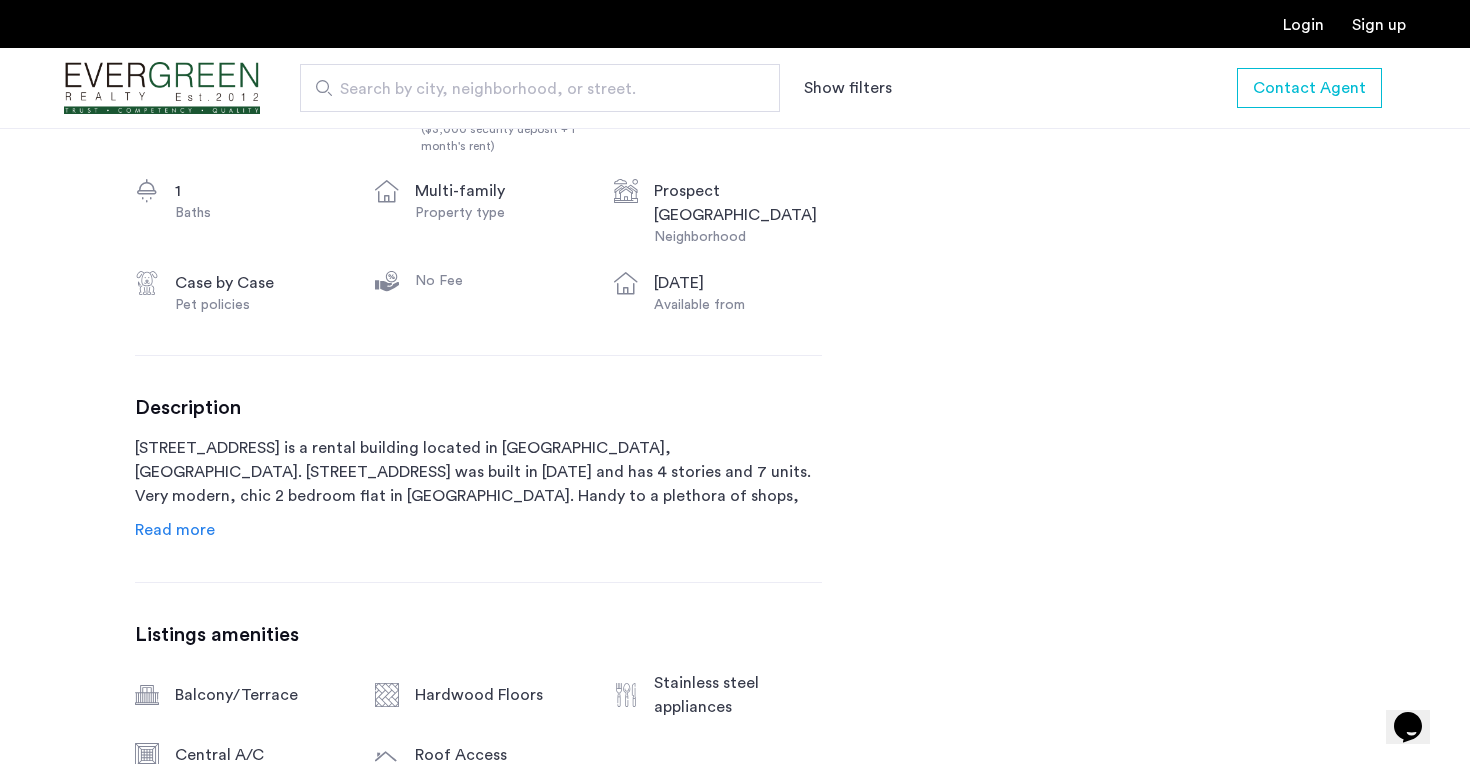 click on "Read more" 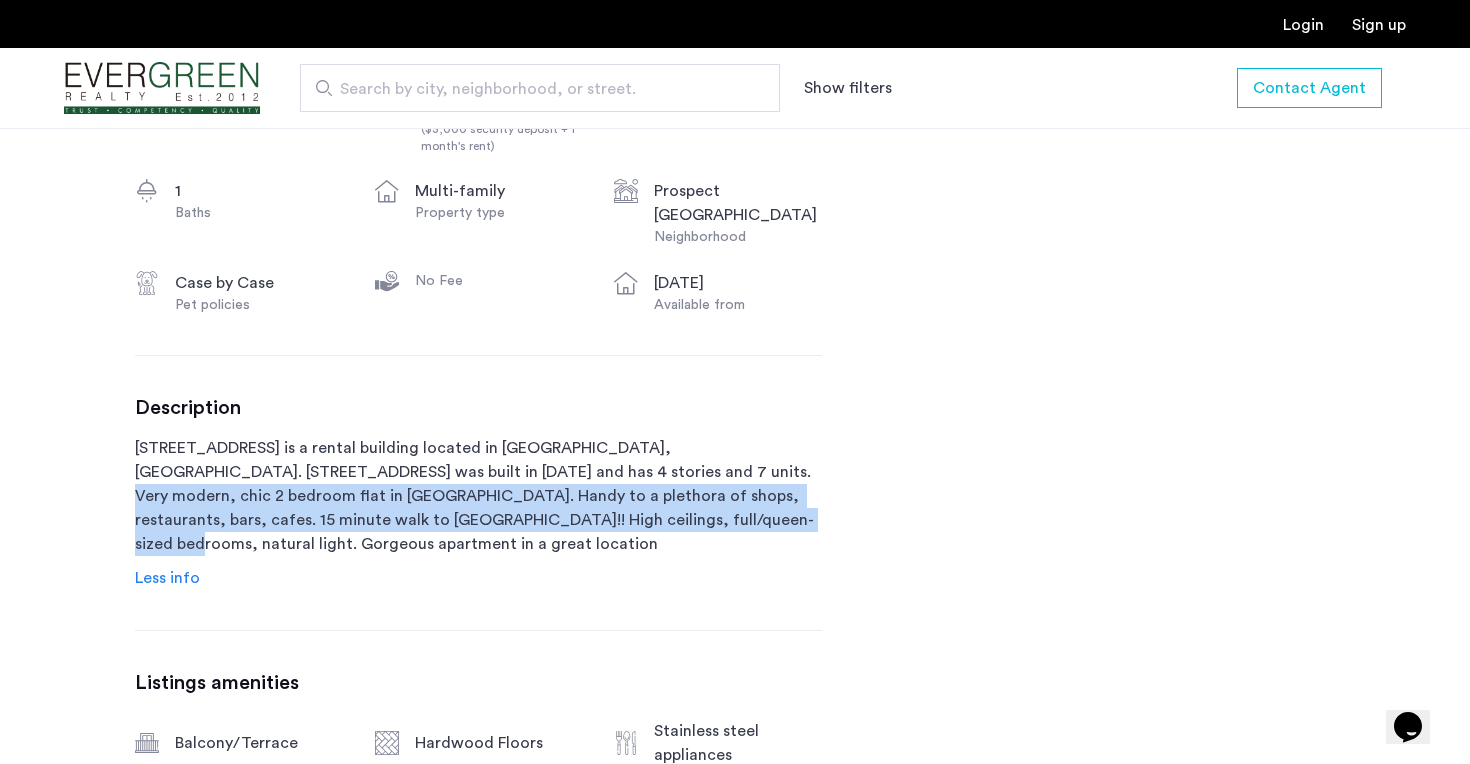 drag, startPoint x: 112, startPoint y: 543, endPoint x: 112, endPoint y: 600, distance: 57 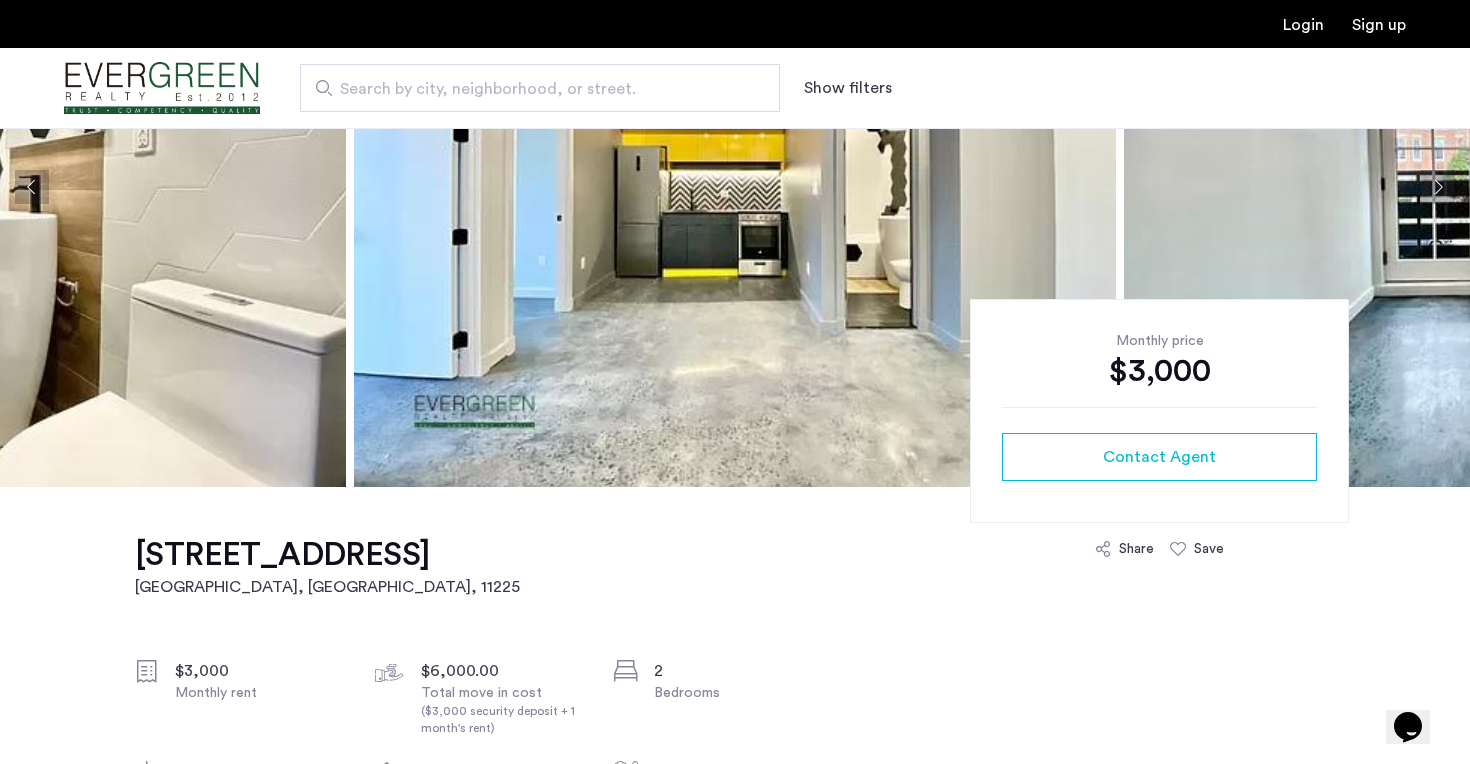 scroll, scrollTop: 0, scrollLeft: 0, axis: both 